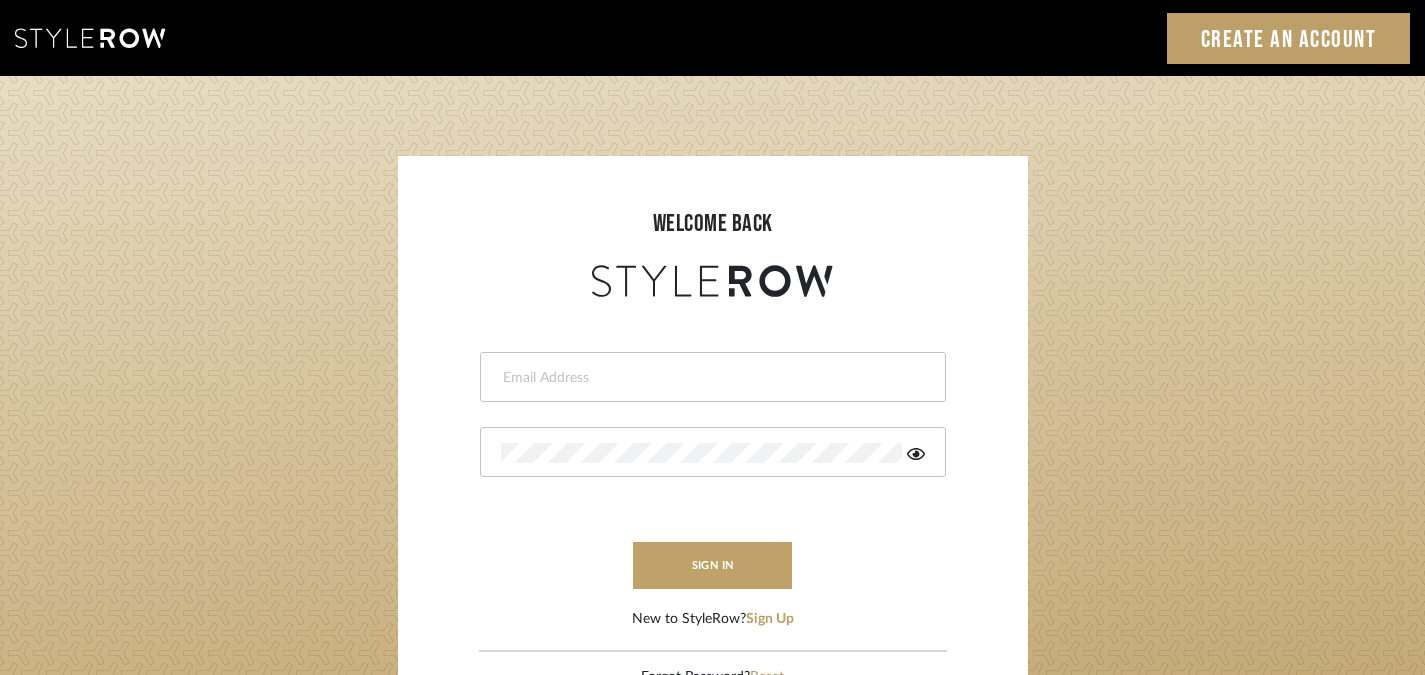 scroll, scrollTop: 0, scrollLeft: 0, axis: both 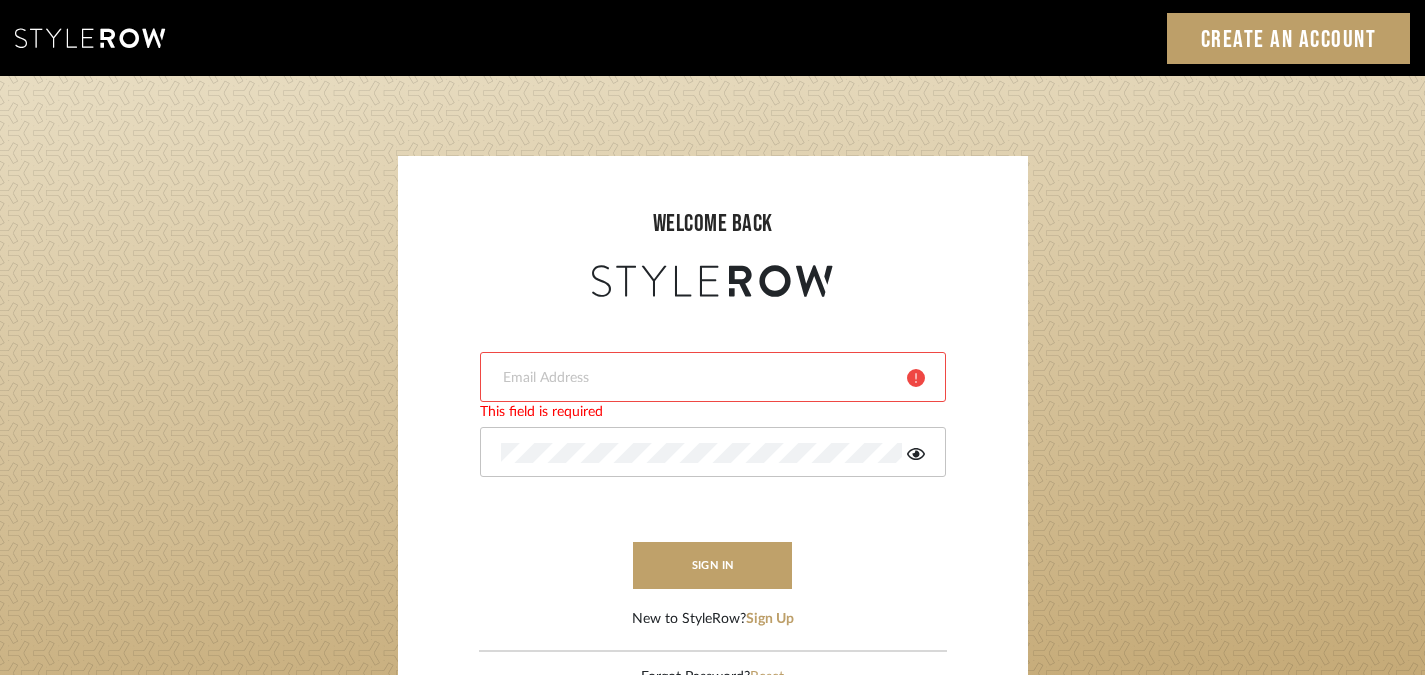 type on "harmony@rihinteriors.com" 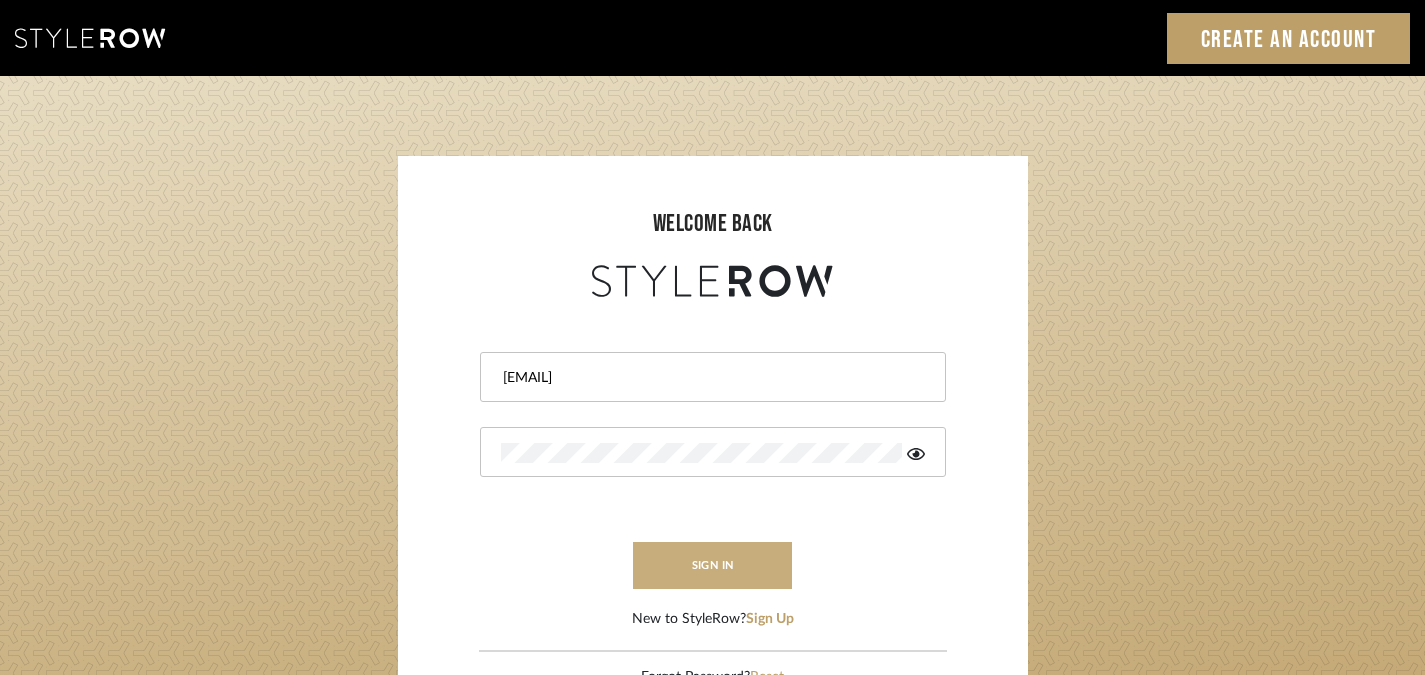 click on "sign in" at bounding box center (713, 565) 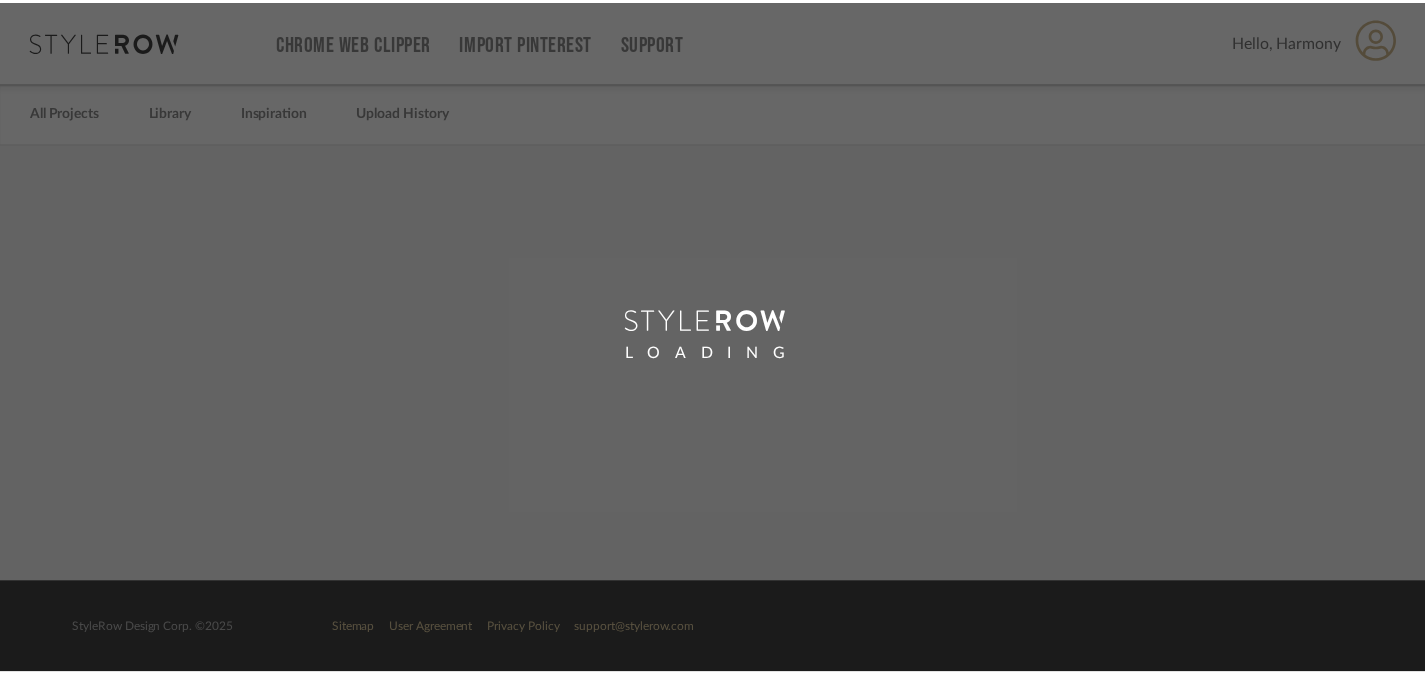 scroll, scrollTop: 0, scrollLeft: 0, axis: both 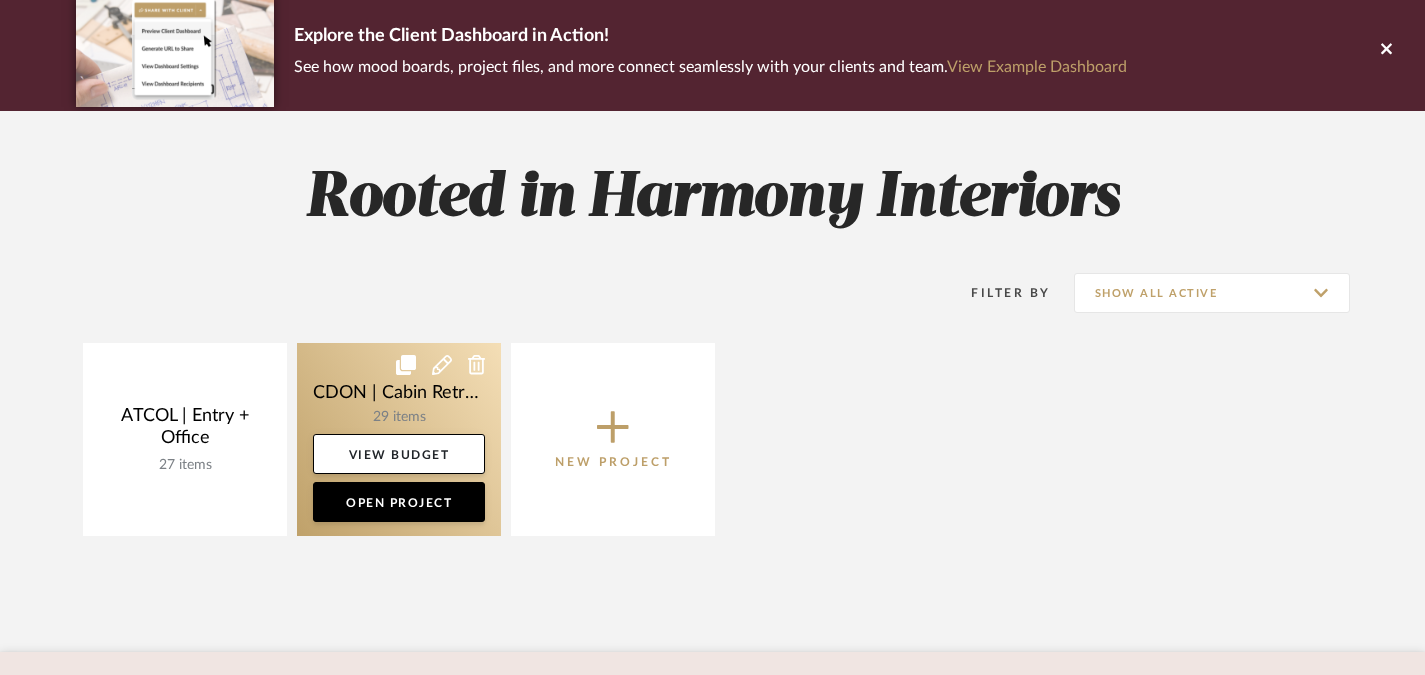 click 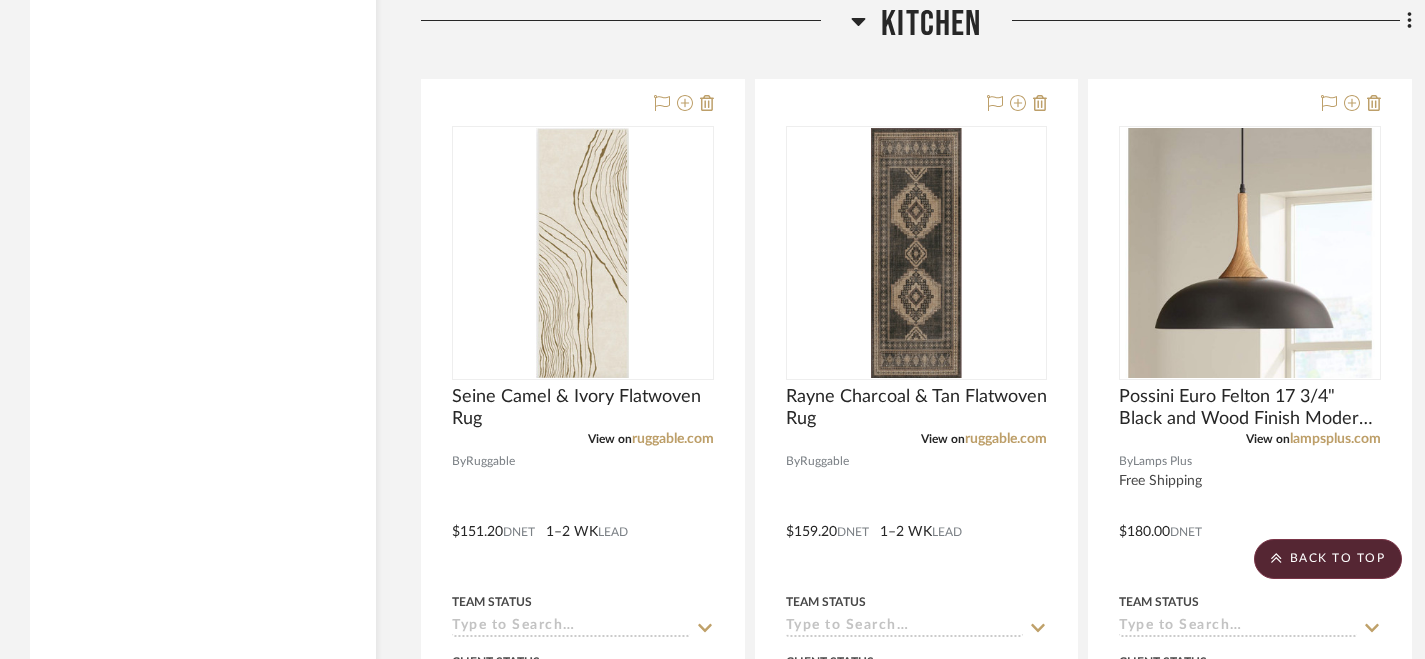 scroll, scrollTop: 6209, scrollLeft: 0, axis: vertical 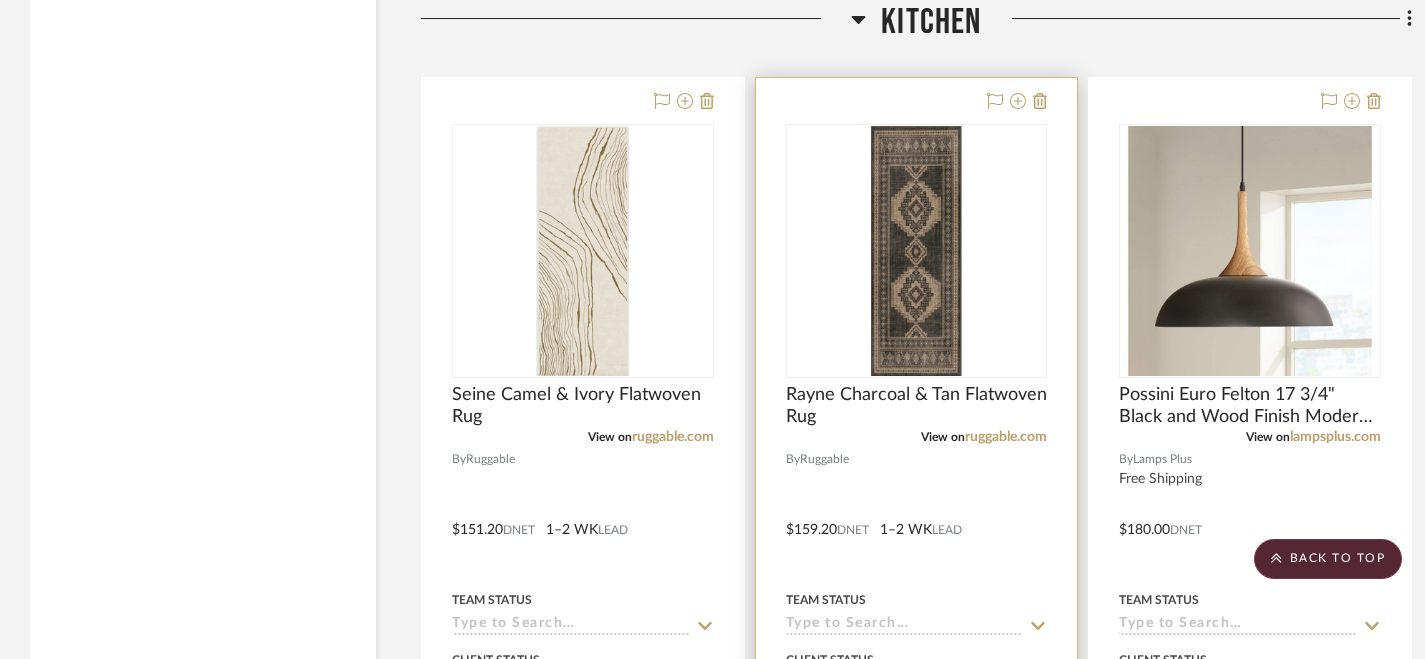 click at bounding box center [917, 515] 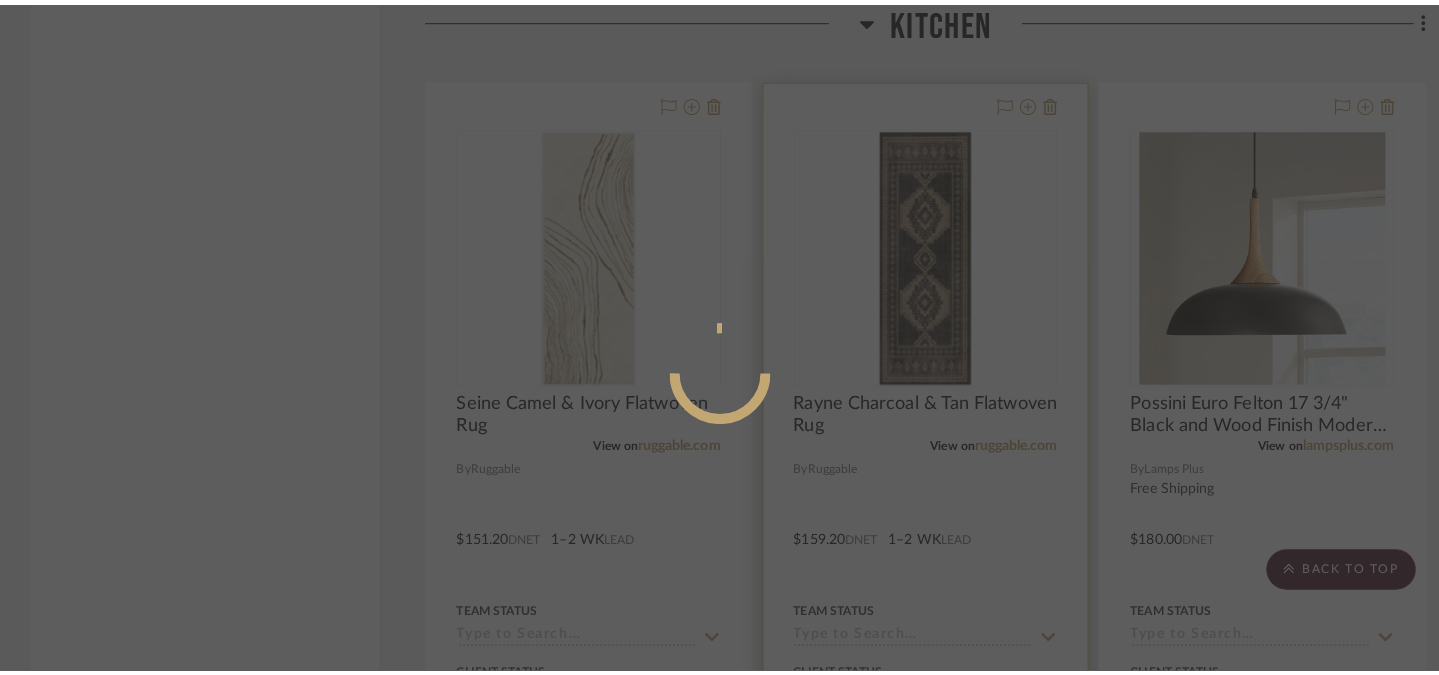 scroll, scrollTop: 0, scrollLeft: 0, axis: both 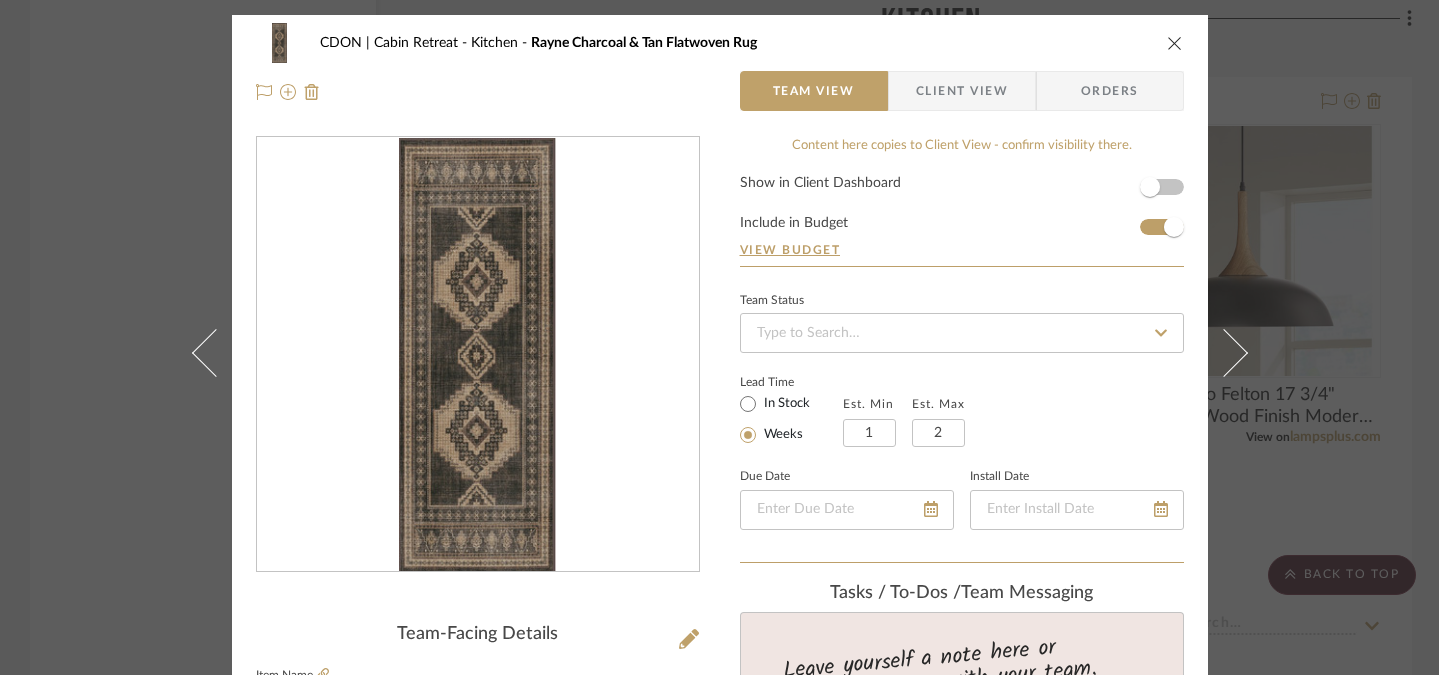 click at bounding box center [1175, 43] 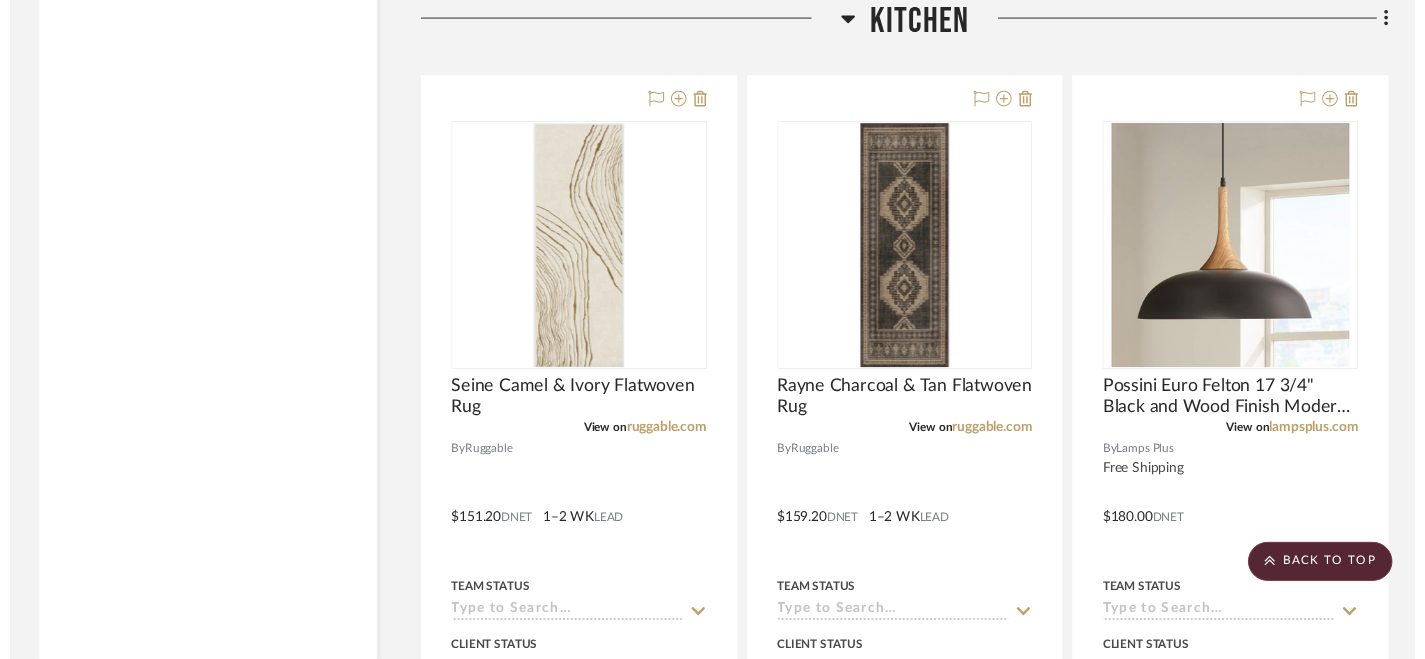 scroll, scrollTop: 6209, scrollLeft: 0, axis: vertical 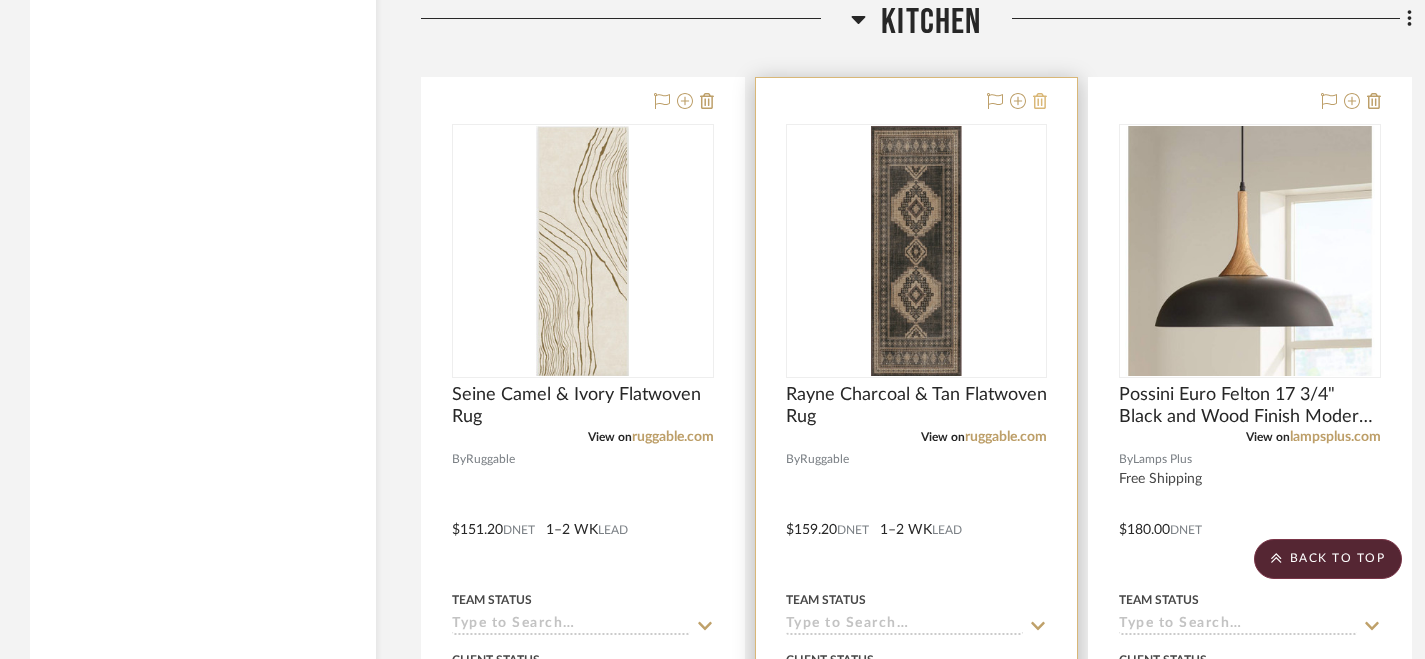 click 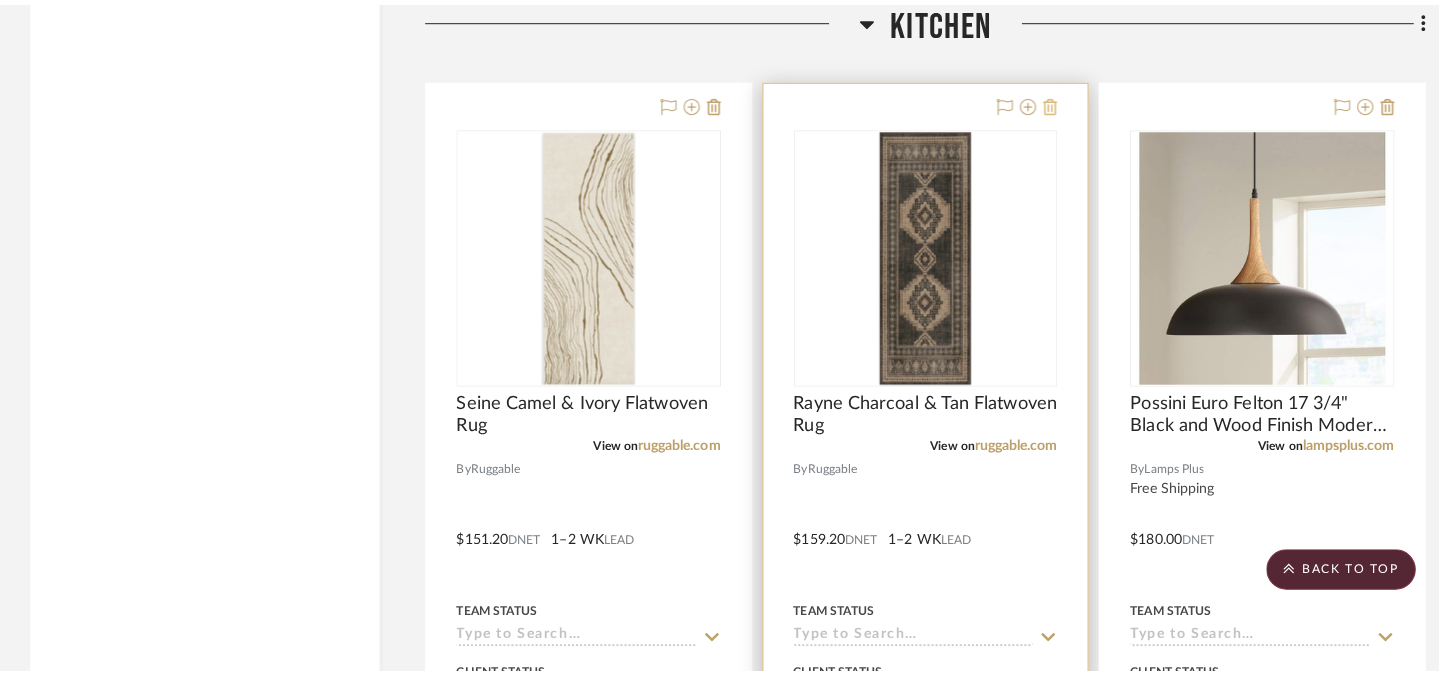 scroll, scrollTop: 0, scrollLeft: 0, axis: both 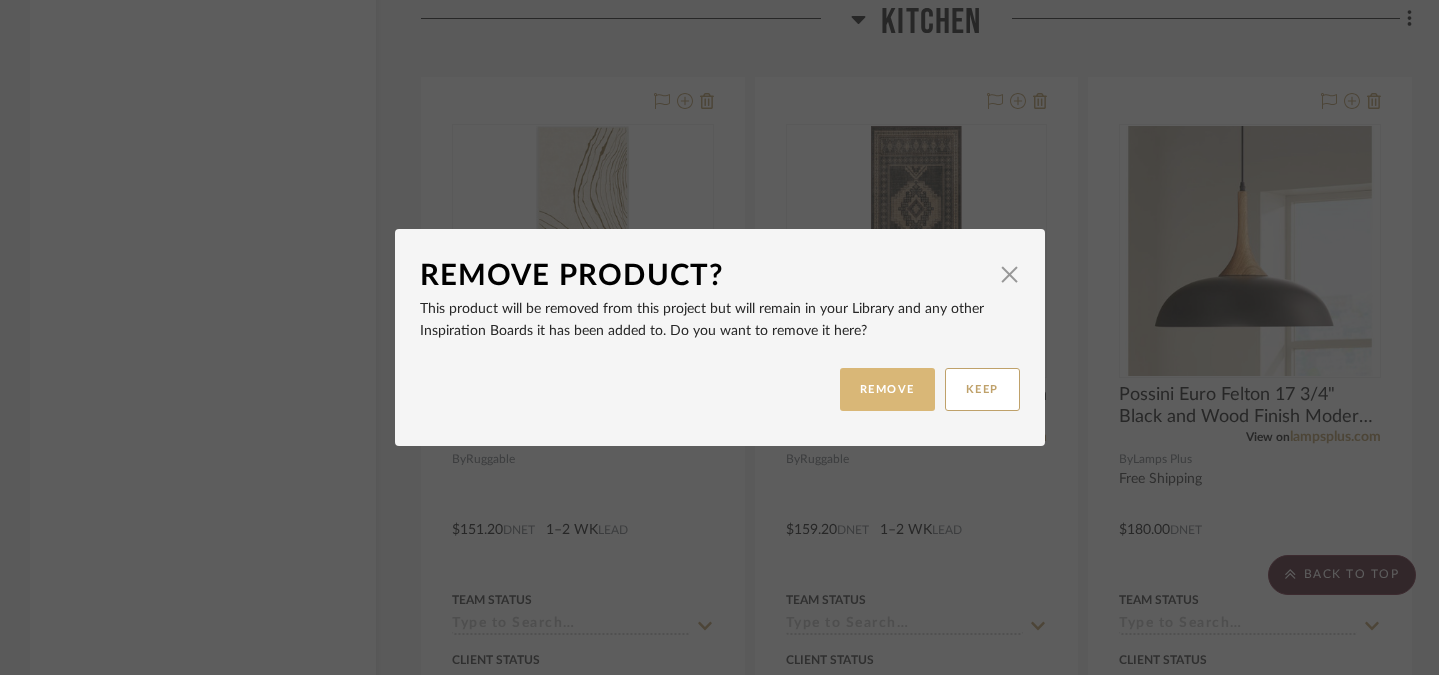 click on "REMOVE" at bounding box center (887, 389) 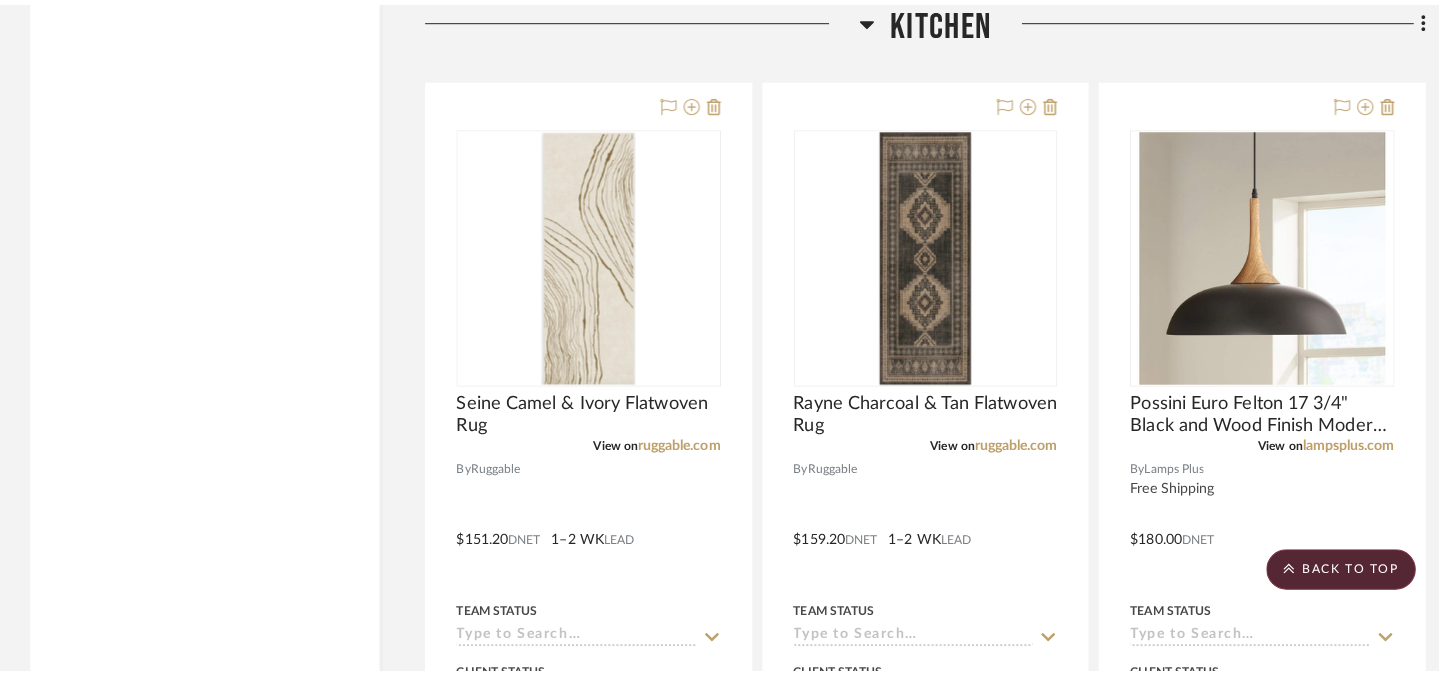 scroll, scrollTop: 0, scrollLeft: 0, axis: both 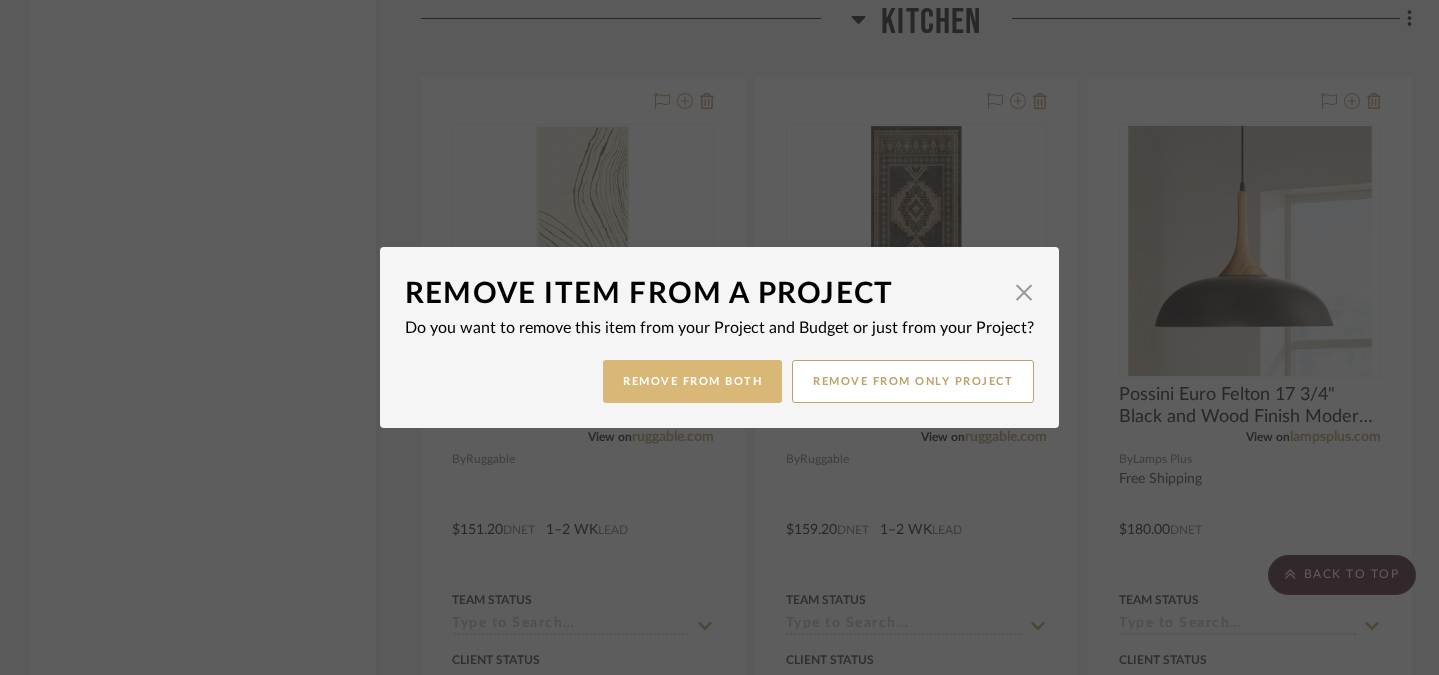 click on "Remove from Both" at bounding box center [692, 381] 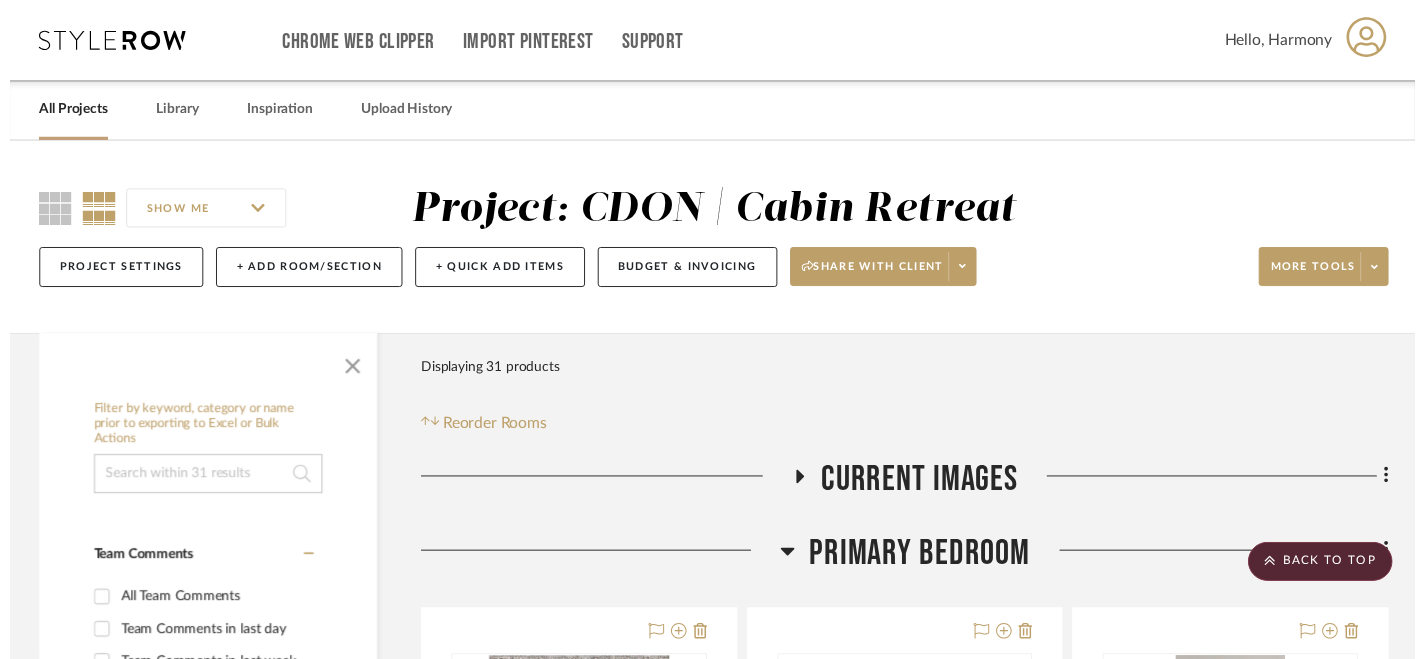 scroll, scrollTop: 6209, scrollLeft: 0, axis: vertical 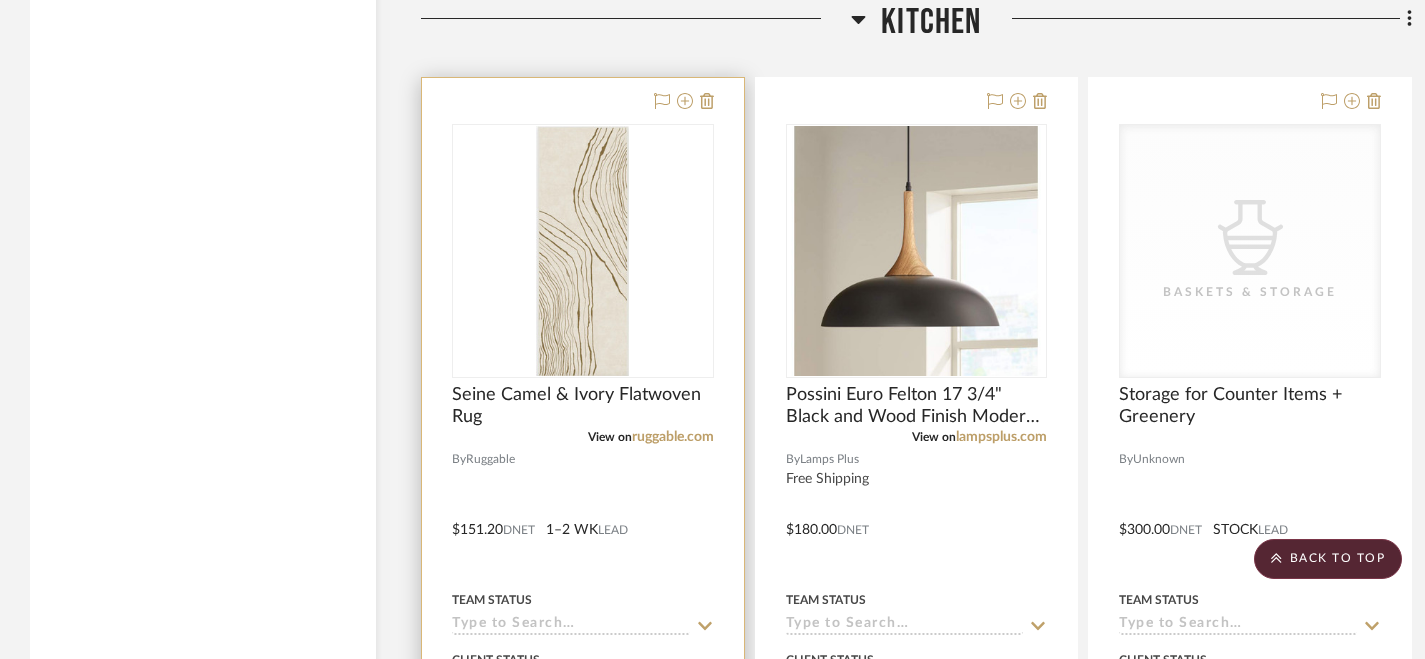 click at bounding box center [583, 515] 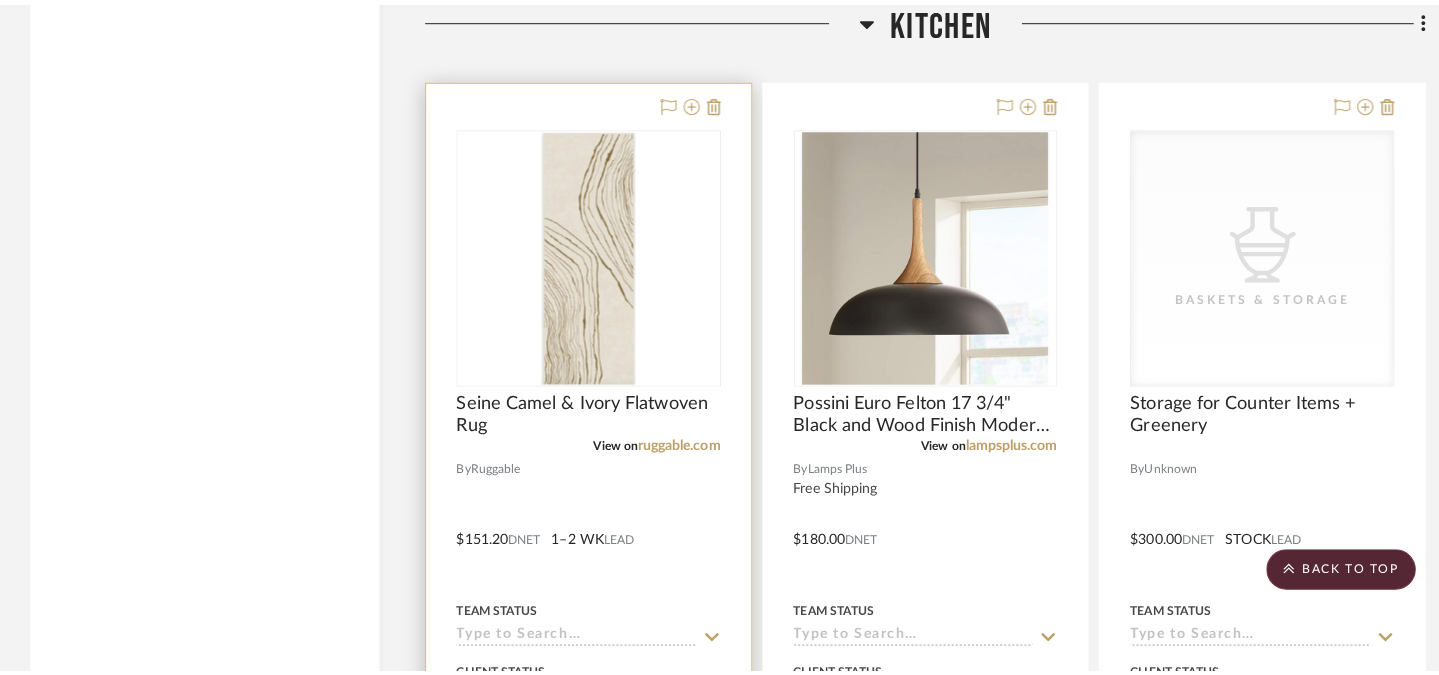 scroll, scrollTop: 0, scrollLeft: 0, axis: both 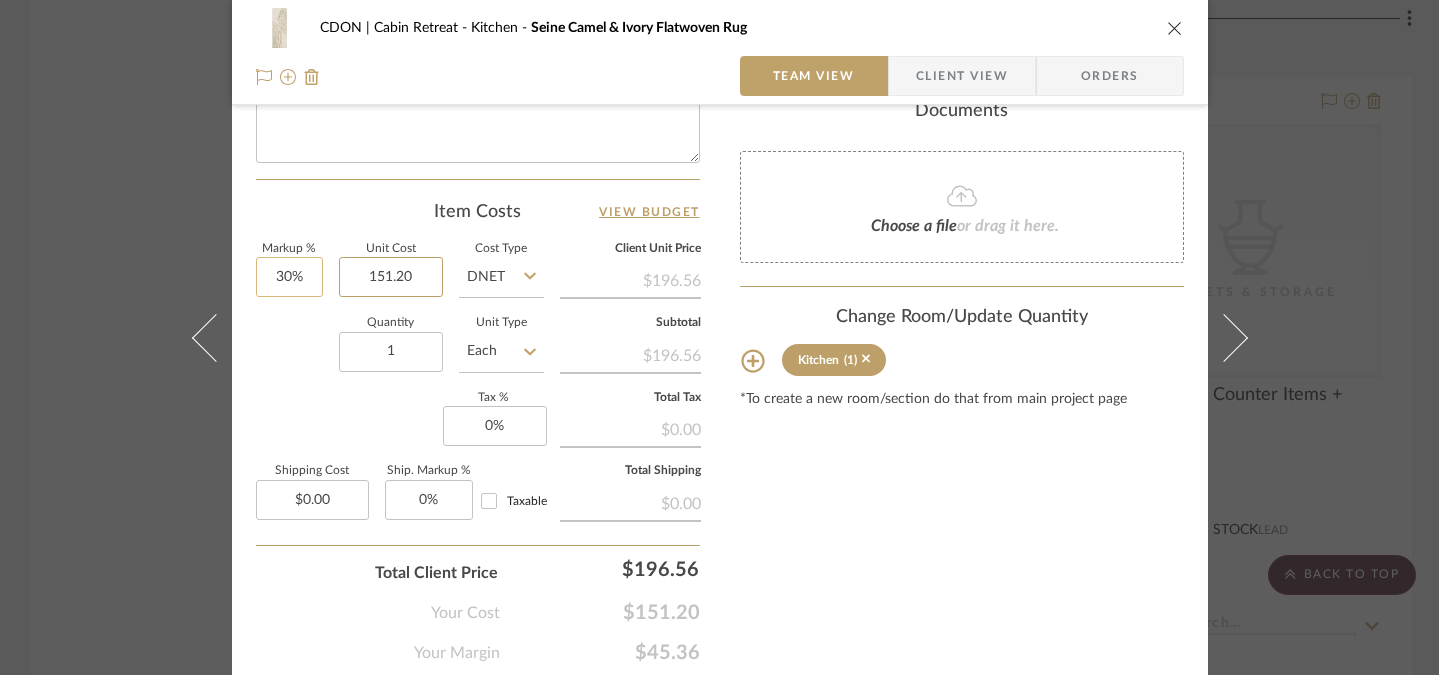 drag, startPoint x: 418, startPoint y: 269, endPoint x: 278, endPoint y: 268, distance: 140.00357 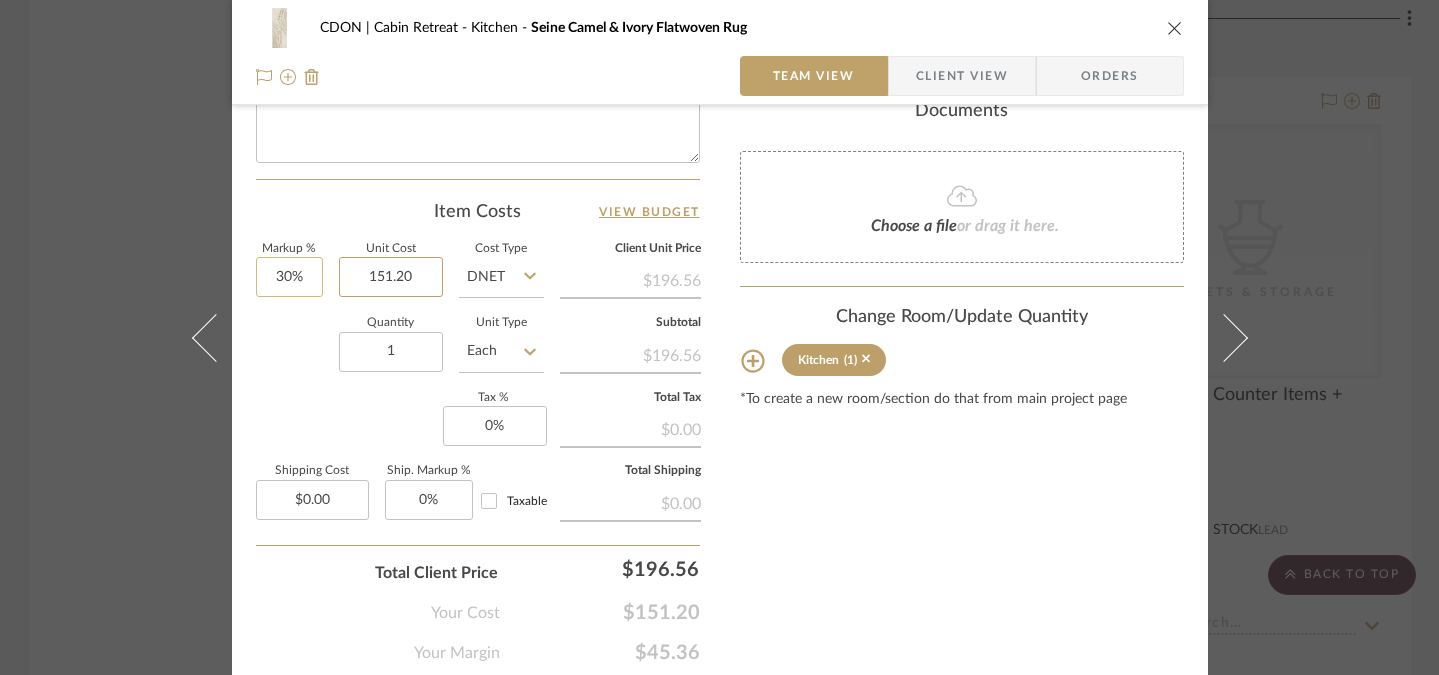 click on "Markup %  30%  Unit Cost  151.20  Cost Type  DNET  Client Unit Price   $196.56   Quantity  1  Unit Type  Each  Subtotal   $196.56   Tax %  0%  Total Tax   $0.00   Shipping Cost  $0.00  Ship. Markup %  0% Taxable  Total Shipping   $0.00" 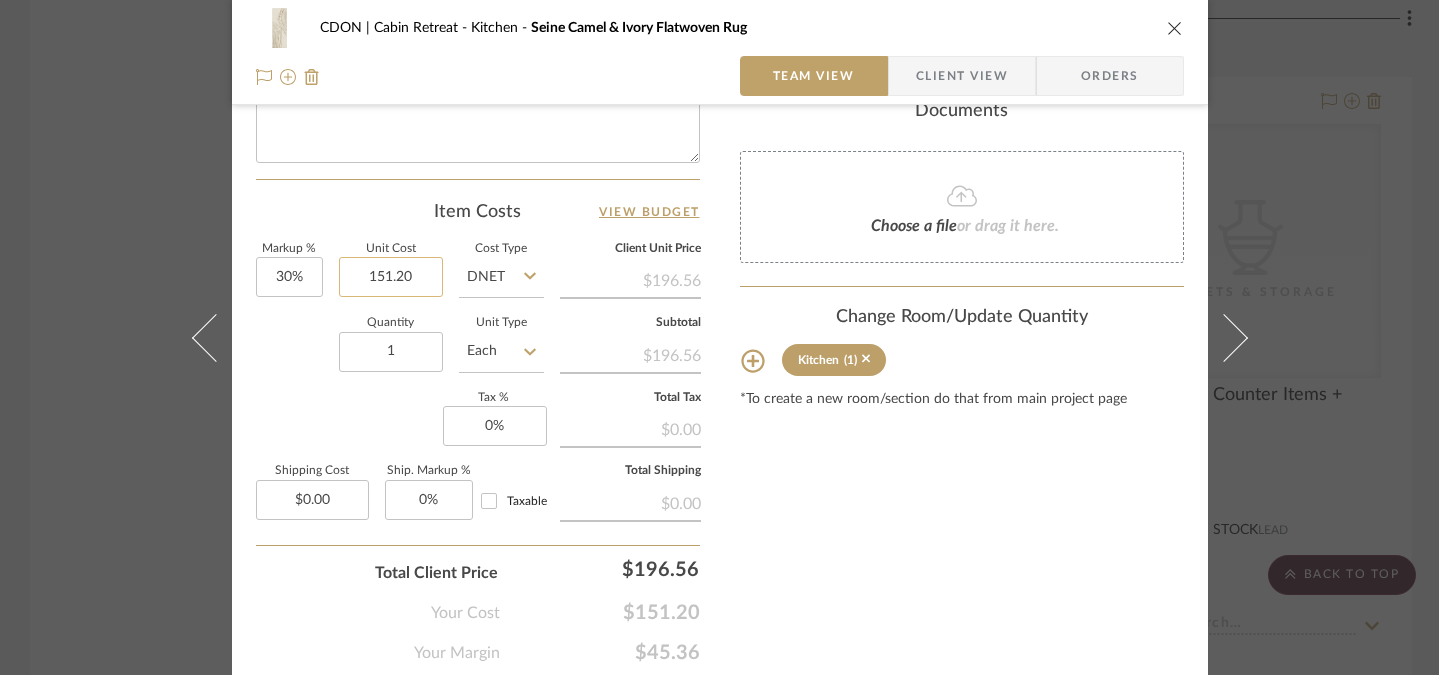 drag, startPoint x: 410, startPoint y: 279, endPoint x: 358, endPoint y: 279, distance: 52 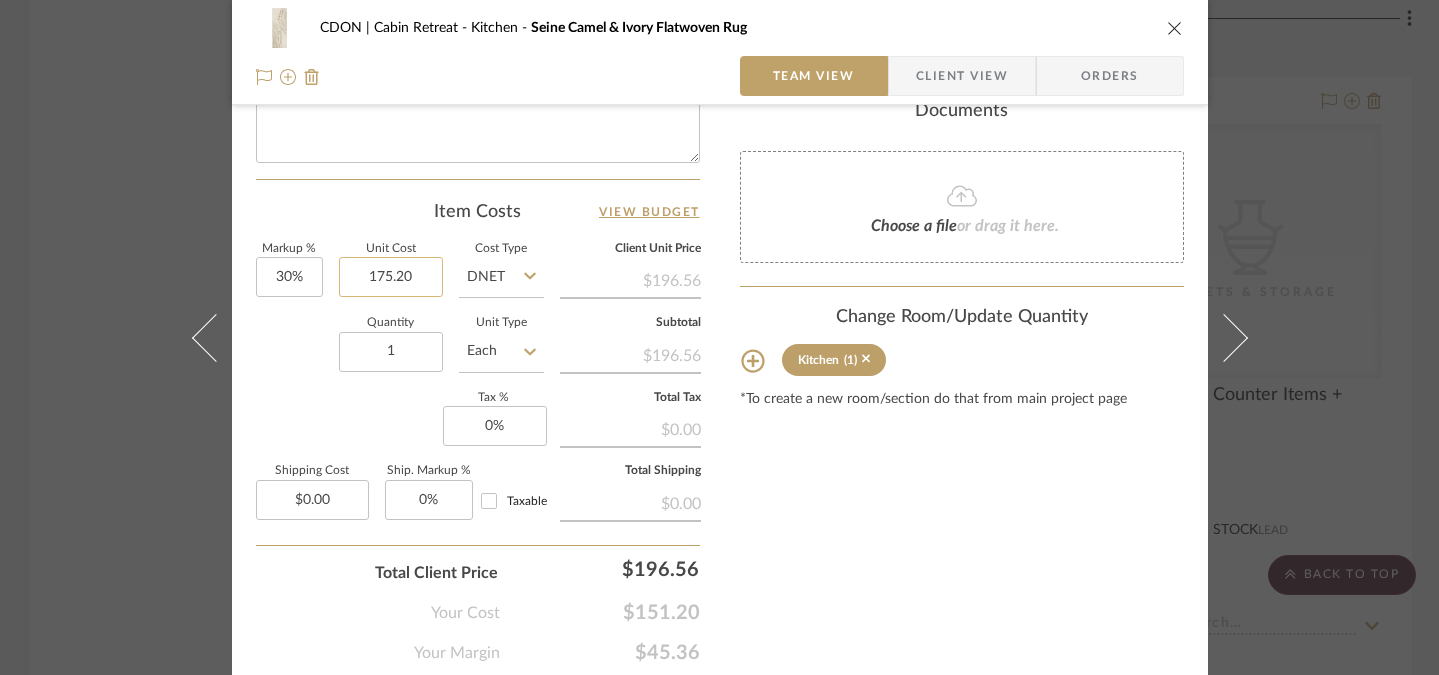 type on "$175.20" 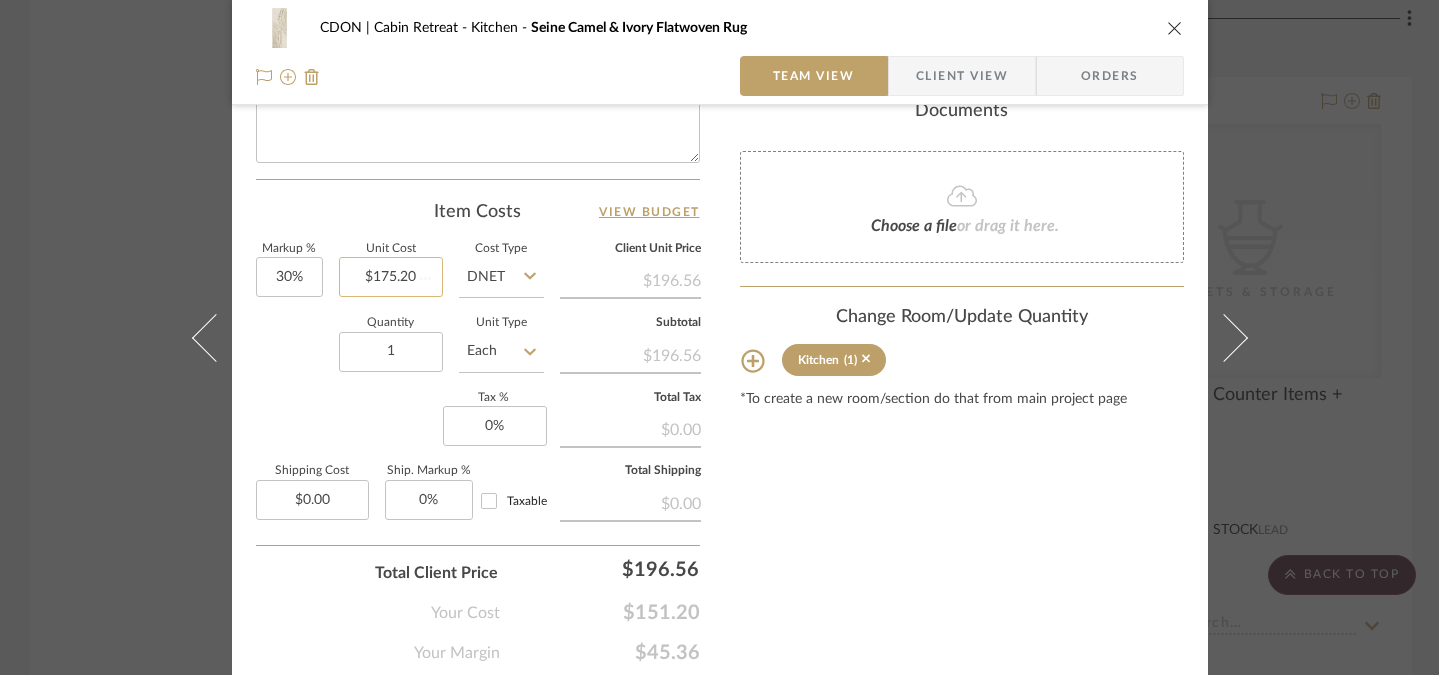 type 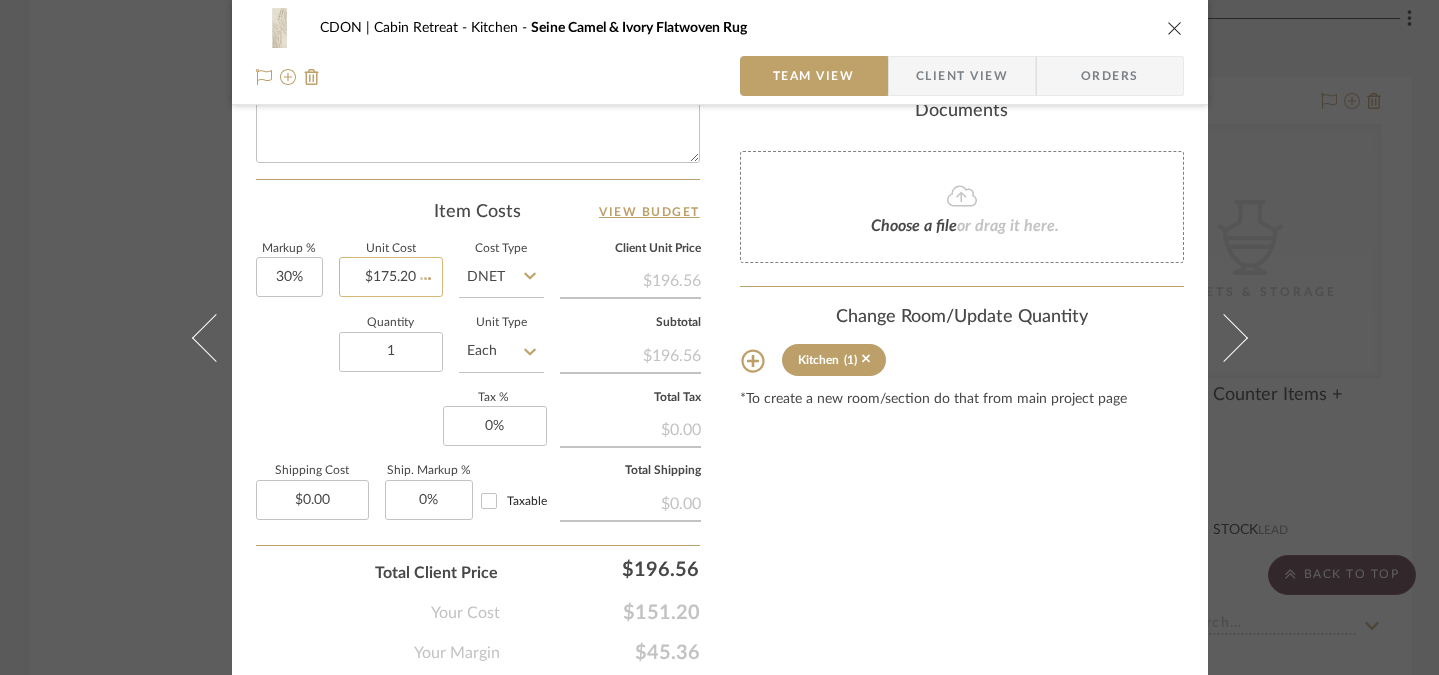 type 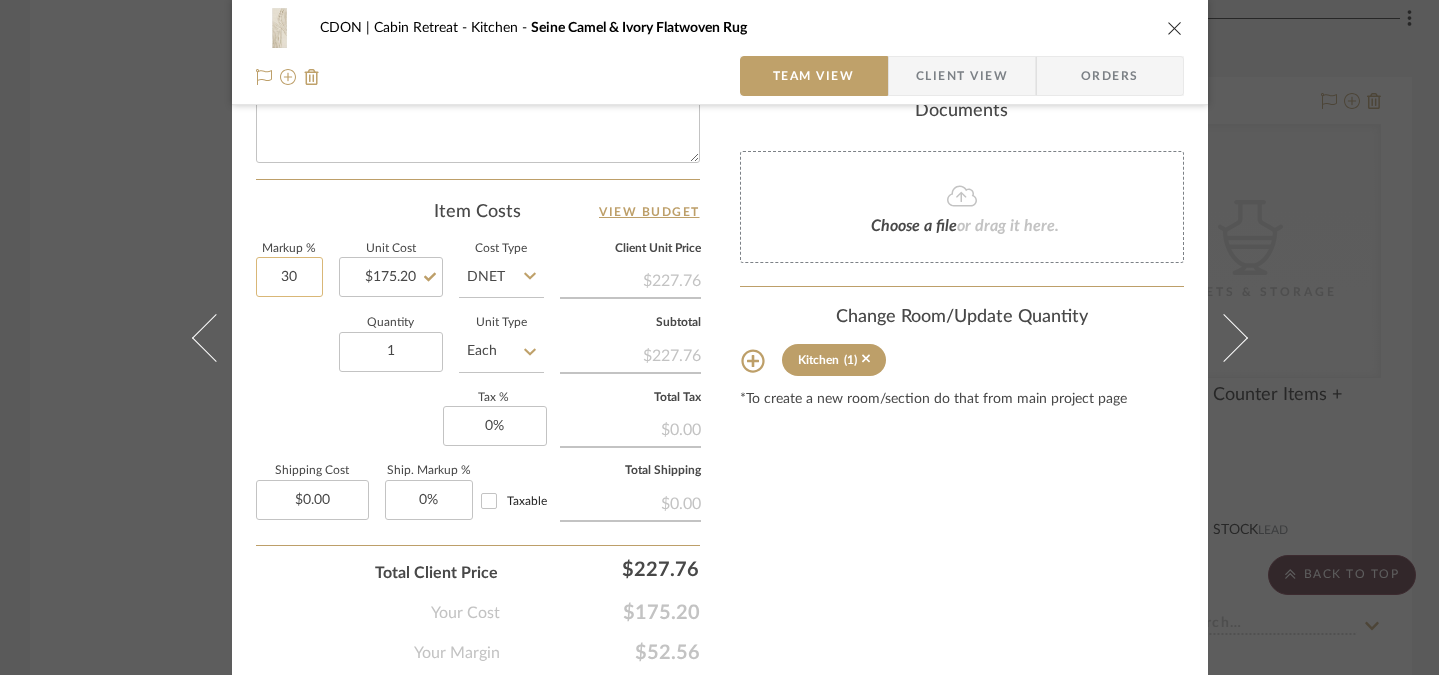 click on "30" 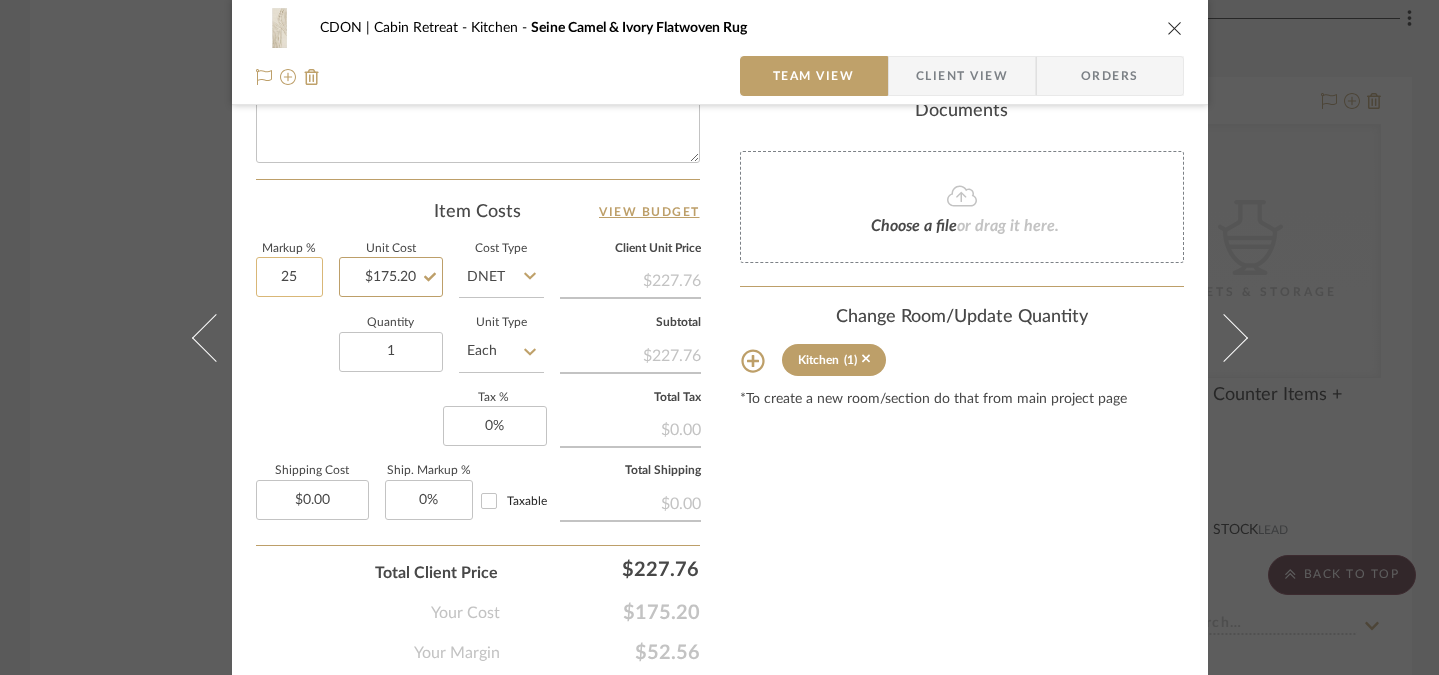 type on "25%" 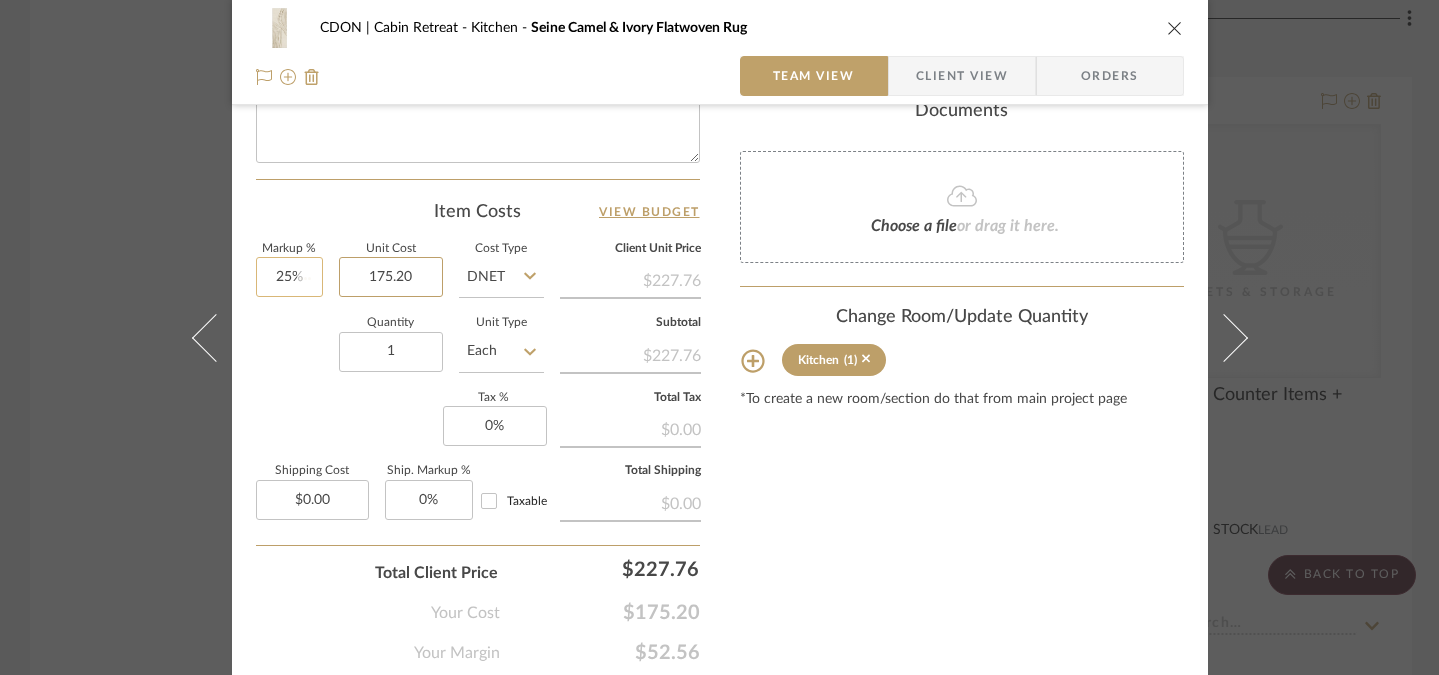 type 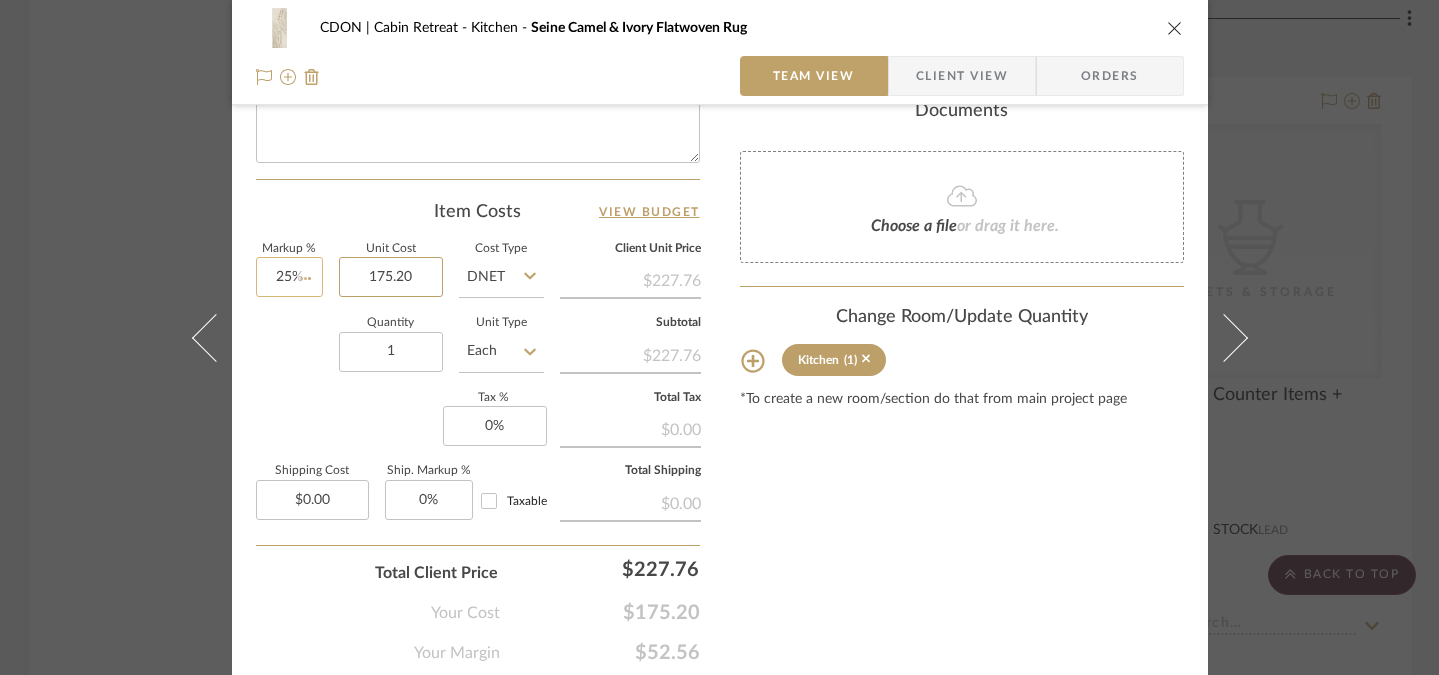 type 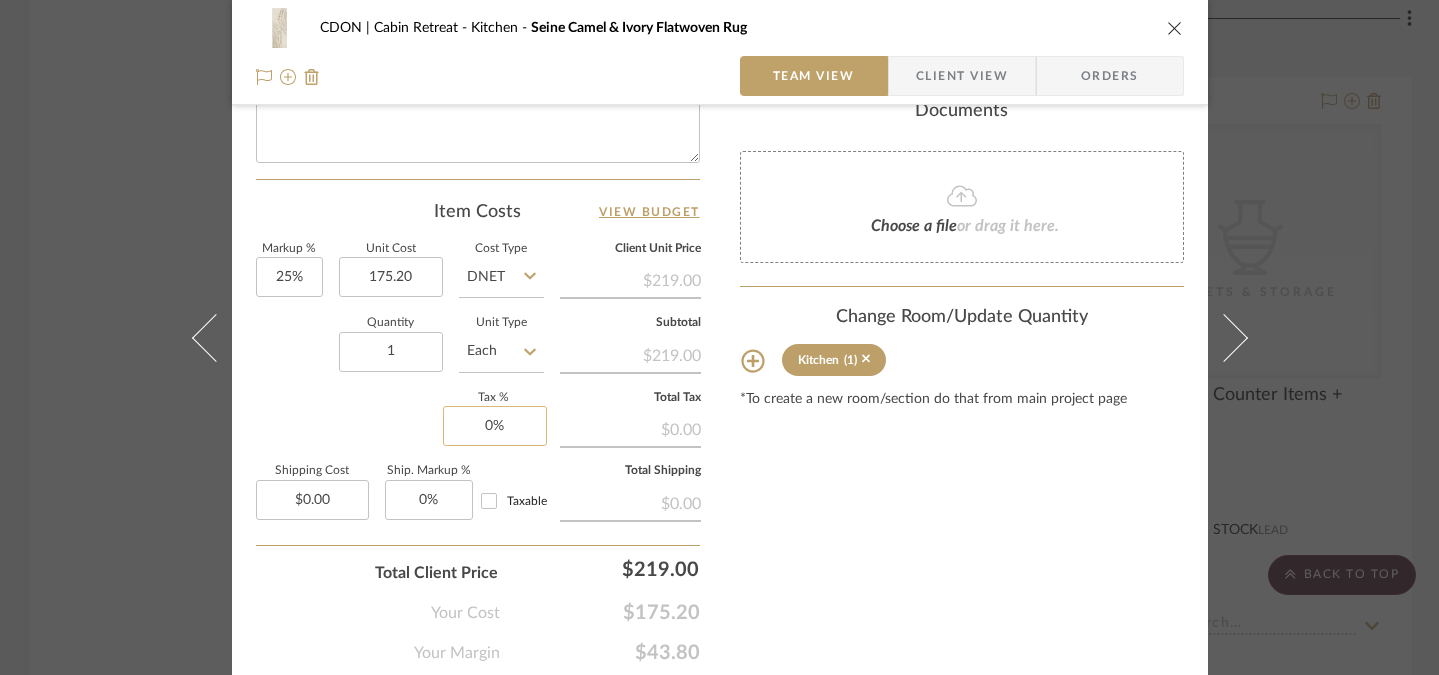 type on "$175.20" 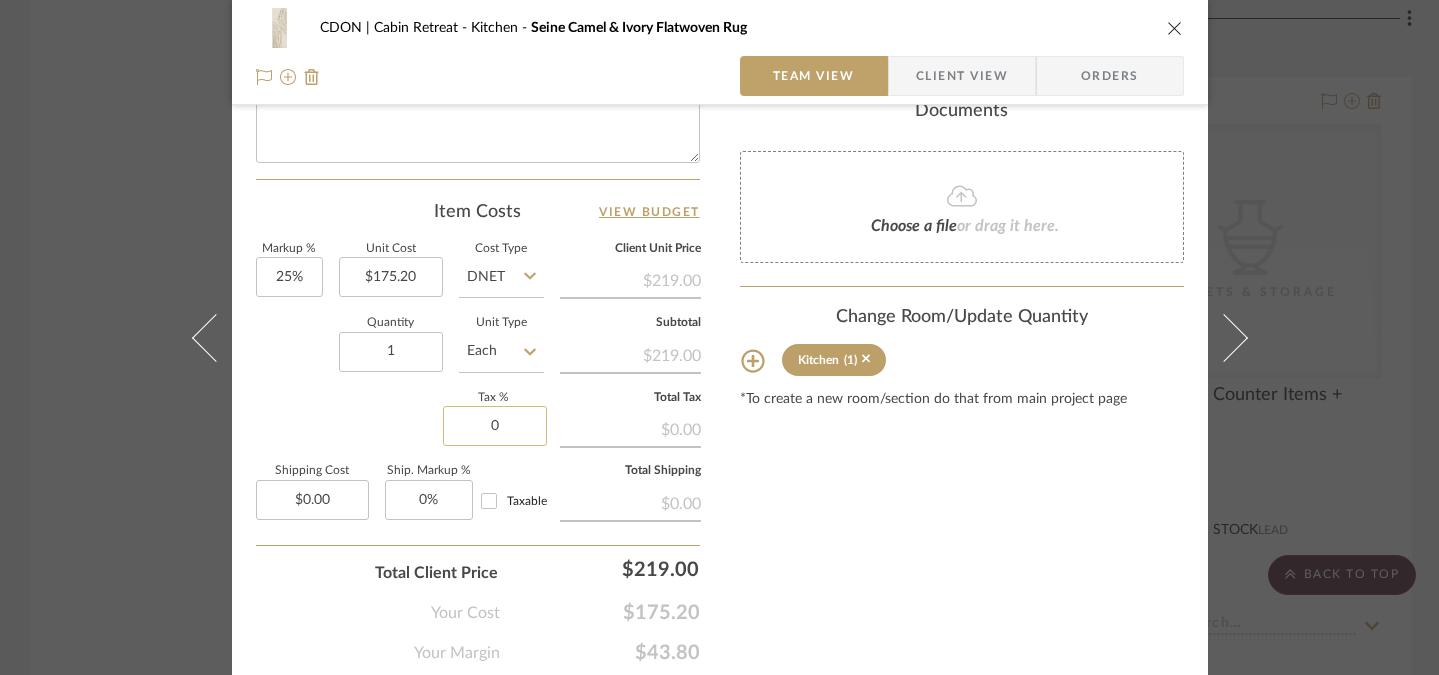 click on "0" 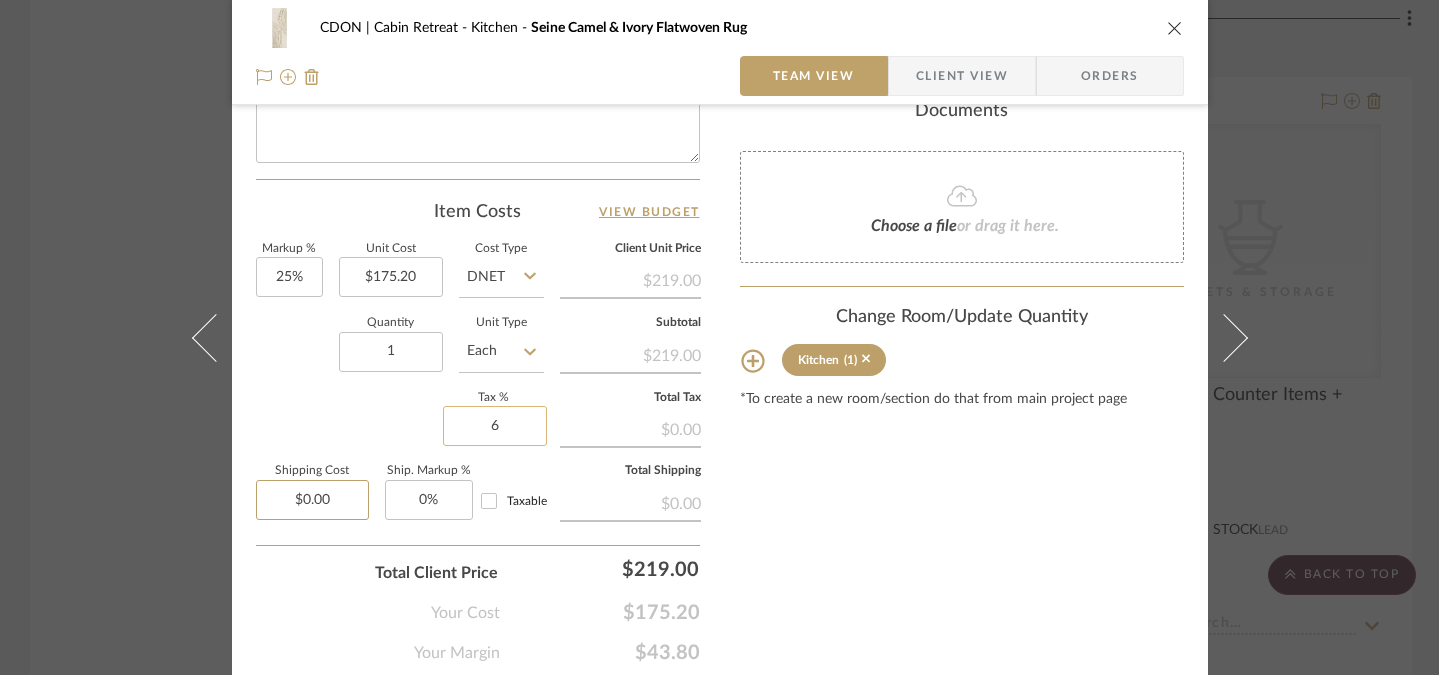 type on "6%" 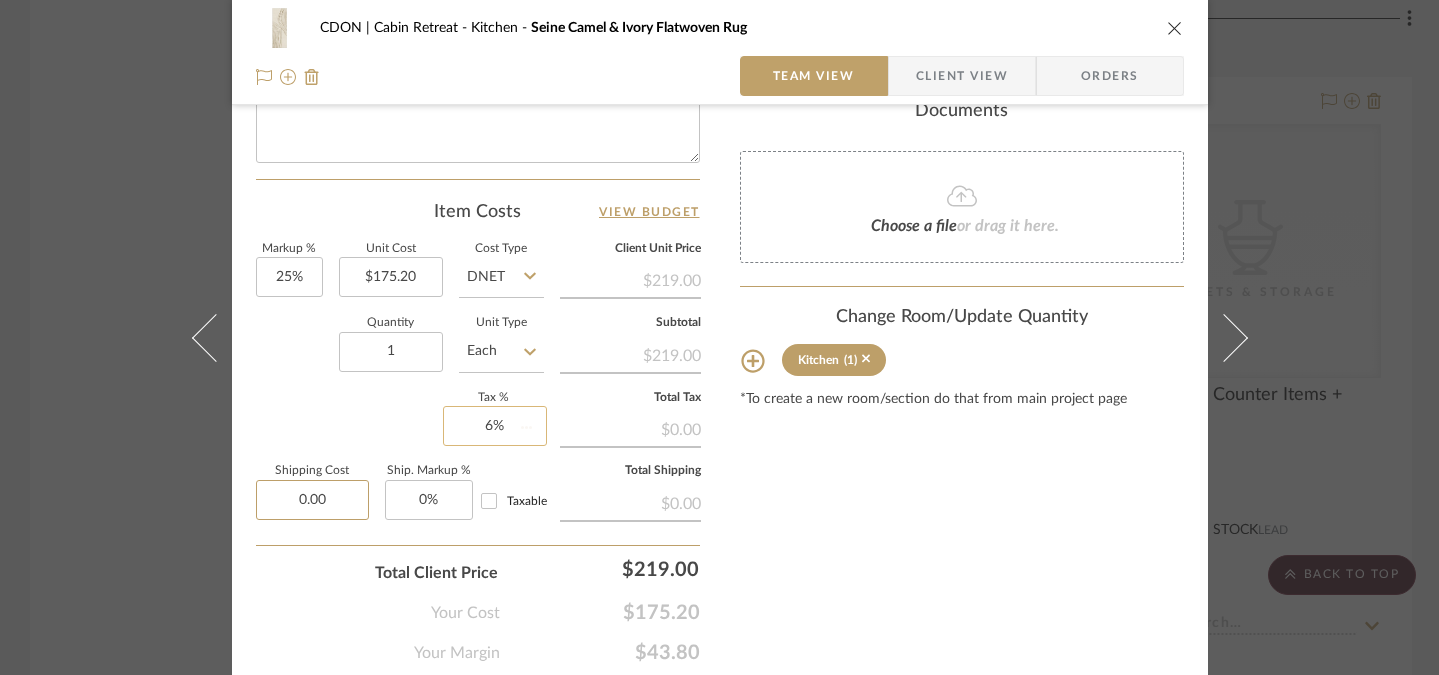 type 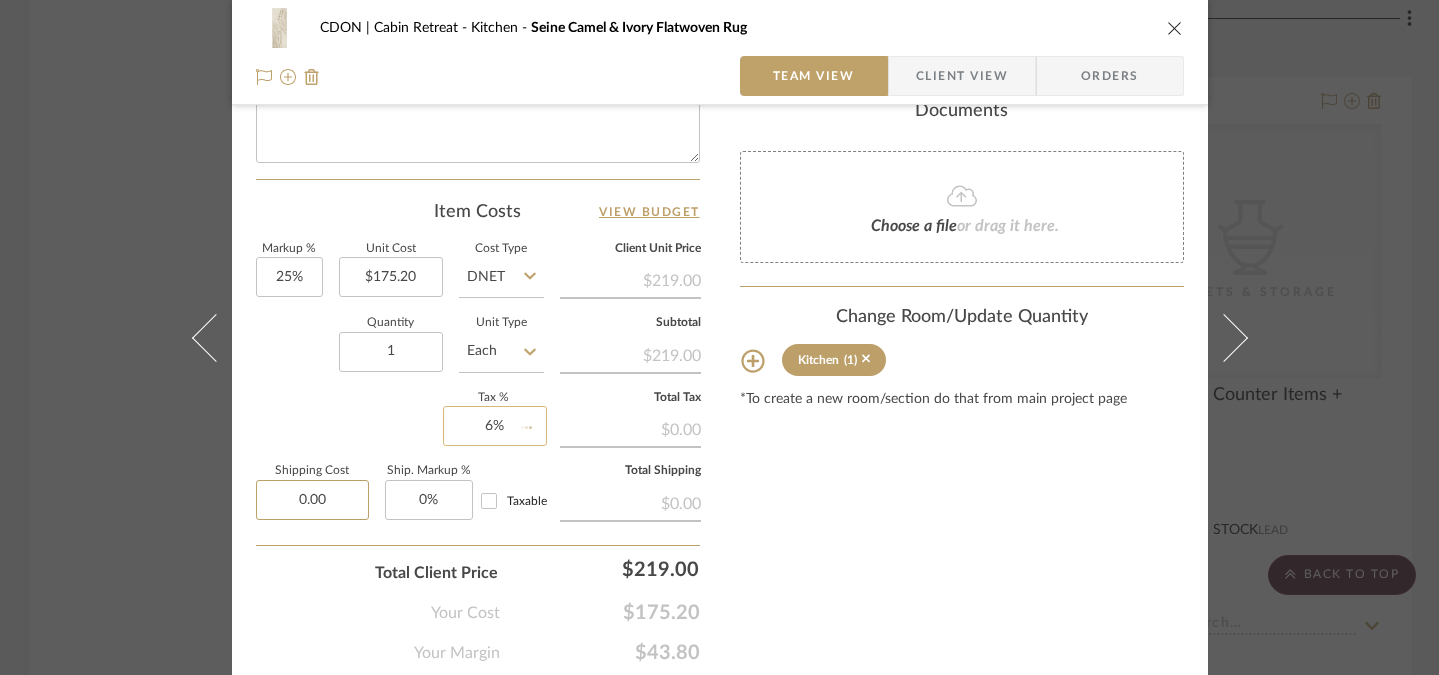 type 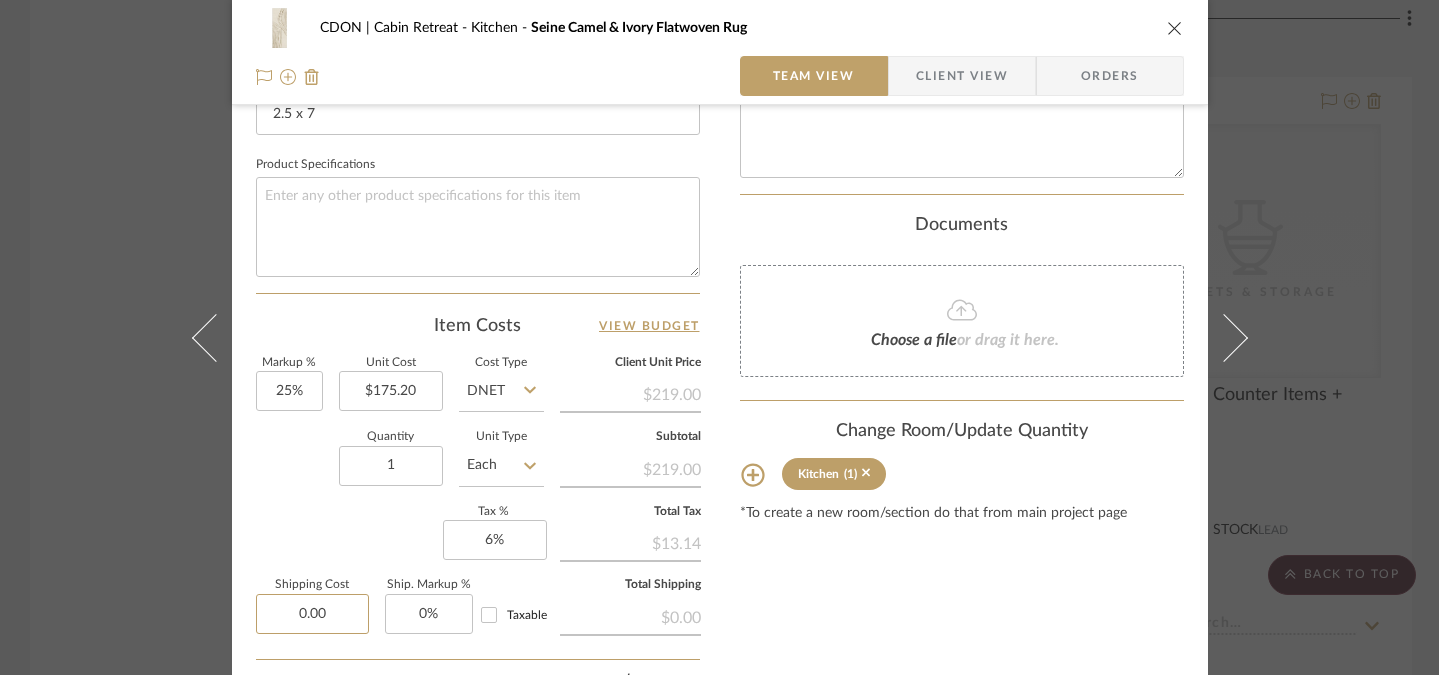 scroll, scrollTop: 31, scrollLeft: 0, axis: vertical 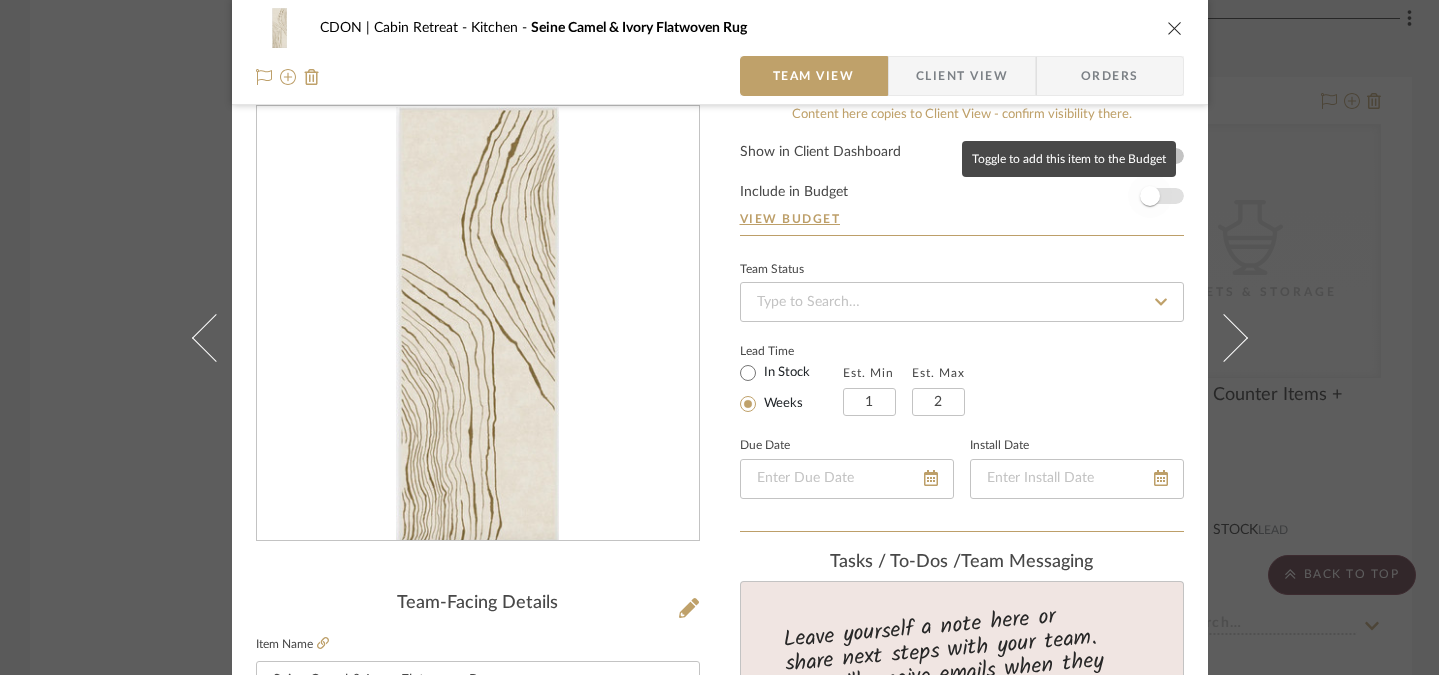 type on "$0.00" 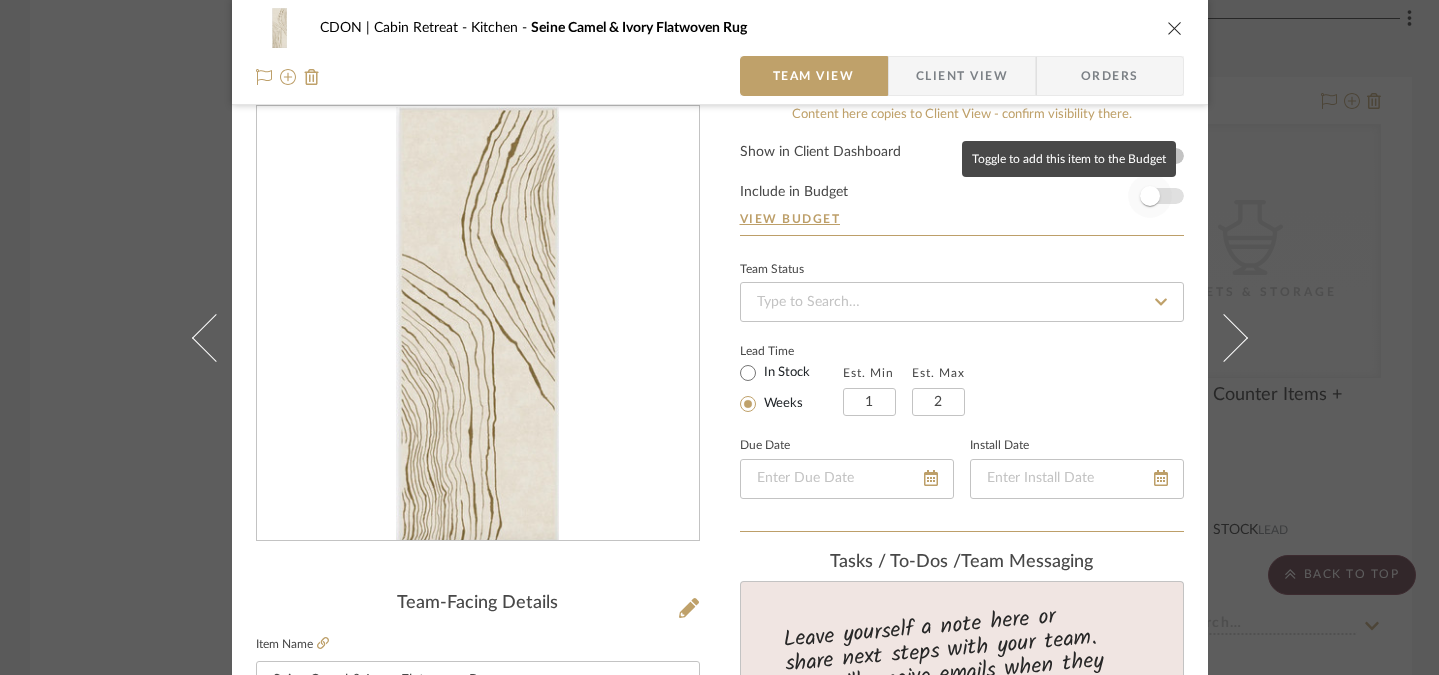 click at bounding box center [1150, 196] 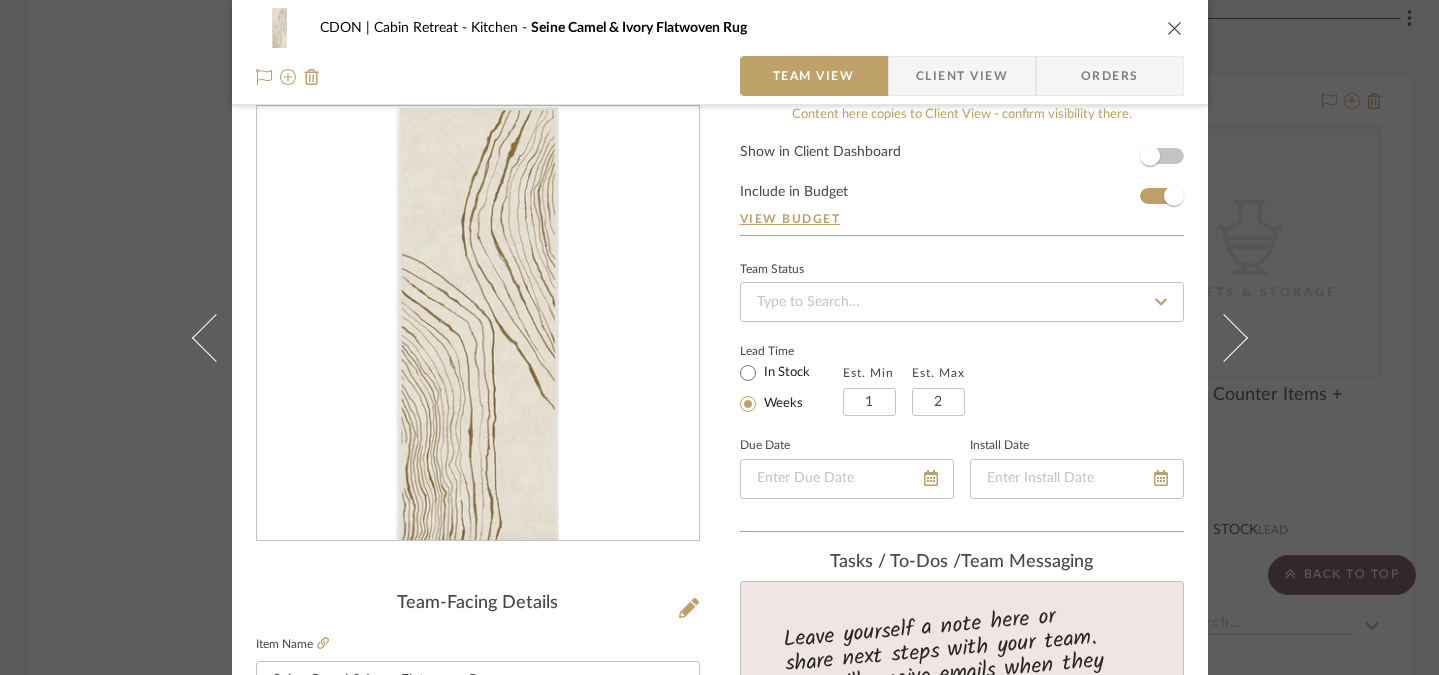 type 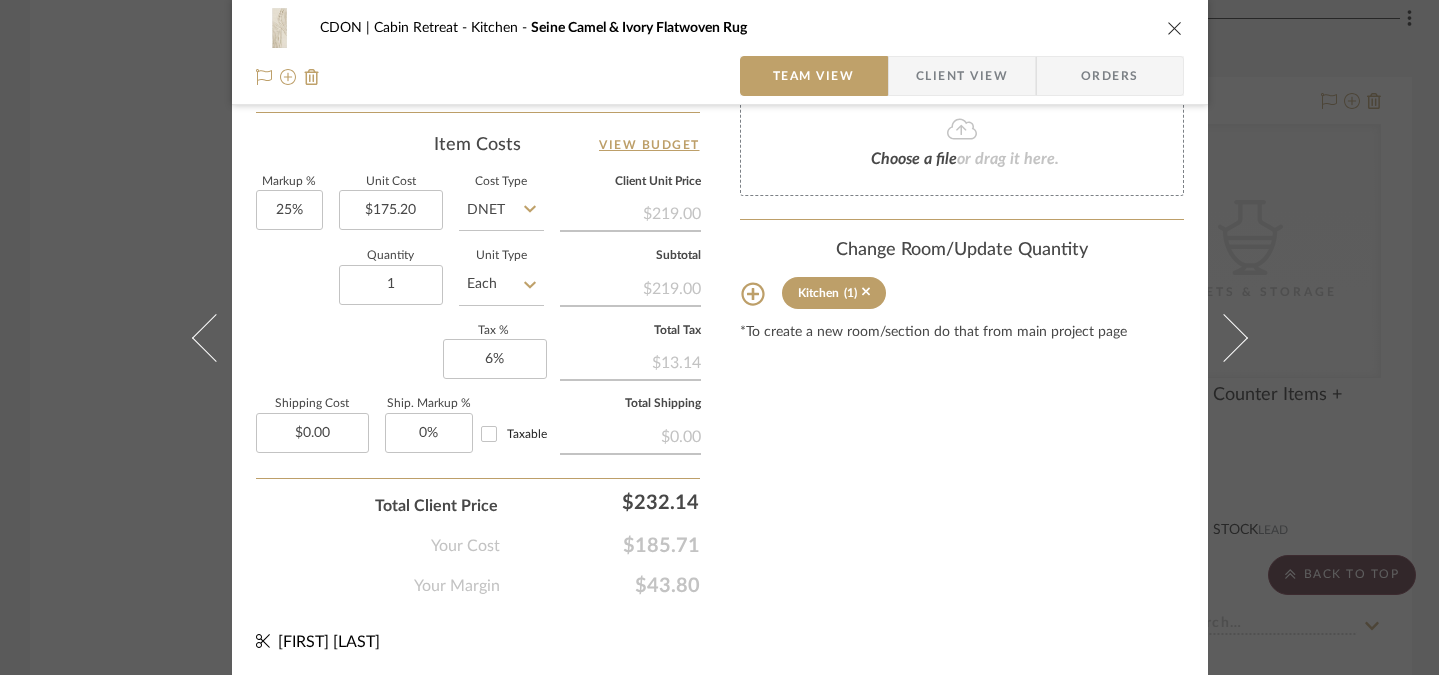 scroll, scrollTop: 0, scrollLeft: 0, axis: both 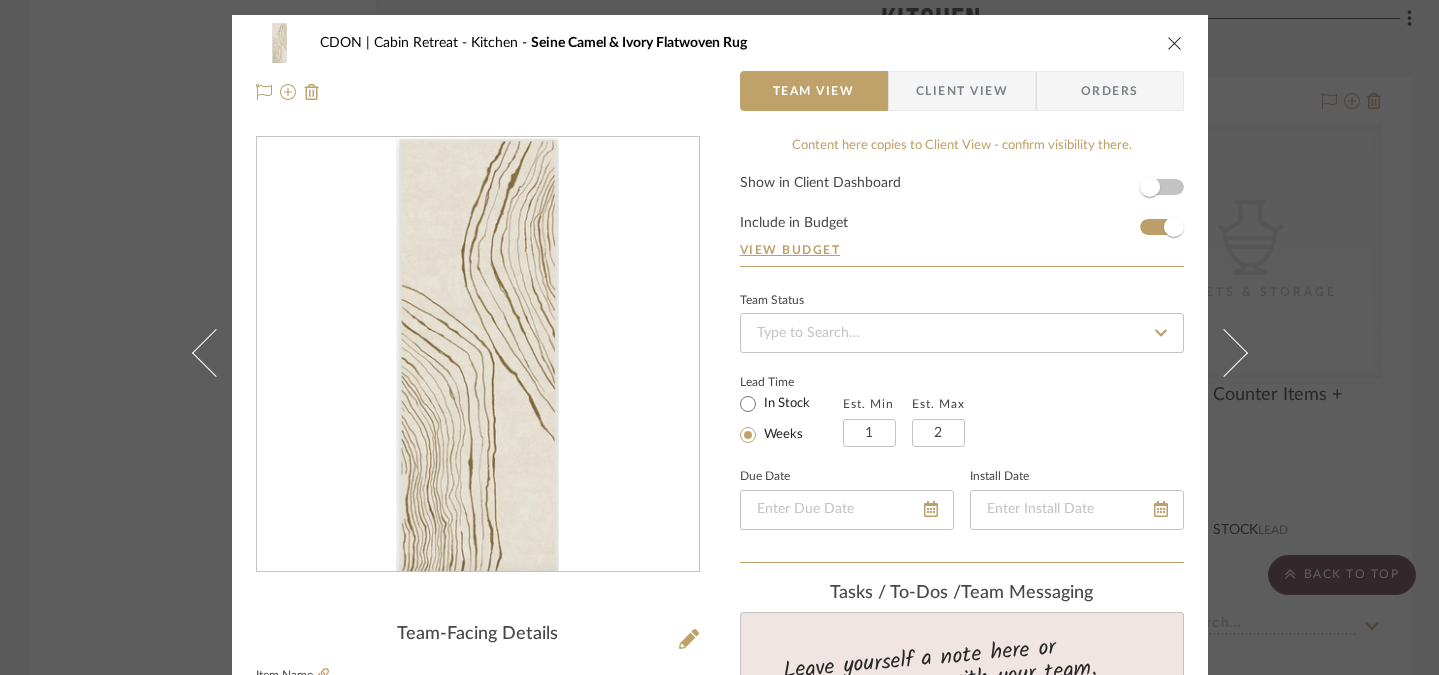 click at bounding box center (1175, 43) 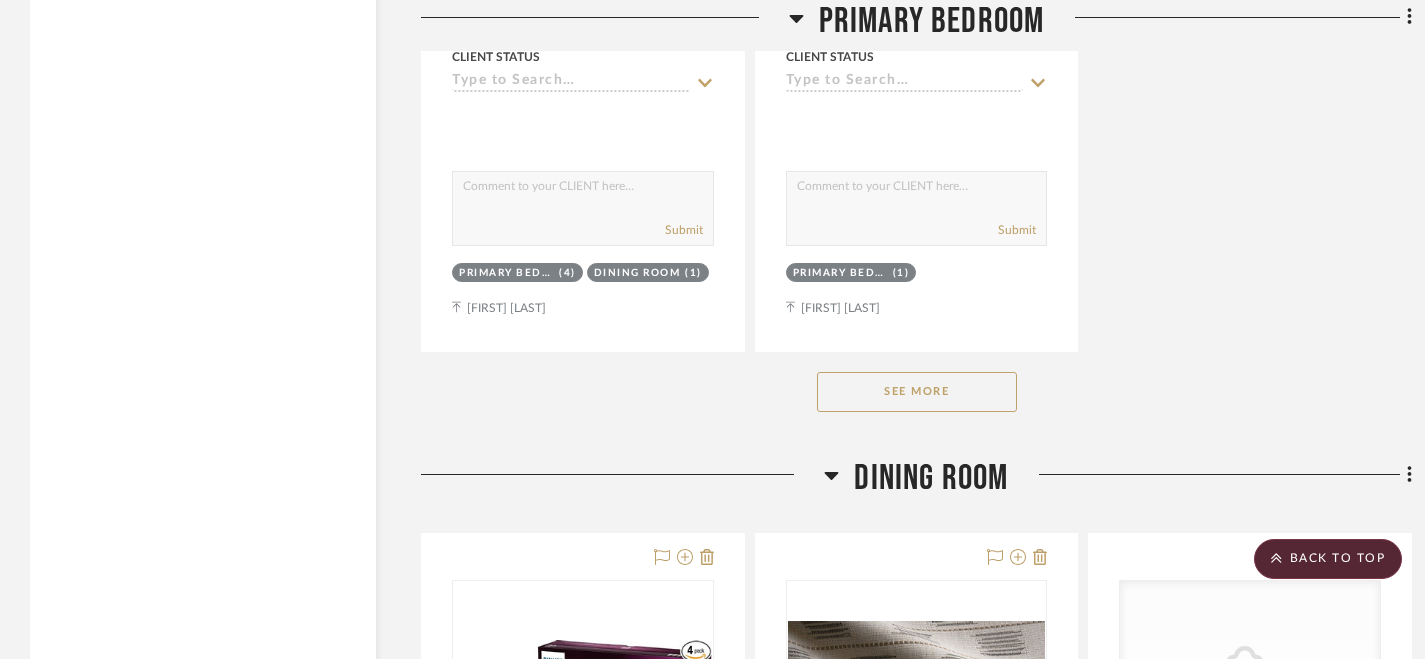 scroll, scrollTop: 2876, scrollLeft: 0, axis: vertical 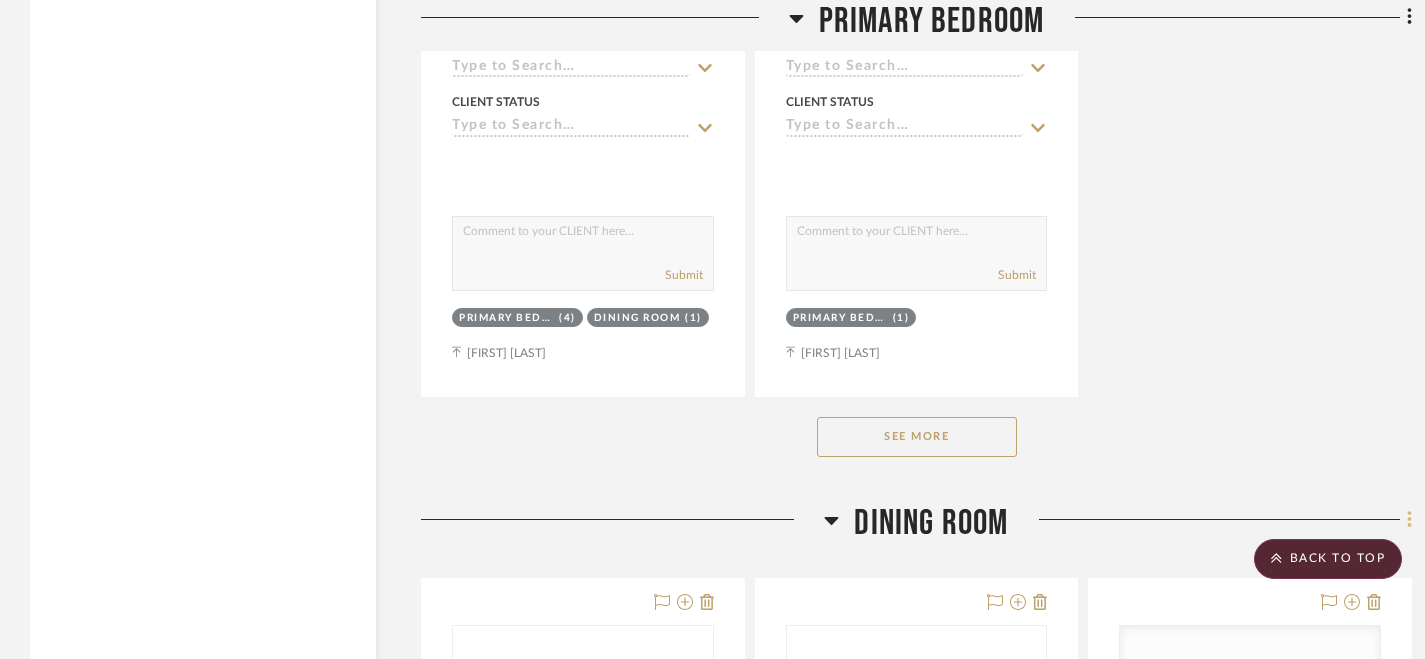 click 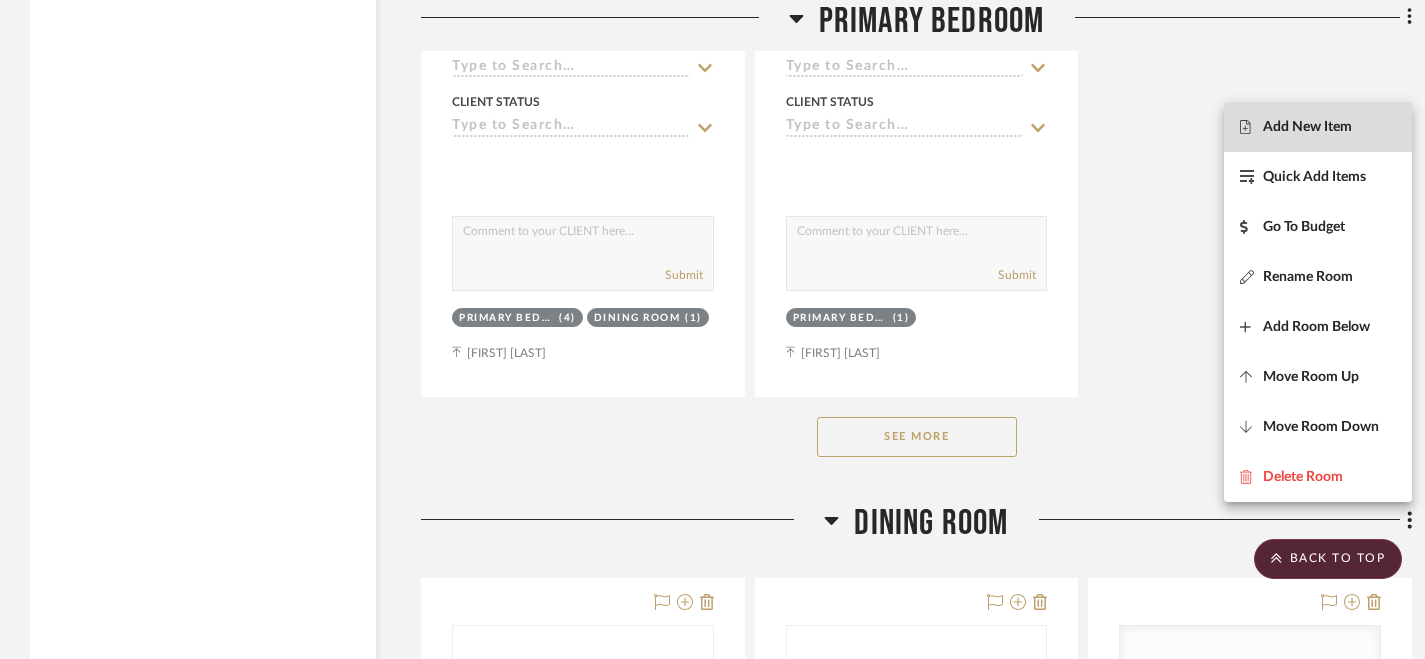 click on "Add New Item" at bounding box center [1307, 126] 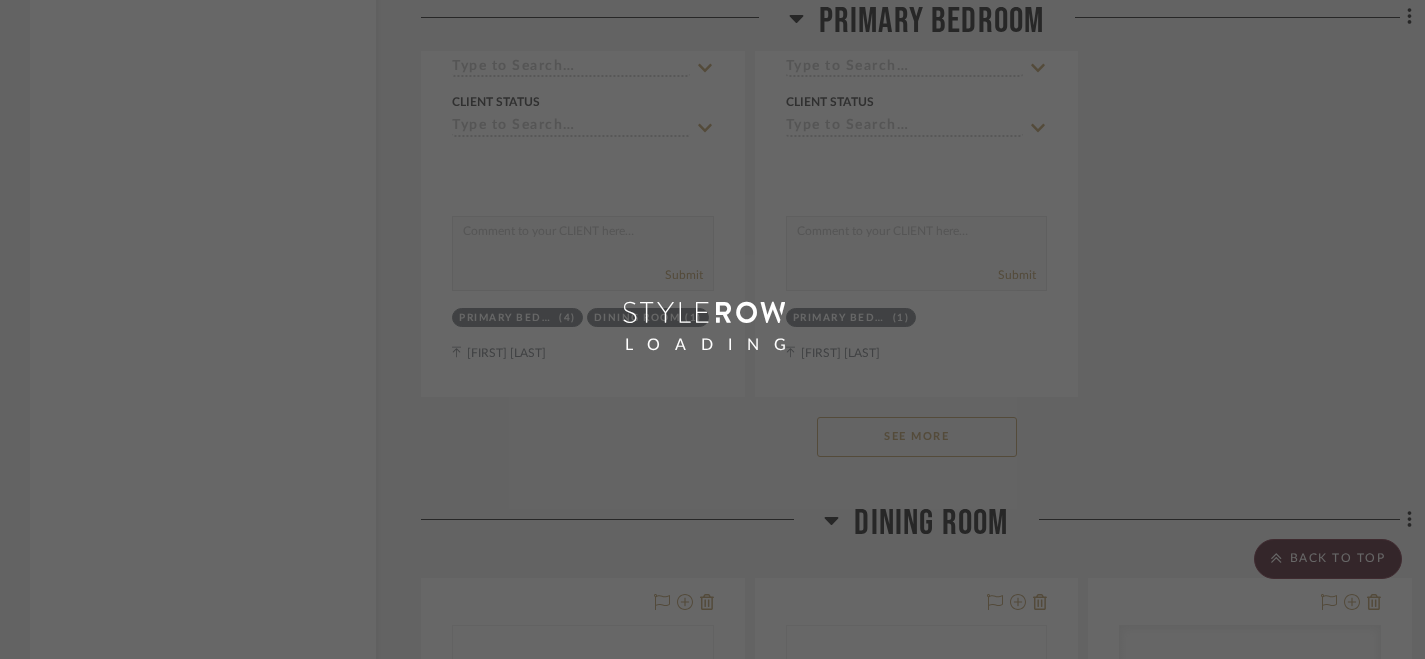 scroll, scrollTop: 0, scrollLeft: 0, axis: both 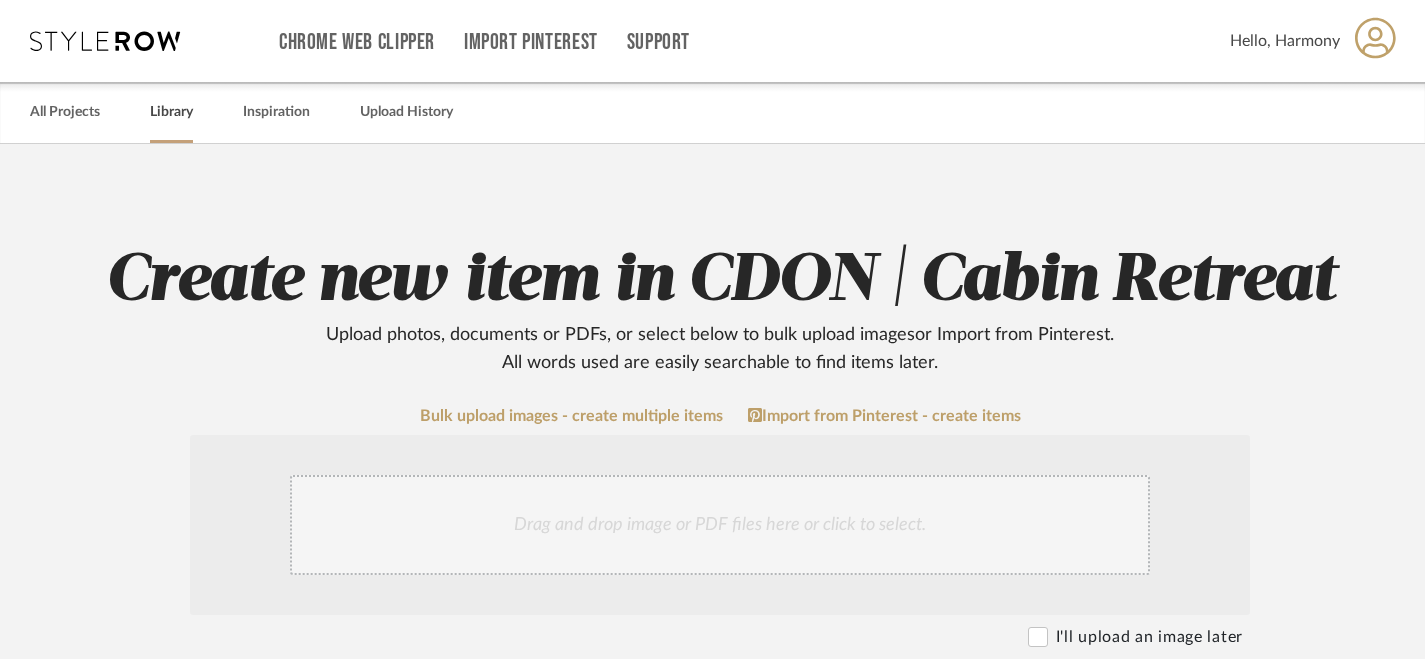 click on "Library" at bounding box center [171, 112] 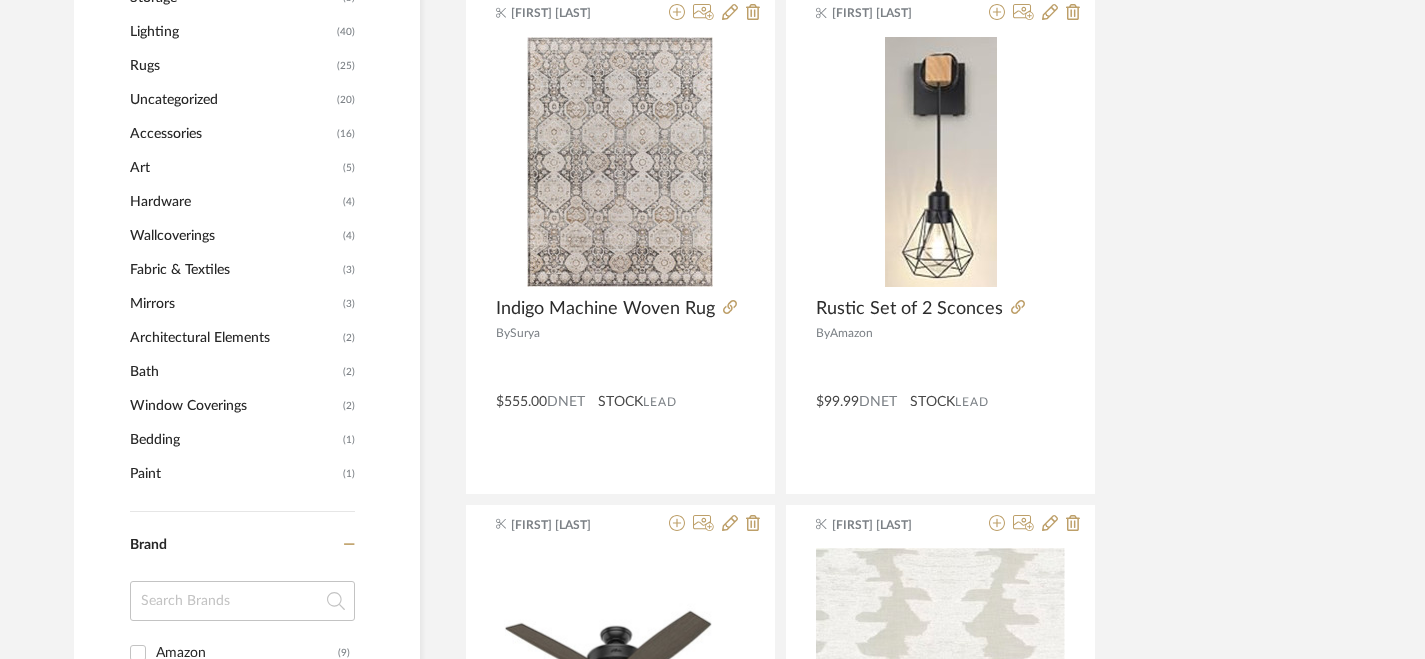 scroll, scrollTop: 904, scrollLeft: 0, axis: vertical 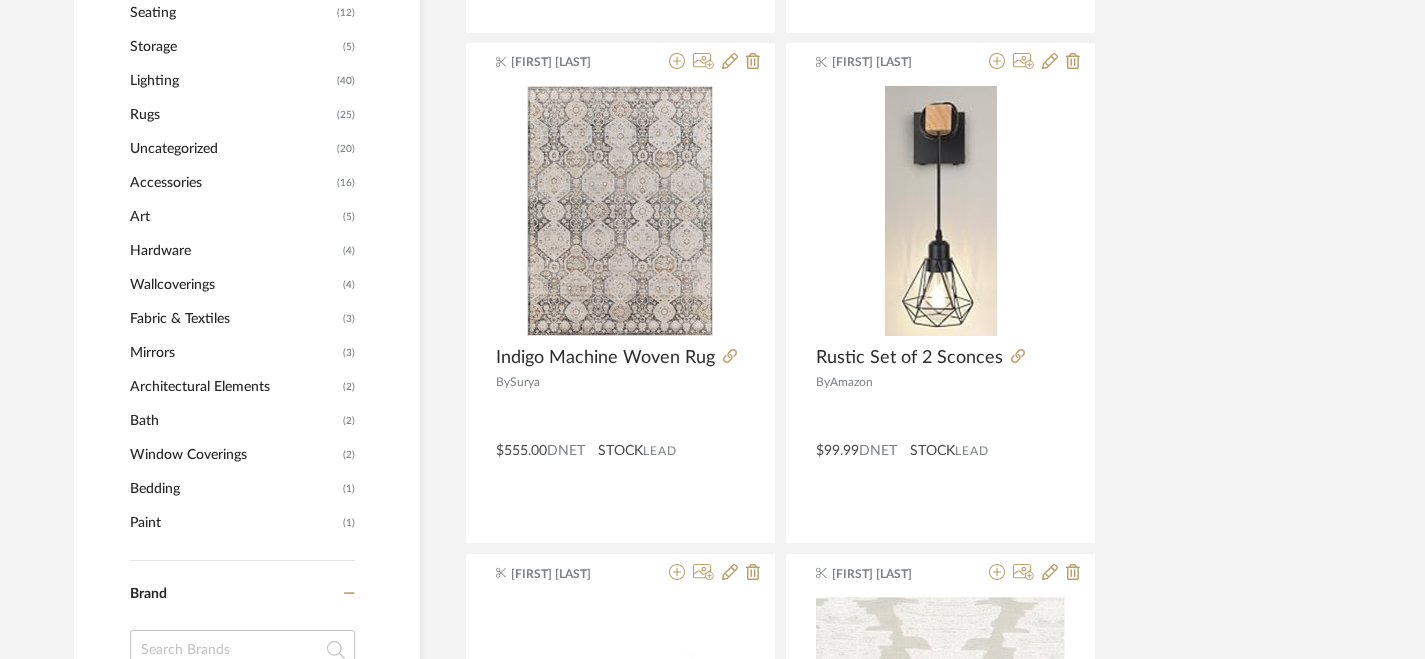 click on "Rugs" 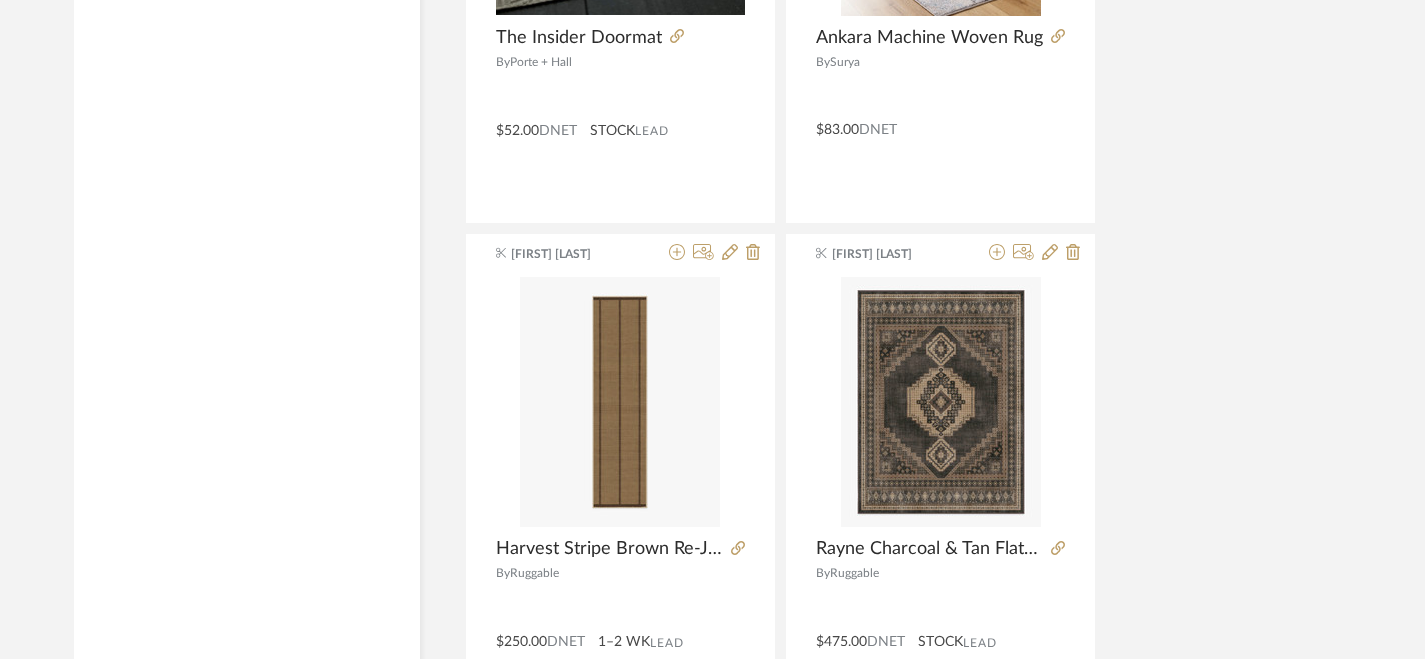 scroll, scrollTop: 2359, scrollLeft: 0, axis: vertical 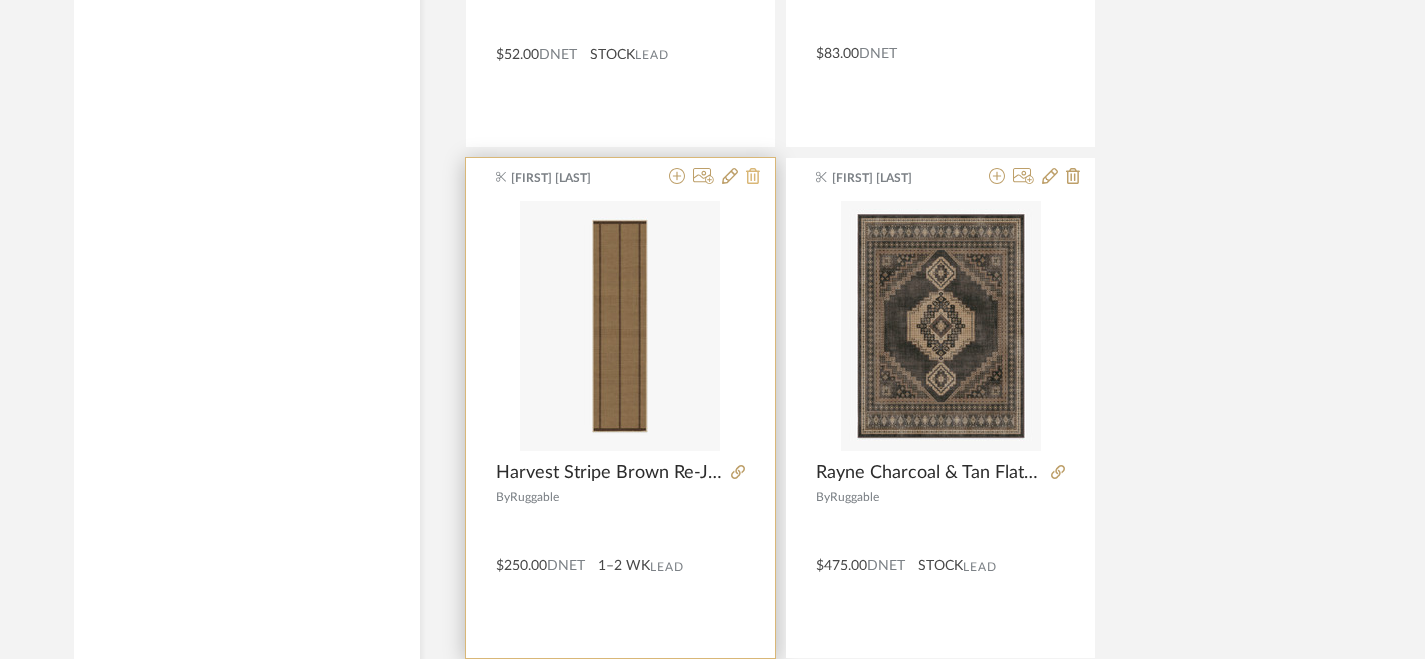 click 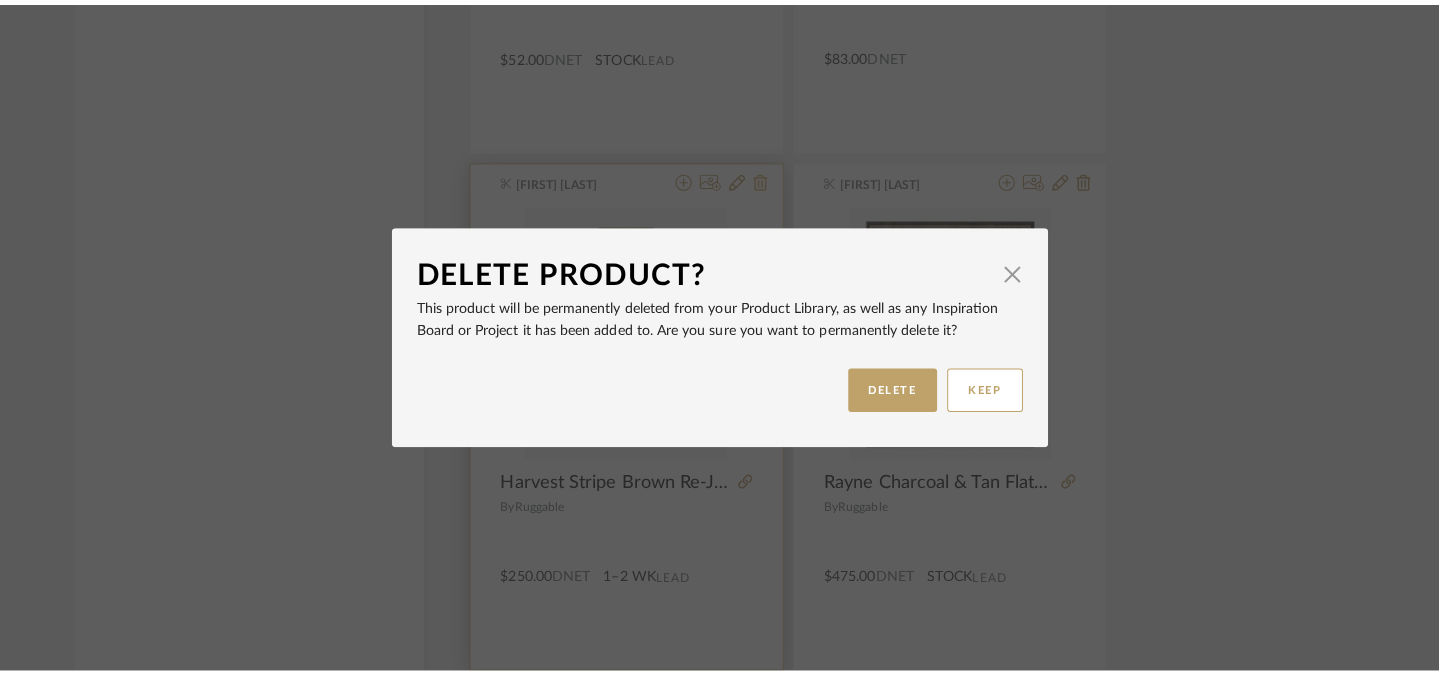 scroll, scrollTop: 0, scrollLeft: 0, axis: both 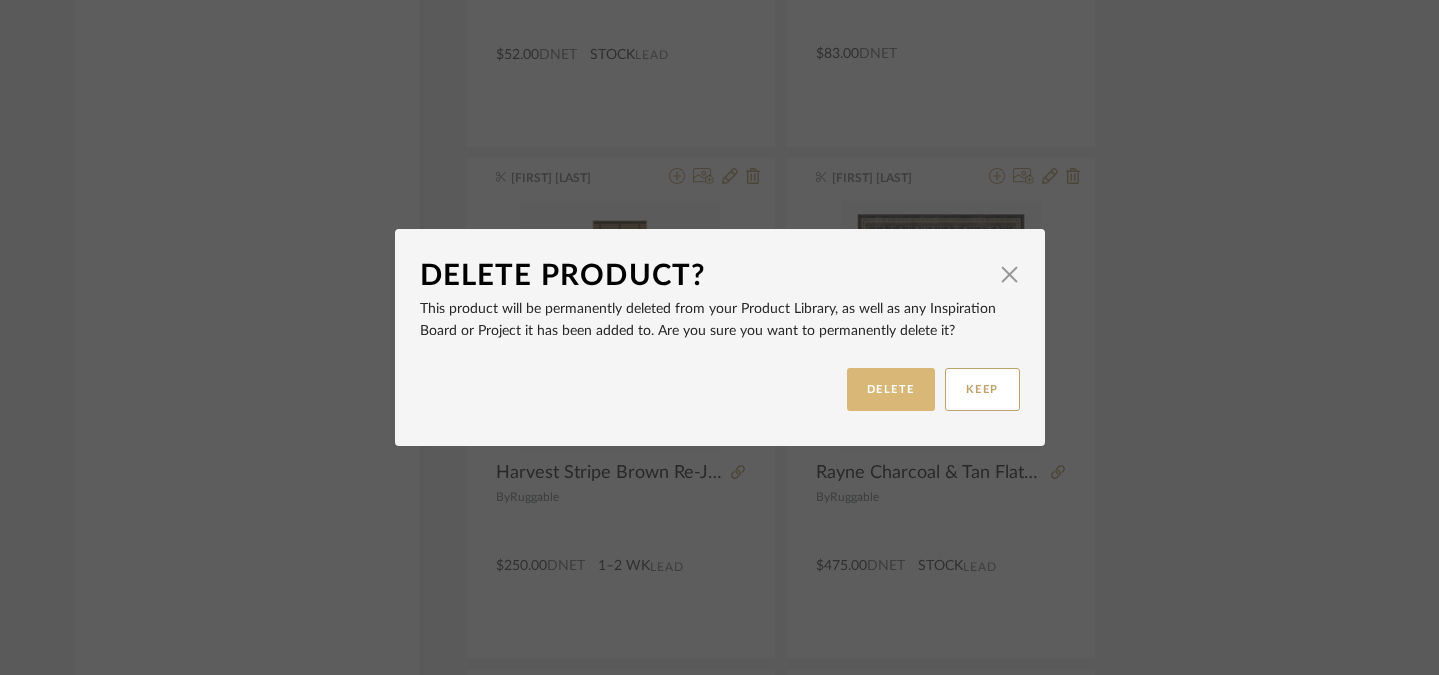 click on "DELETE" at bounding box center [891, 389] 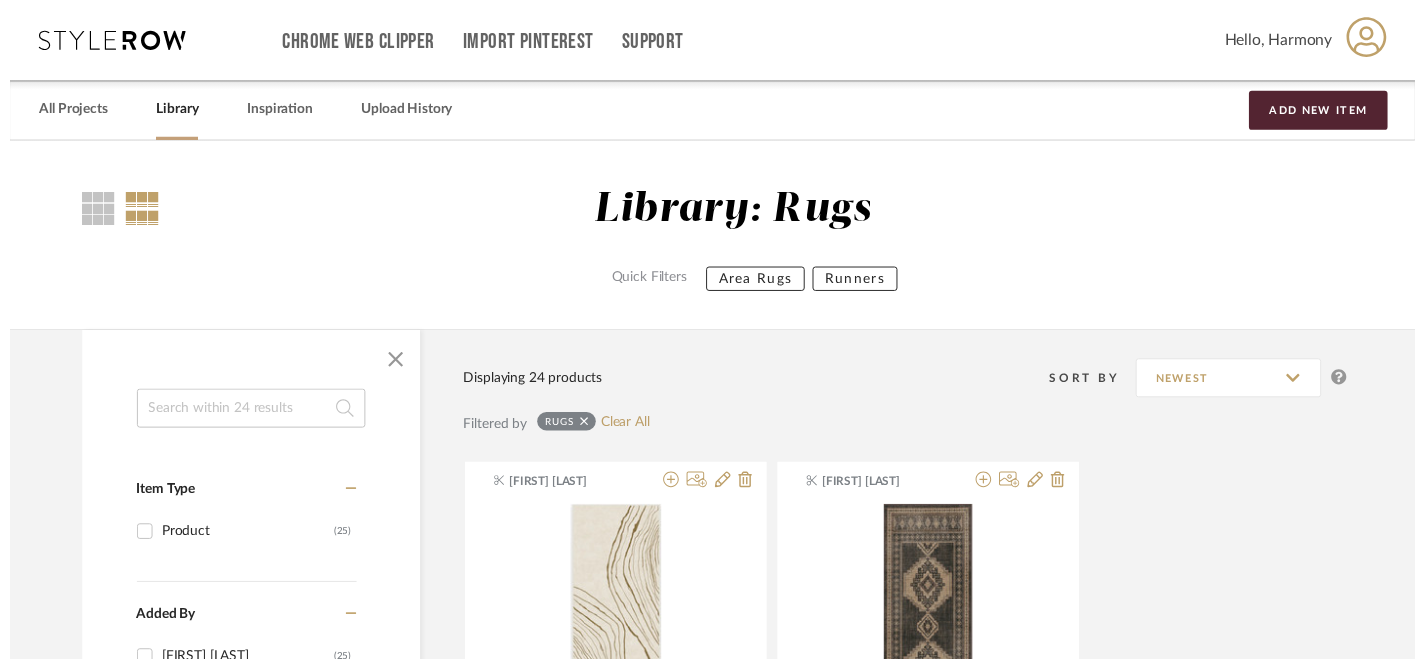 scroll, scrollTop: 2359, scrollLeft: 0, axis: vertical 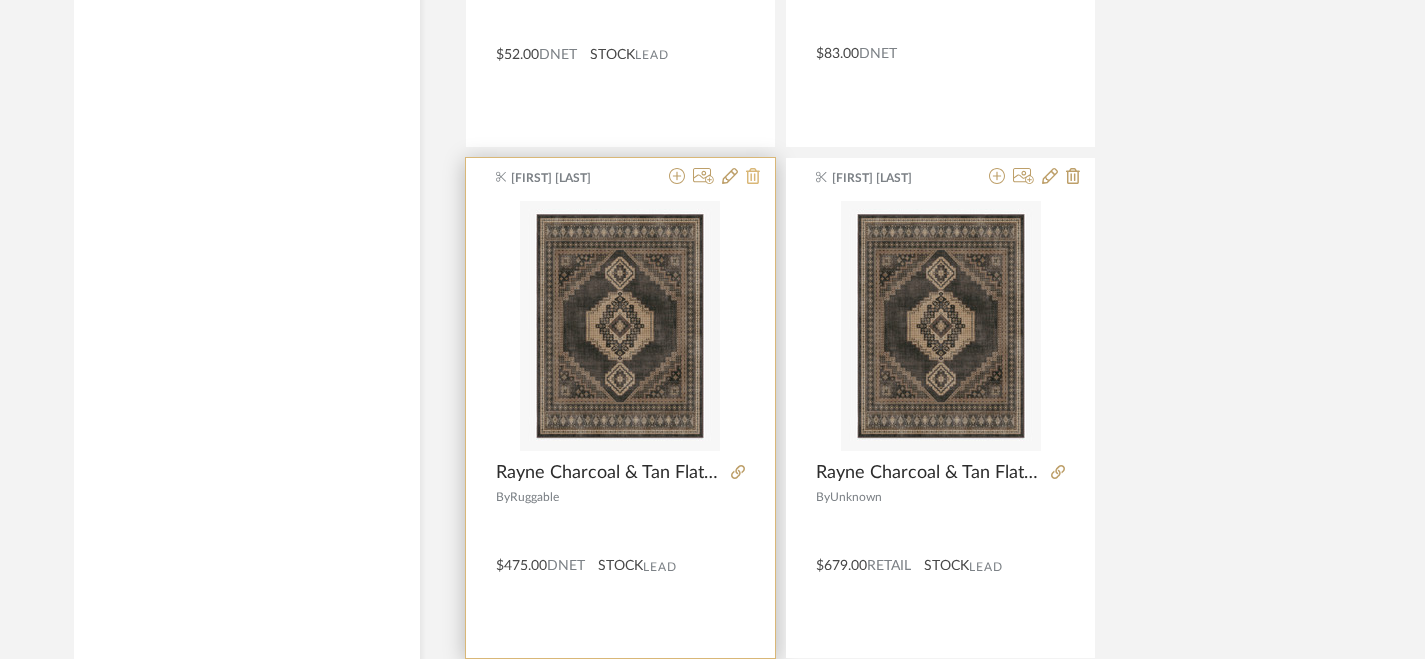 click 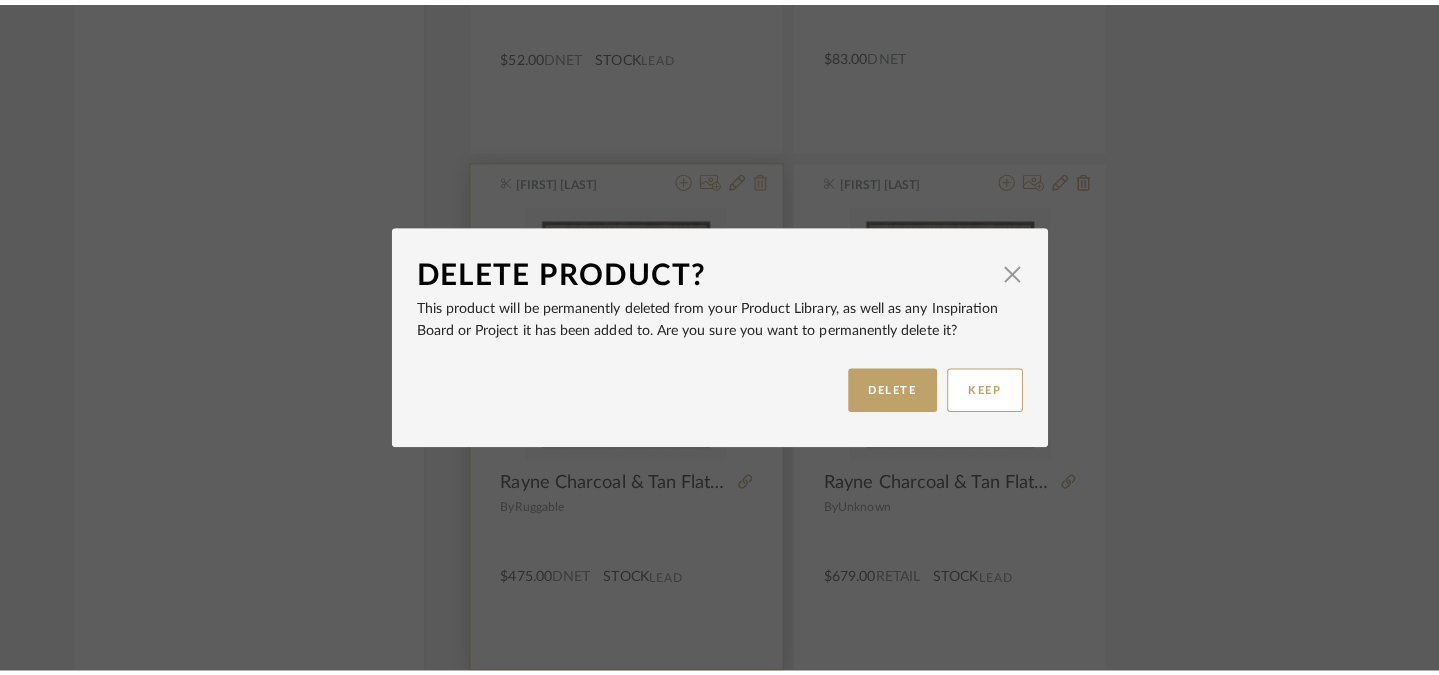 scroll, scrollTop: 0, scrollLeft: 0, axis: both 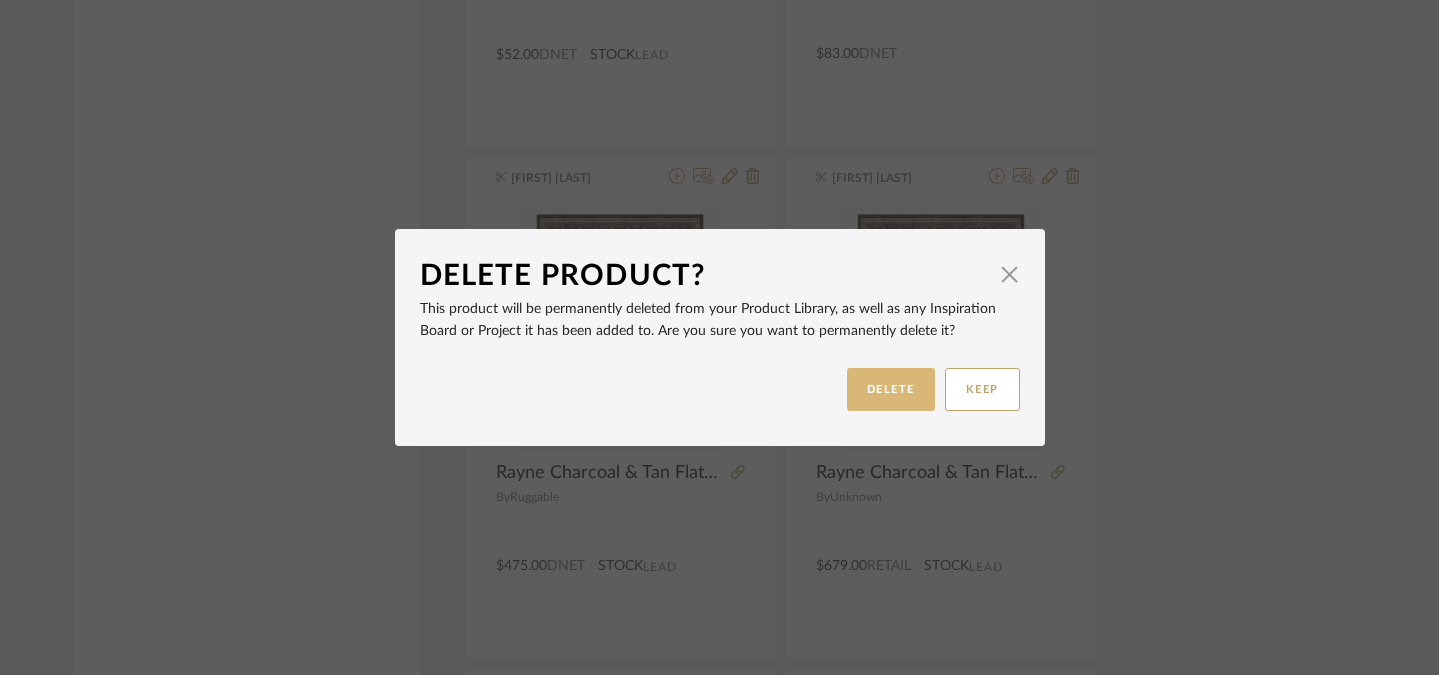 click on "DELETE" at bounding box center (891, 389) 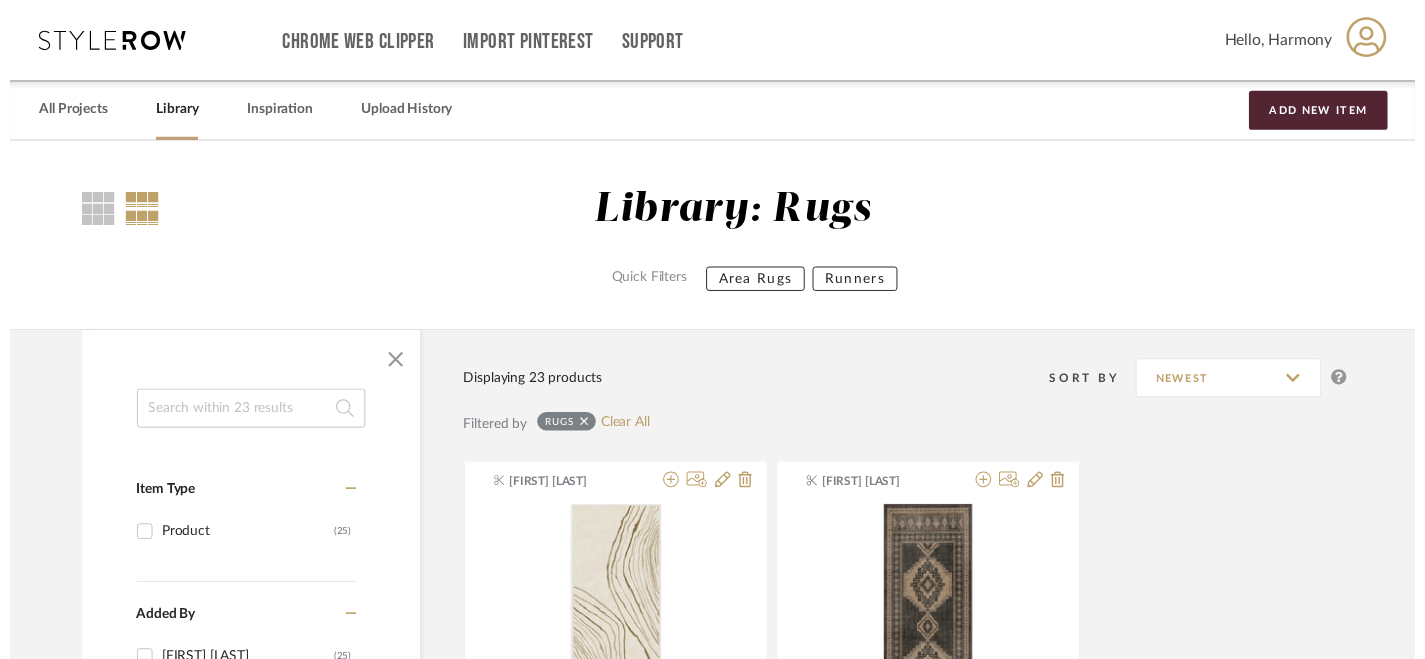 scroll, scrollTop: 2359, scrollLeft: 0, axis: vertical 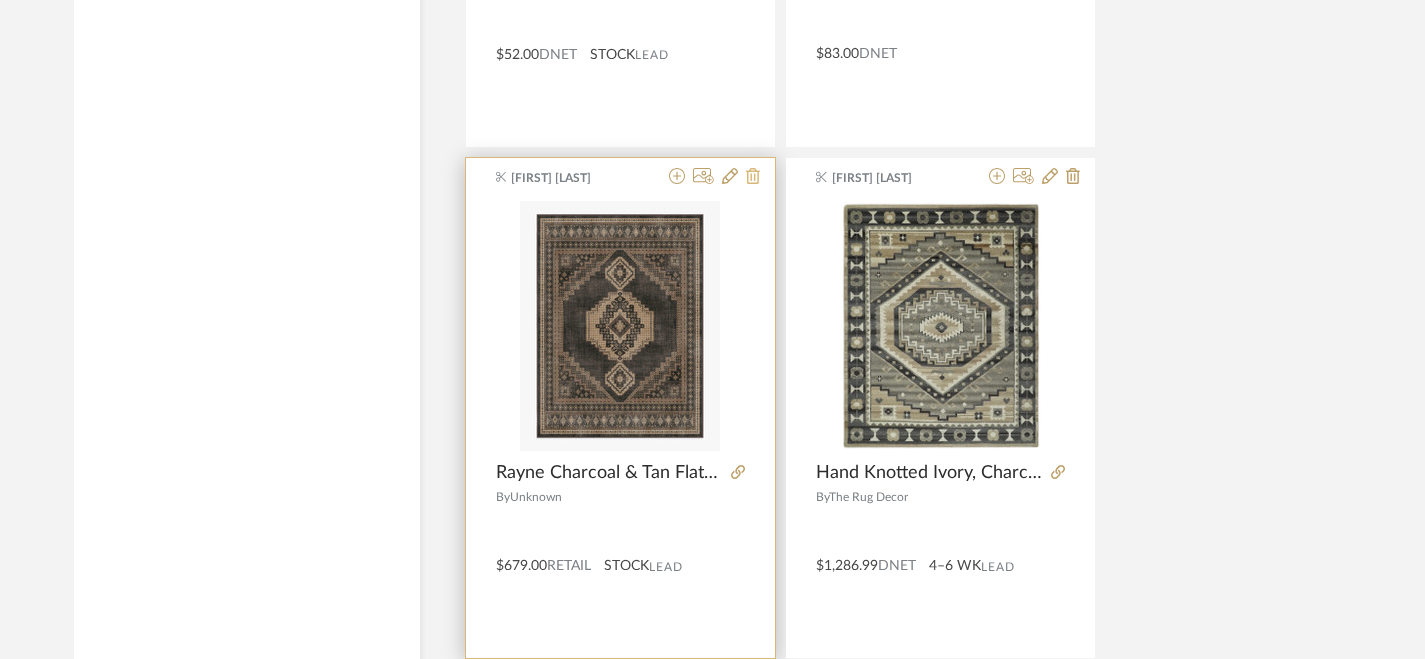 click 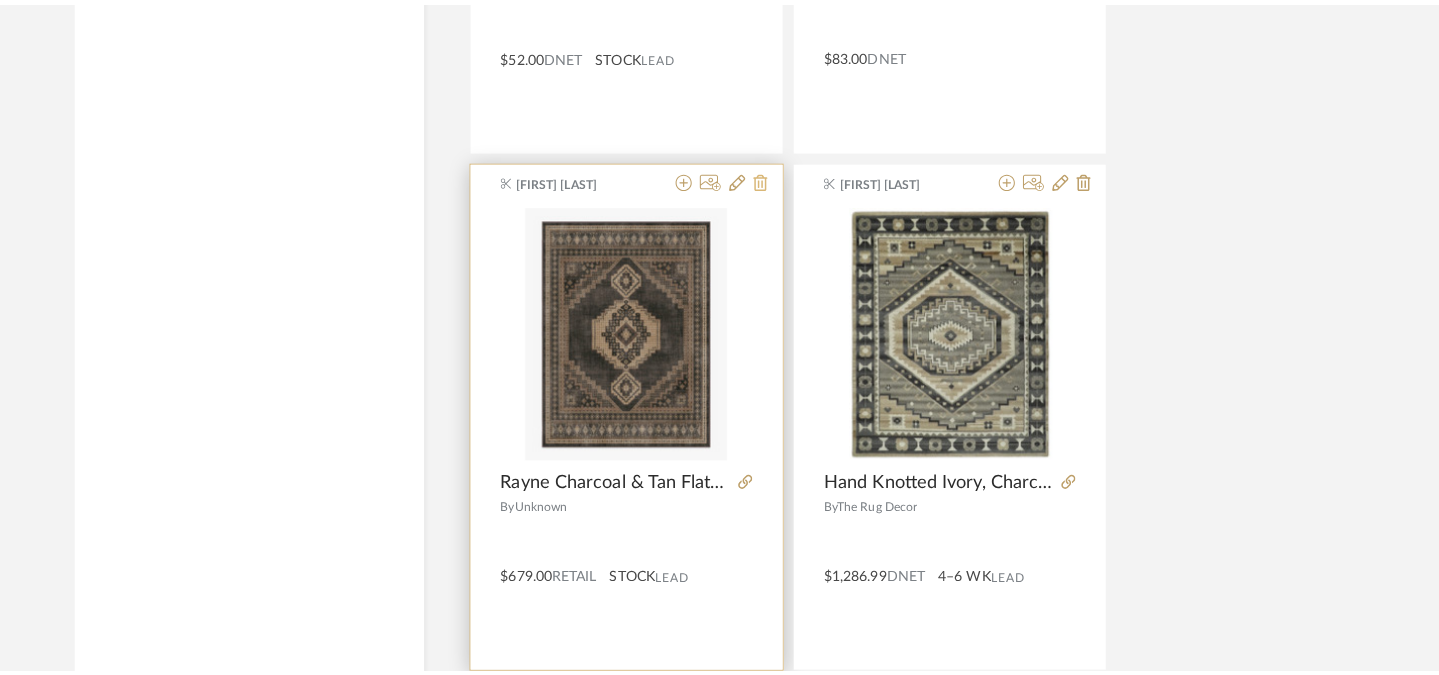 scroll, scrollTop: 0, scrollLeft: 0, axis: both 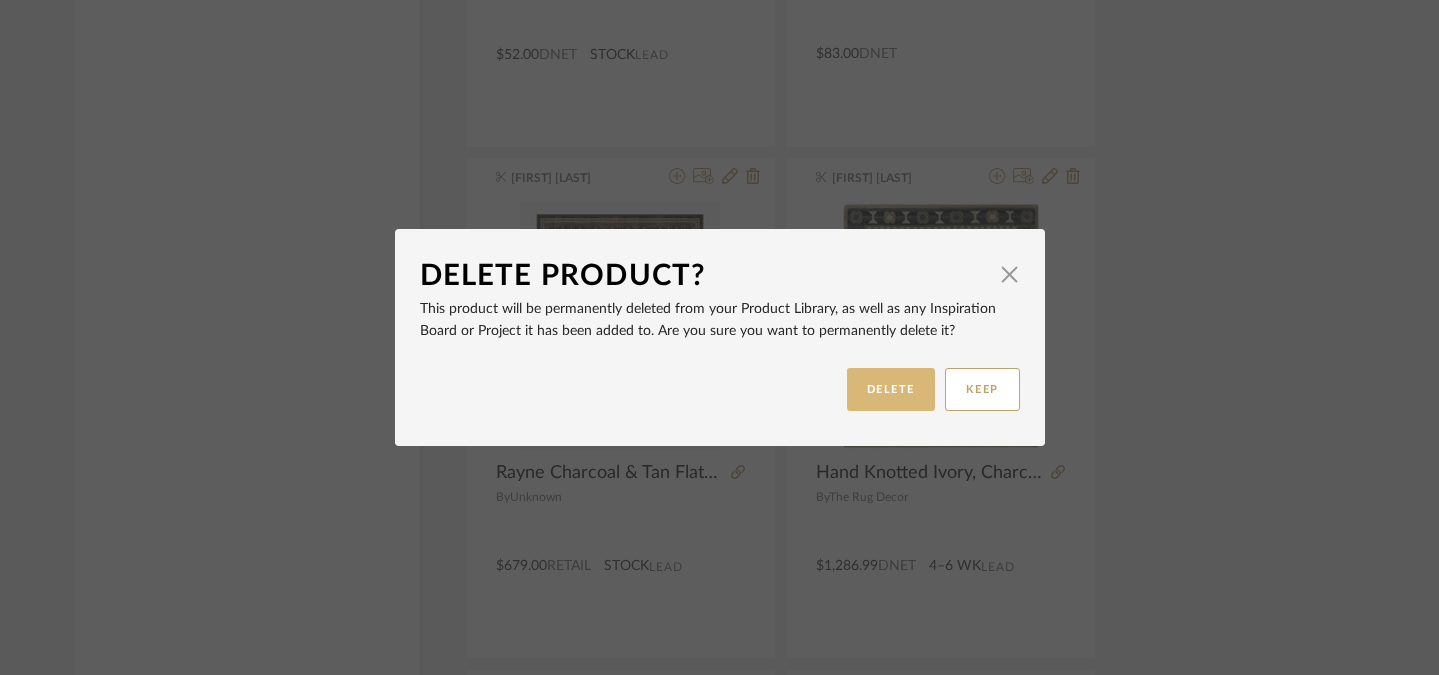 click on "DELETE" at bounding box center (891, 389) 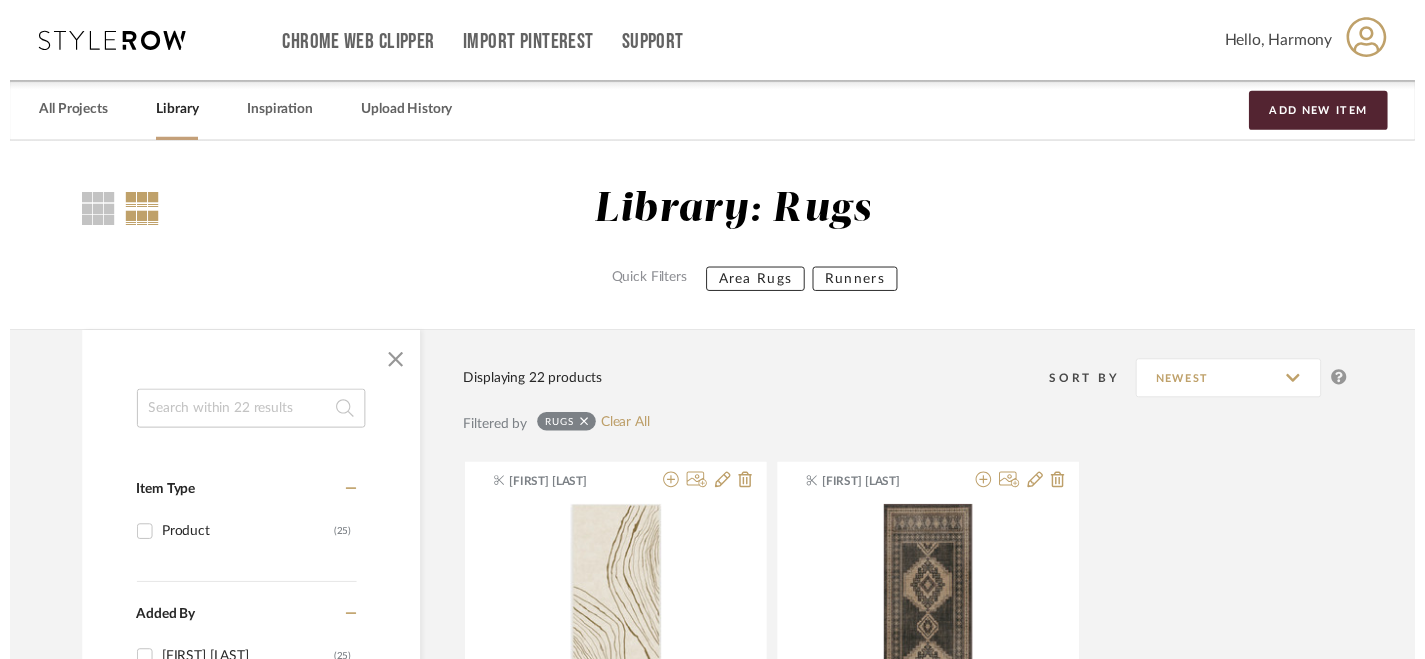 scroll, scrollTop: 2359, scrollLeft: 0, axis: vertical 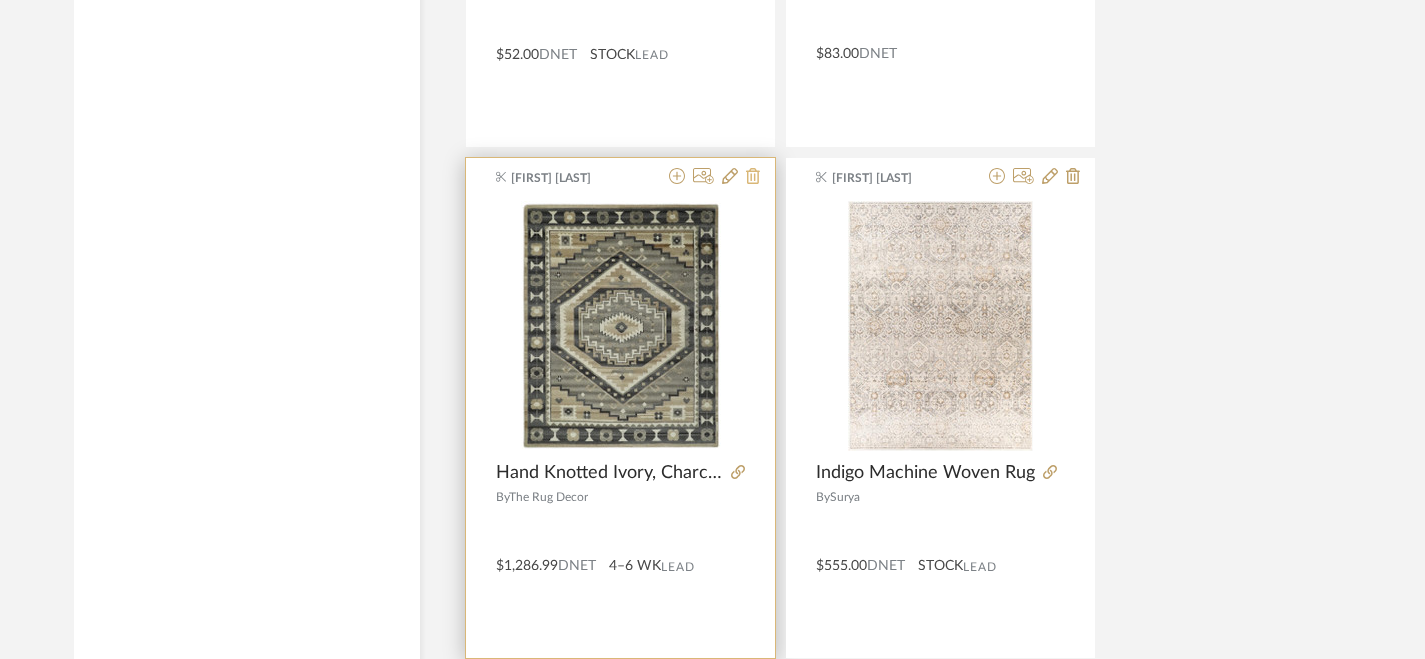 click 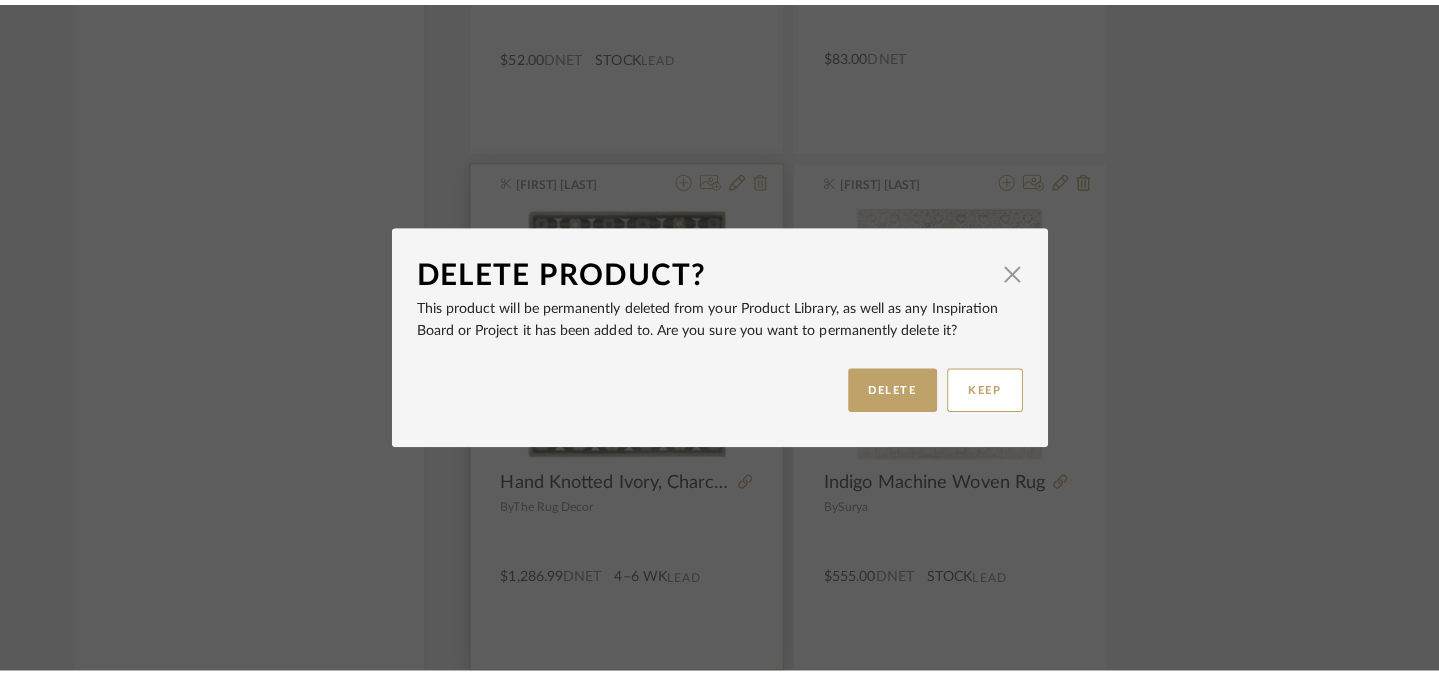 scroll, scrollTop: 0, scrollLeft: 0, axis: both 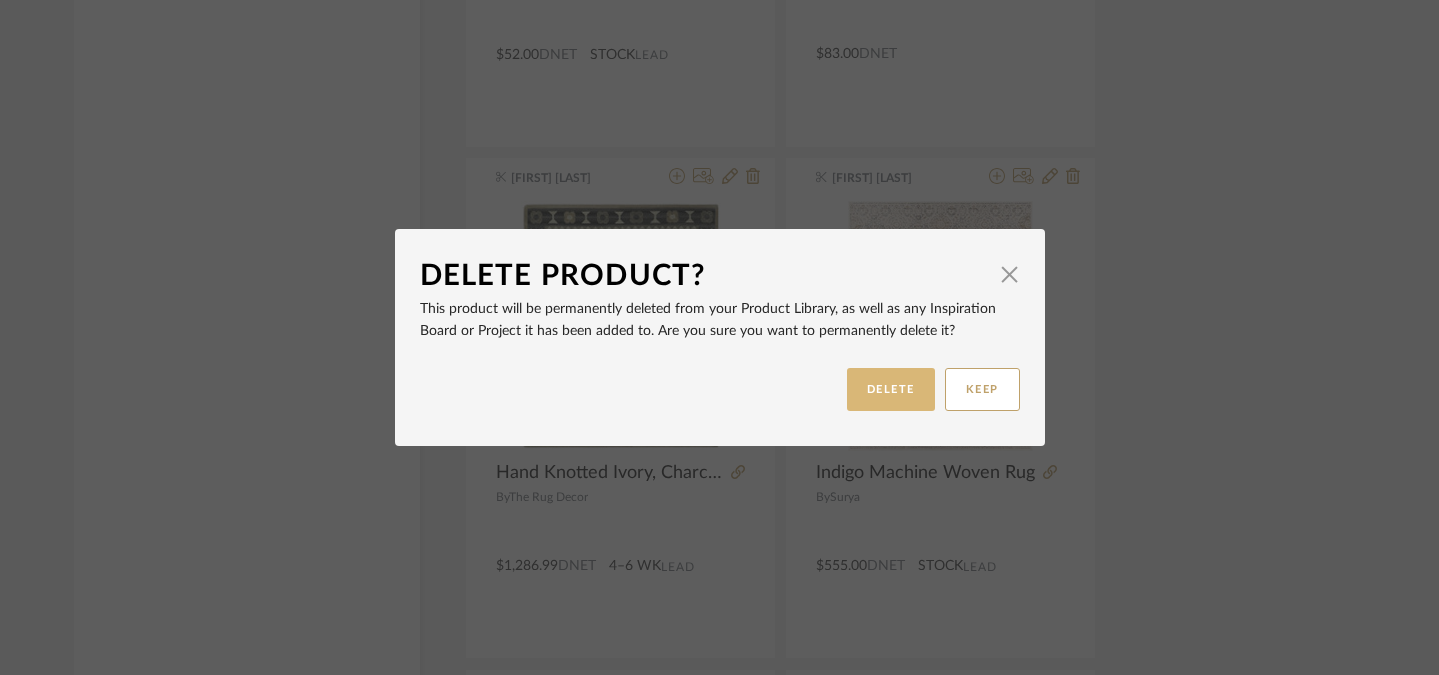 click on "DELETE" at bounding box center [891, 389] 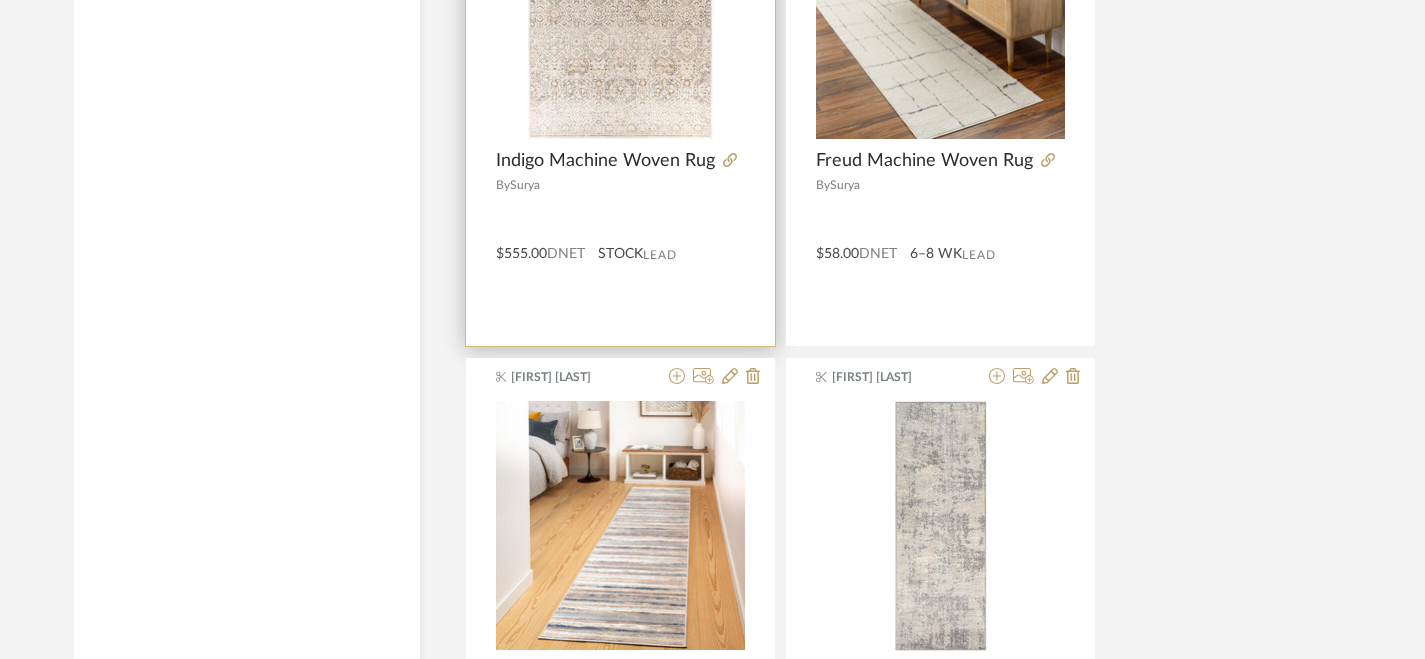 scroll, scrollTop: 2919, scrollLeft: 0, axis: vertical 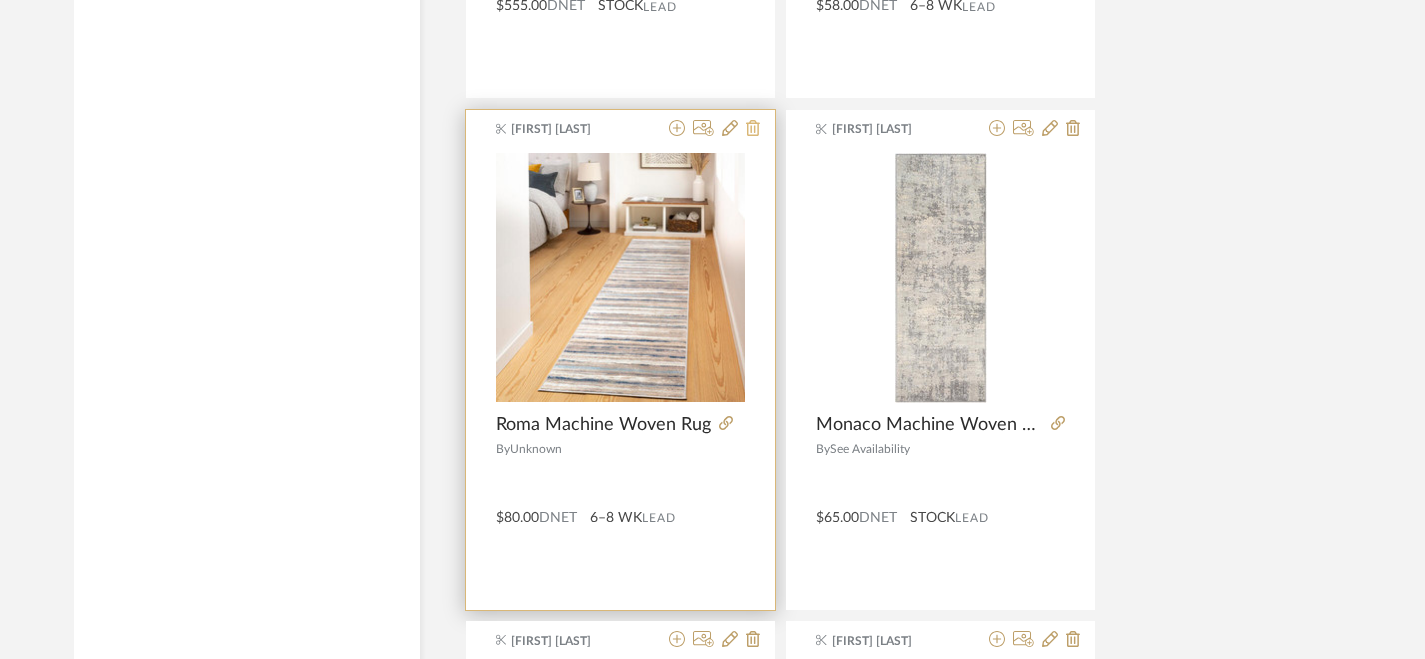 click 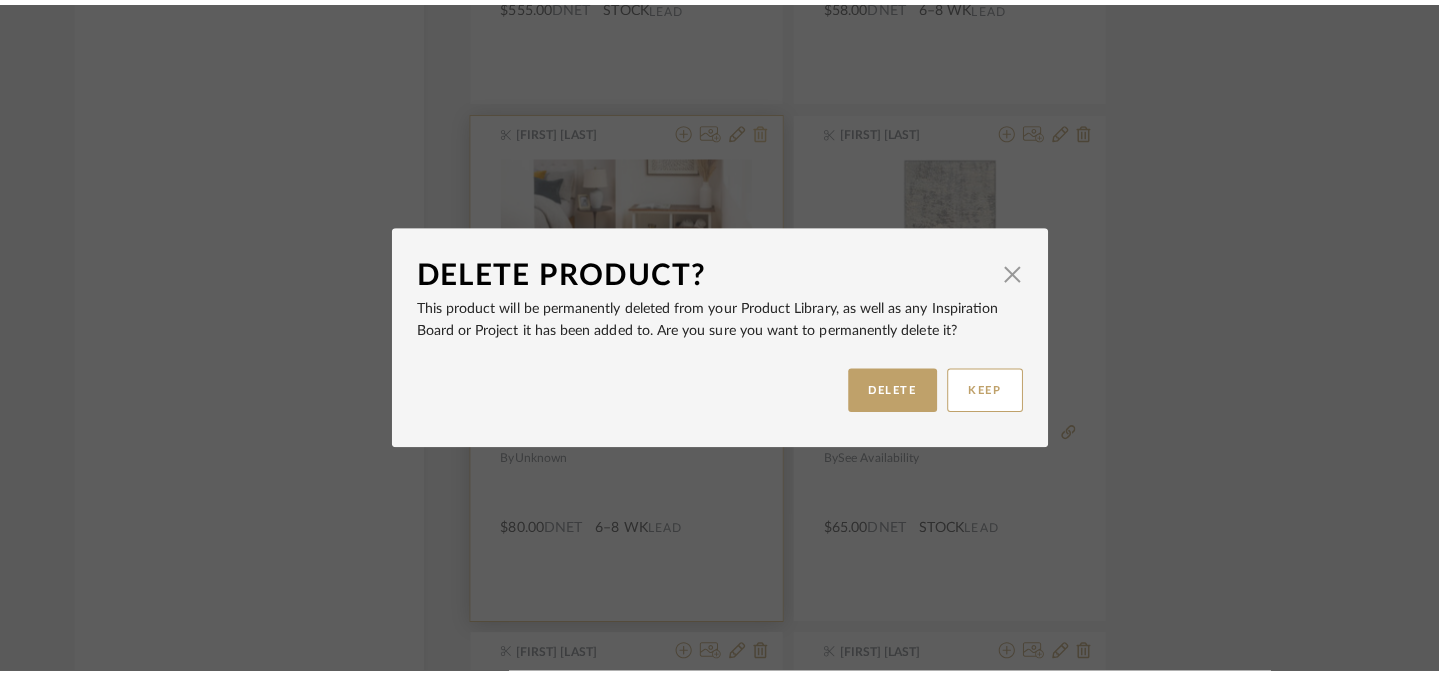 scroll, scrollTop: 0, scrollLeft: 0, axis: both 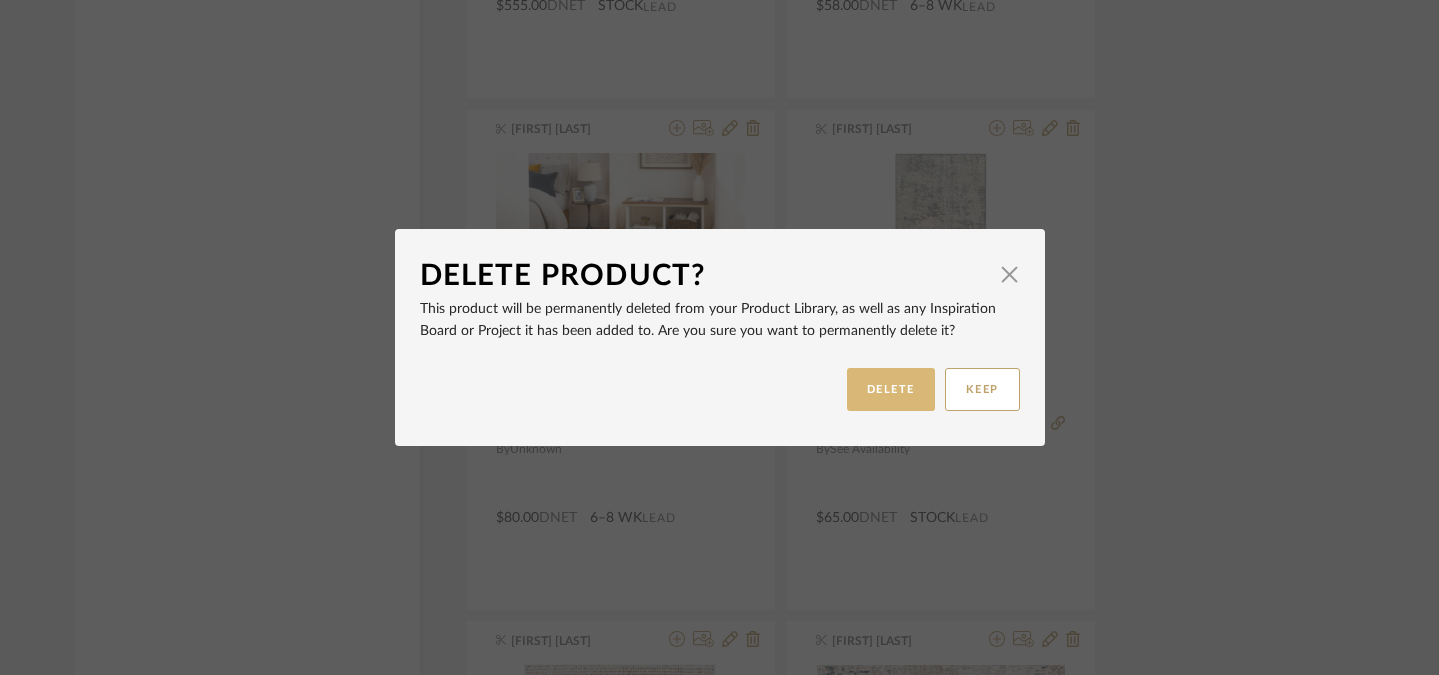 click on "DELETE" at bounding box center (891, 389) 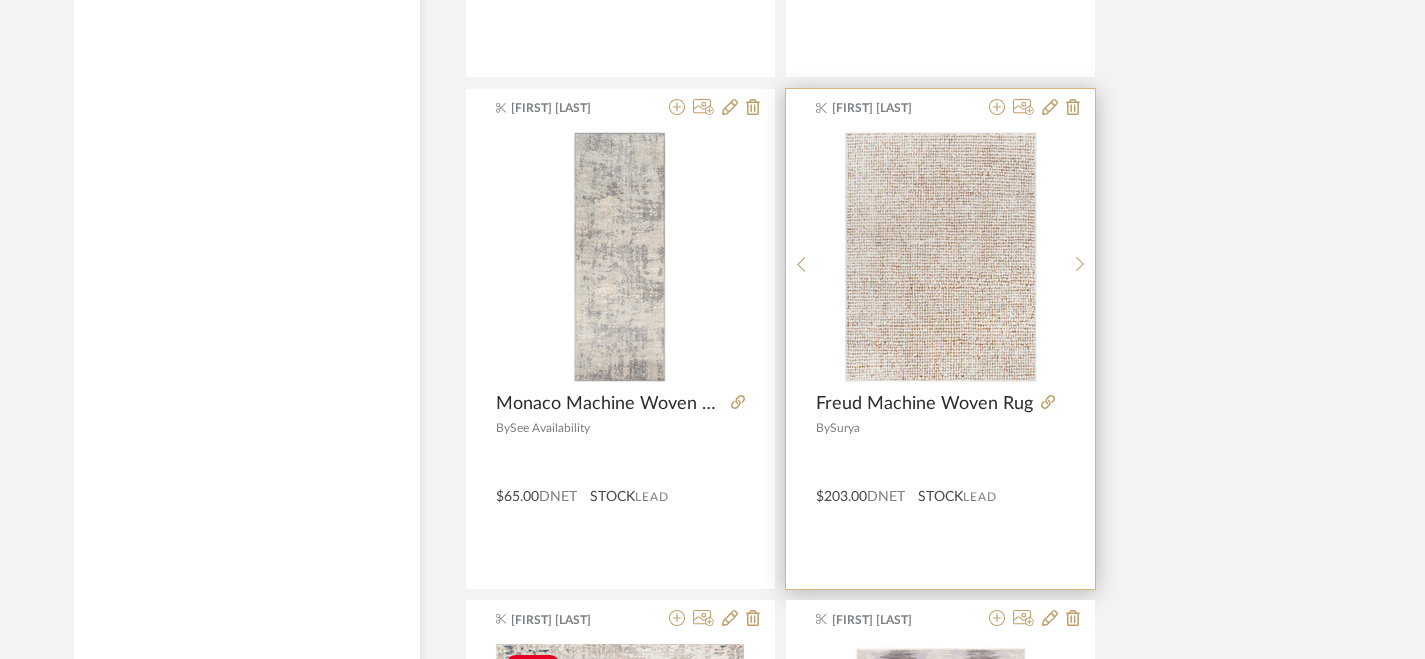 scroll, scrollTop: 2873, scrollLeft: 0, axis: vertical 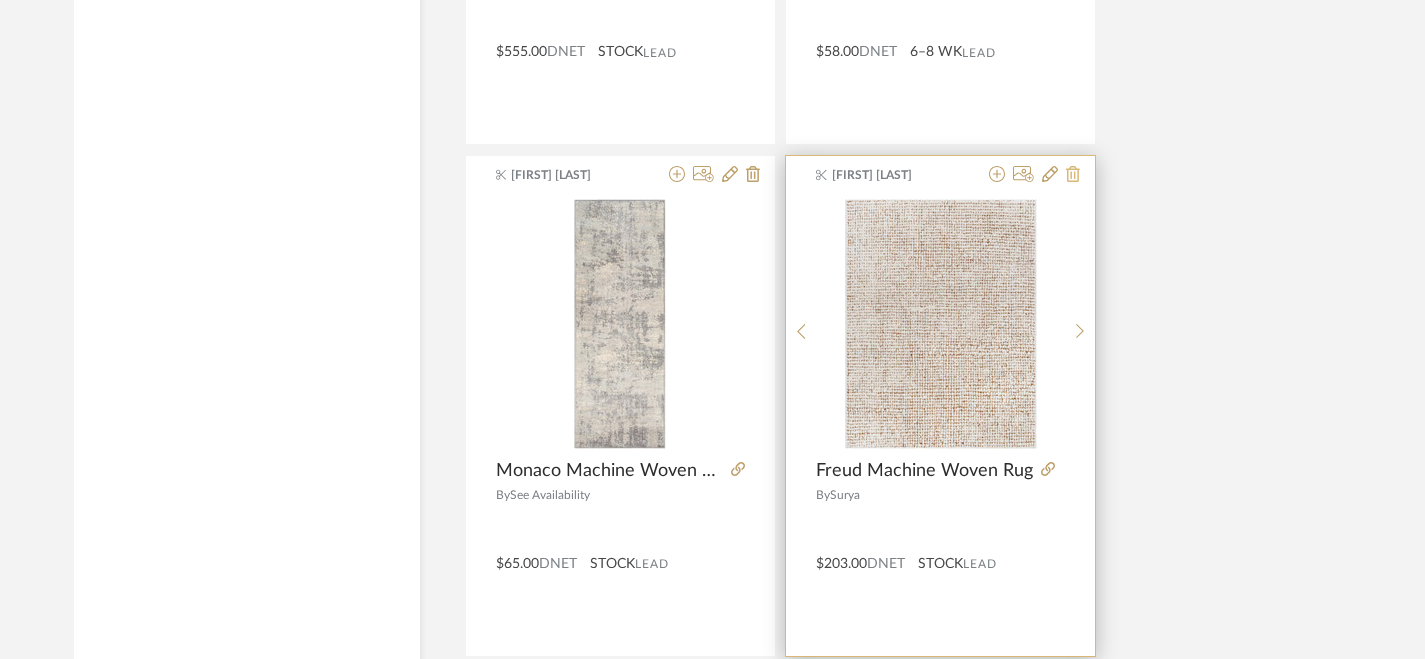 click 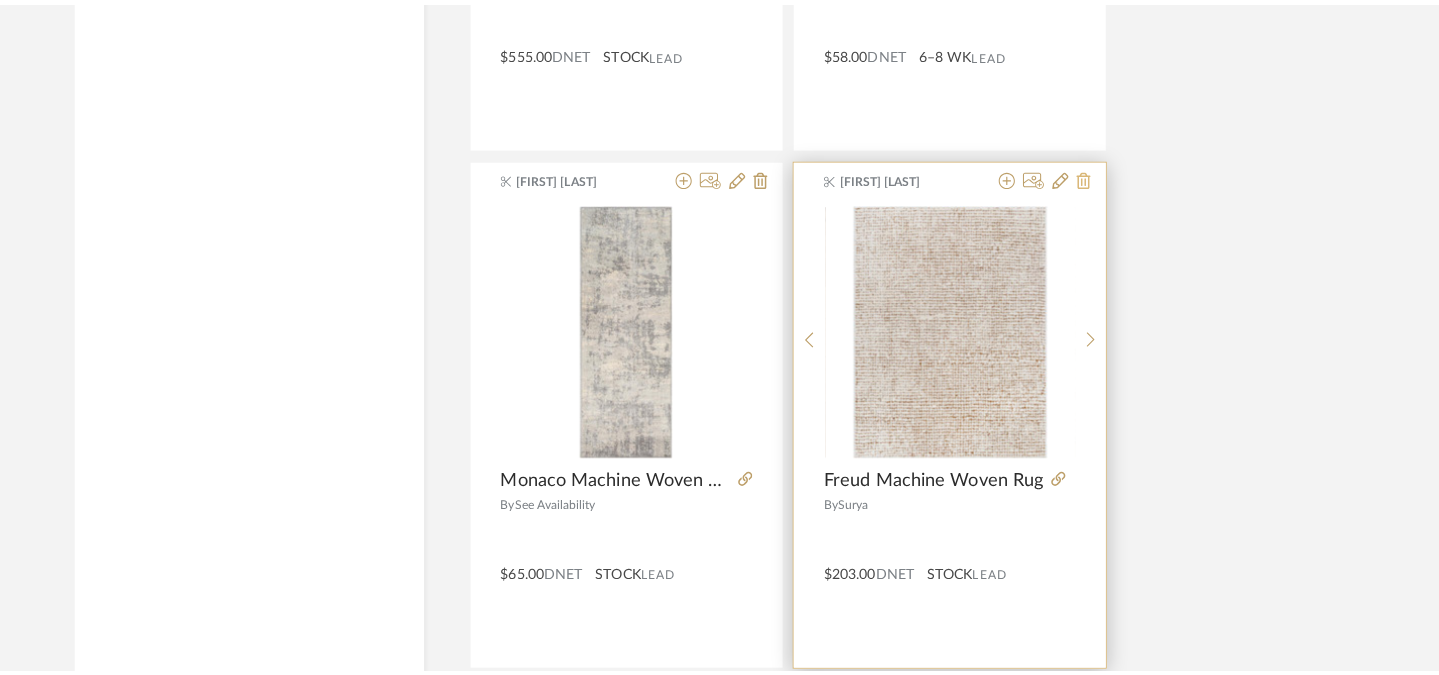 scroll, scrollTop: 0, scrollLeft: 0, axis: both 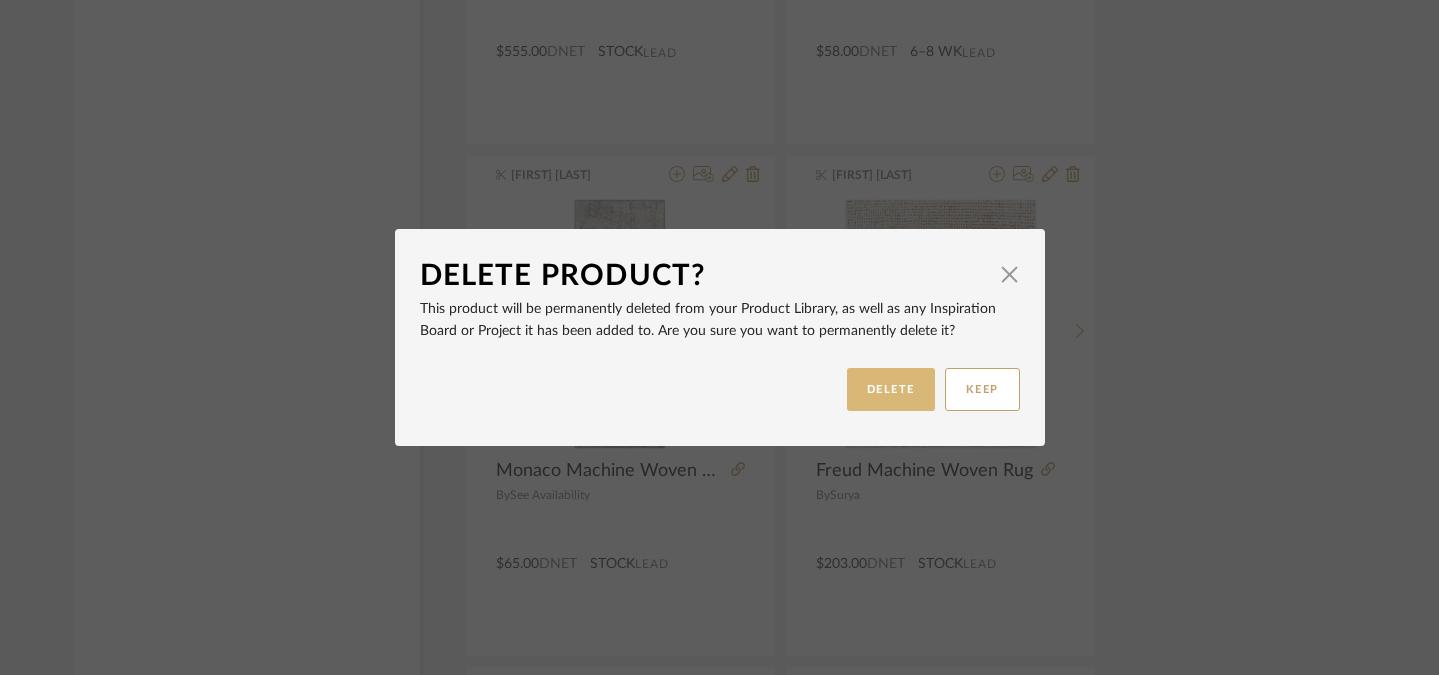 click on "DELETE" at bounding box center [891, 389] 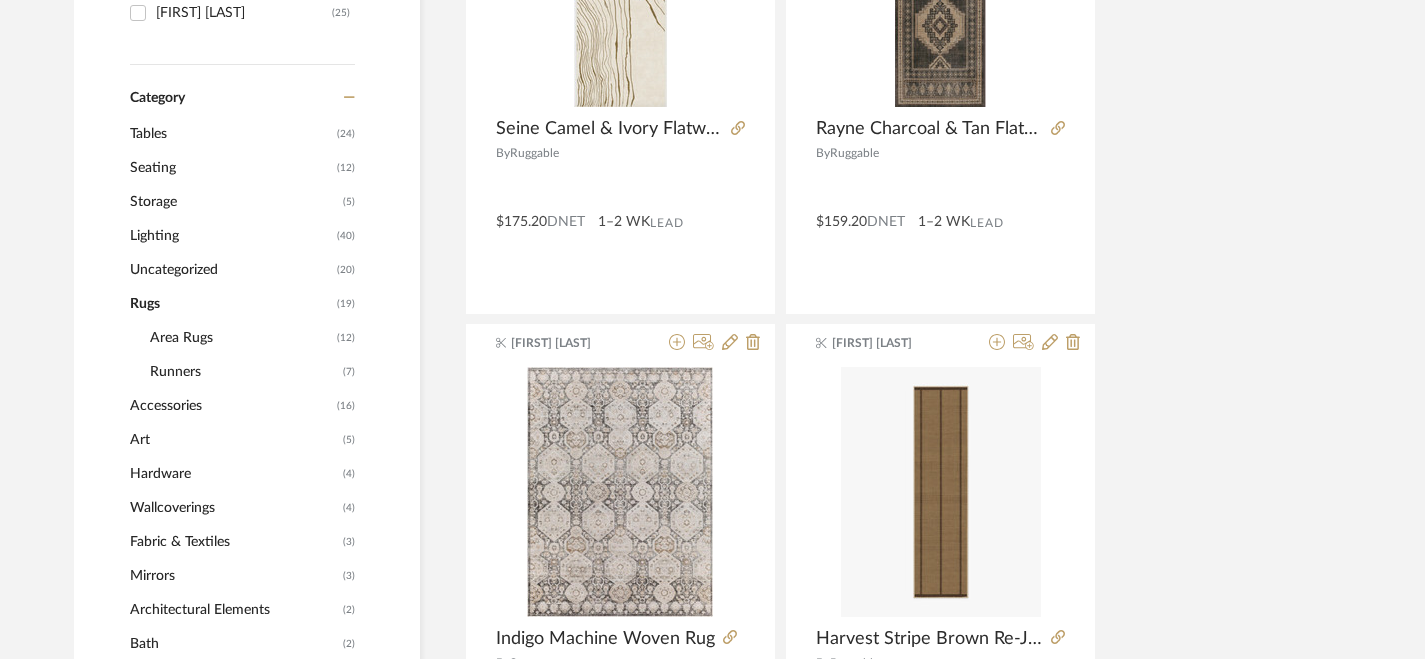scroll, scrollTop: 601, scrollLeft: 0, axis: vertical 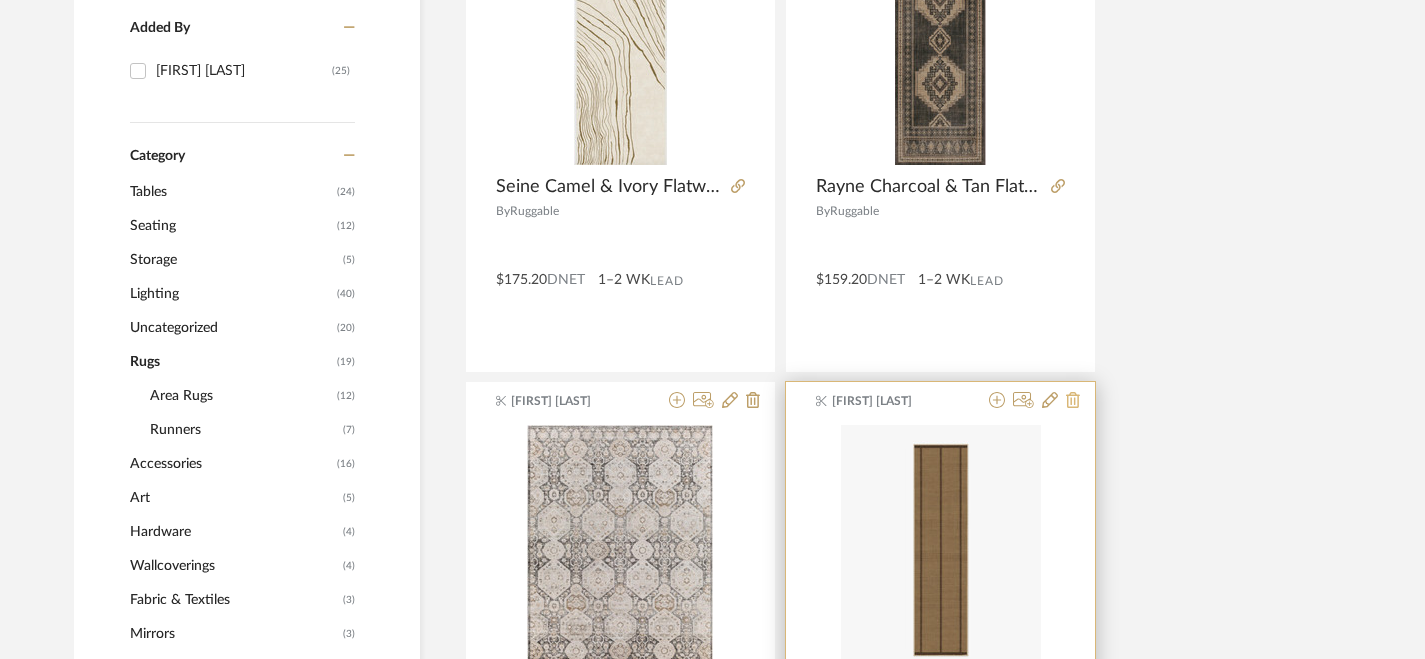 click at bounding box center (1073, 401) 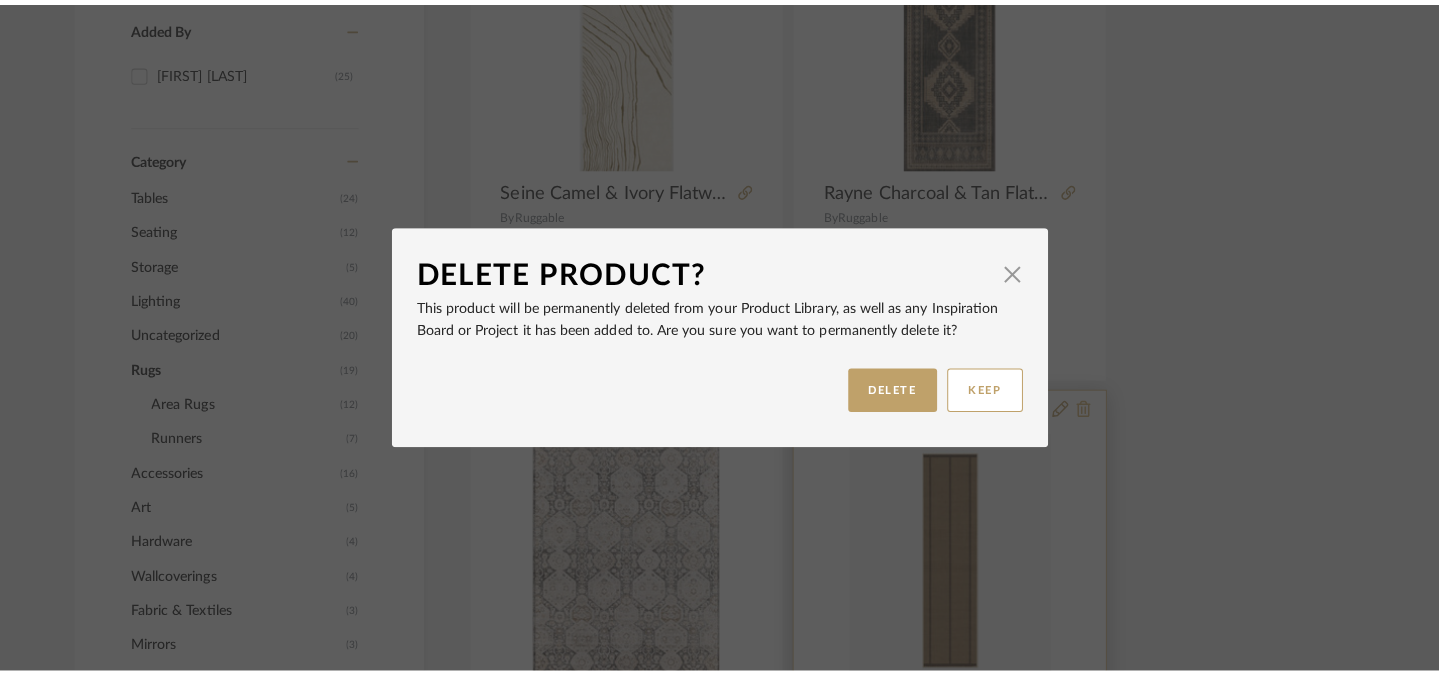 scroll, scrollTop: 0, scrollLeft: 0, axis: both 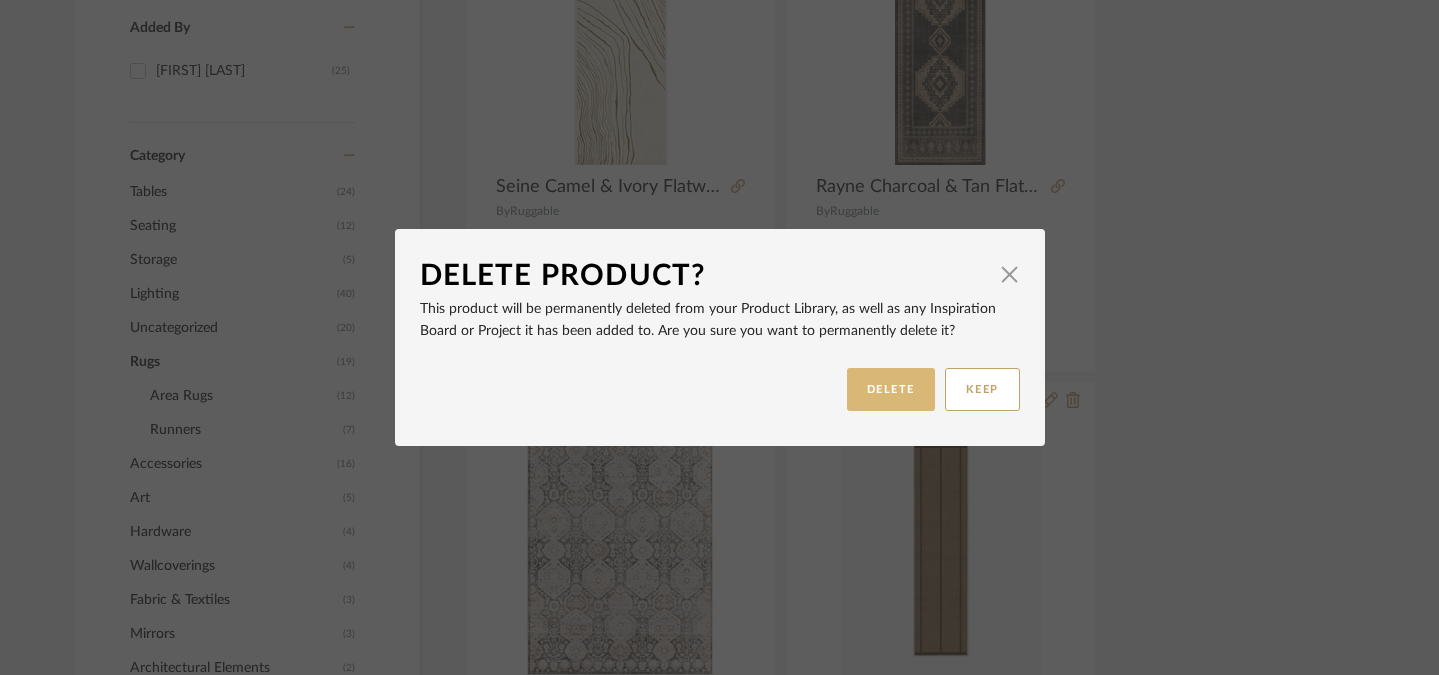 click on "DELETE" at bounding box center [891, 389] 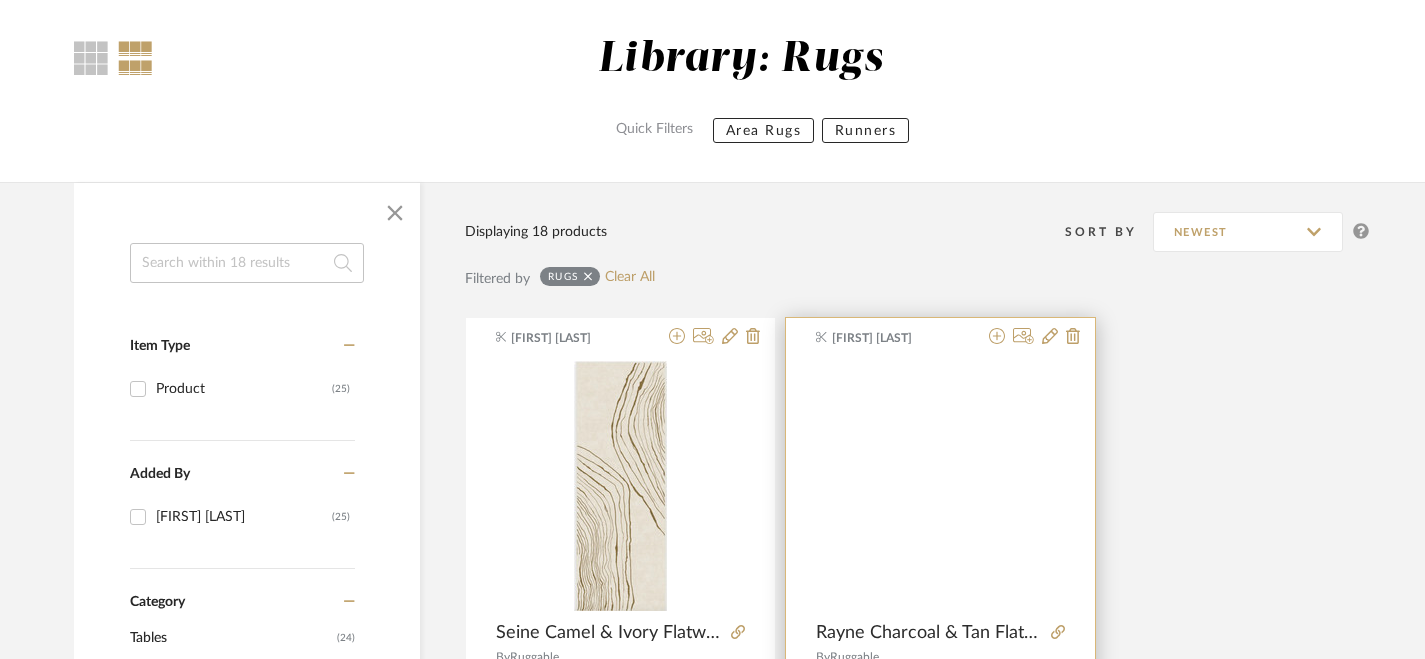 scroll, scrollTop: 136, scrollLeft: 0, axis: vertical 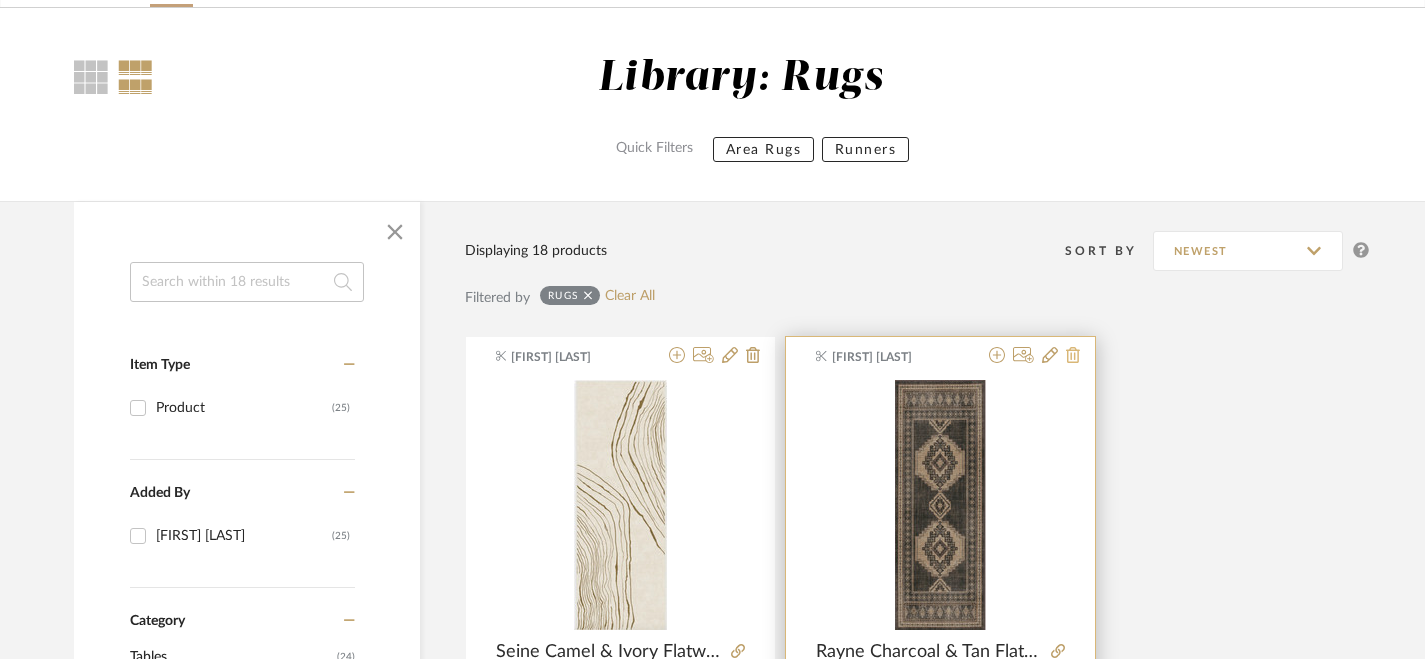 click 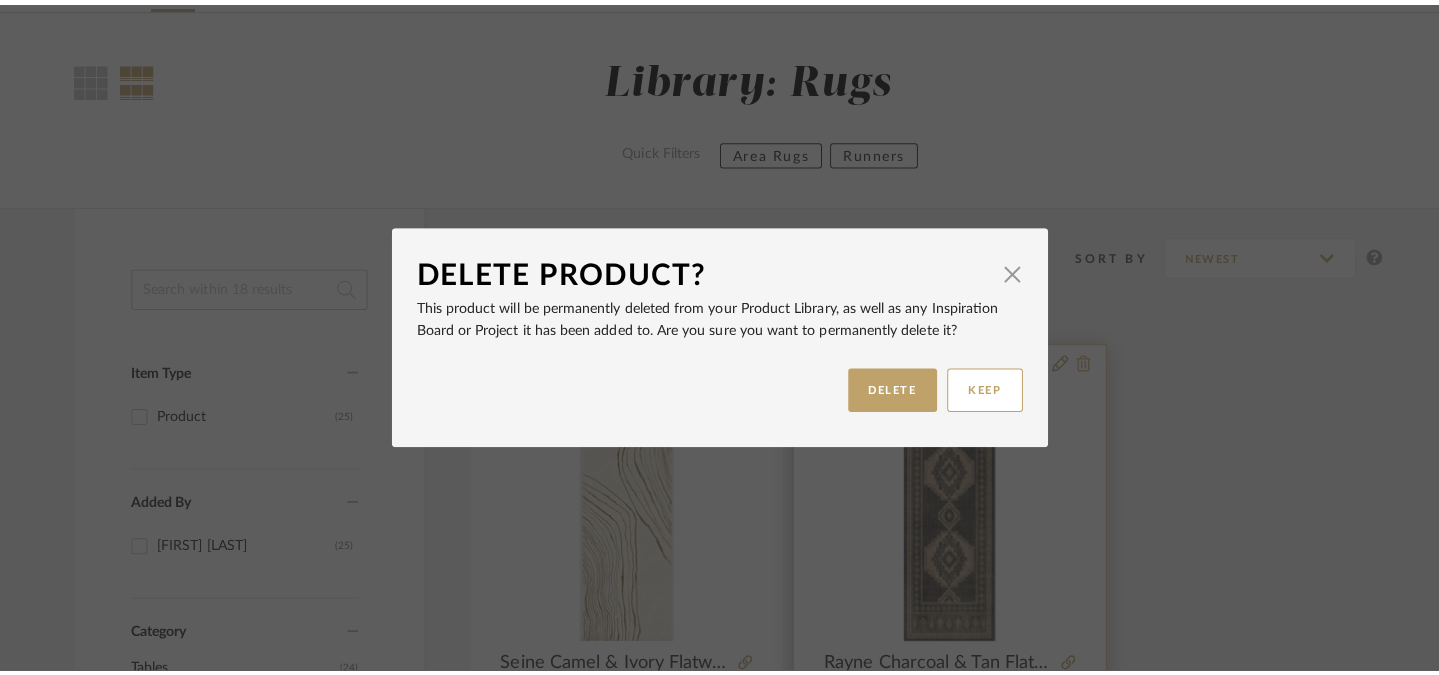 scroll, scrollTop: 0, scrollLeft: 0, axis: both 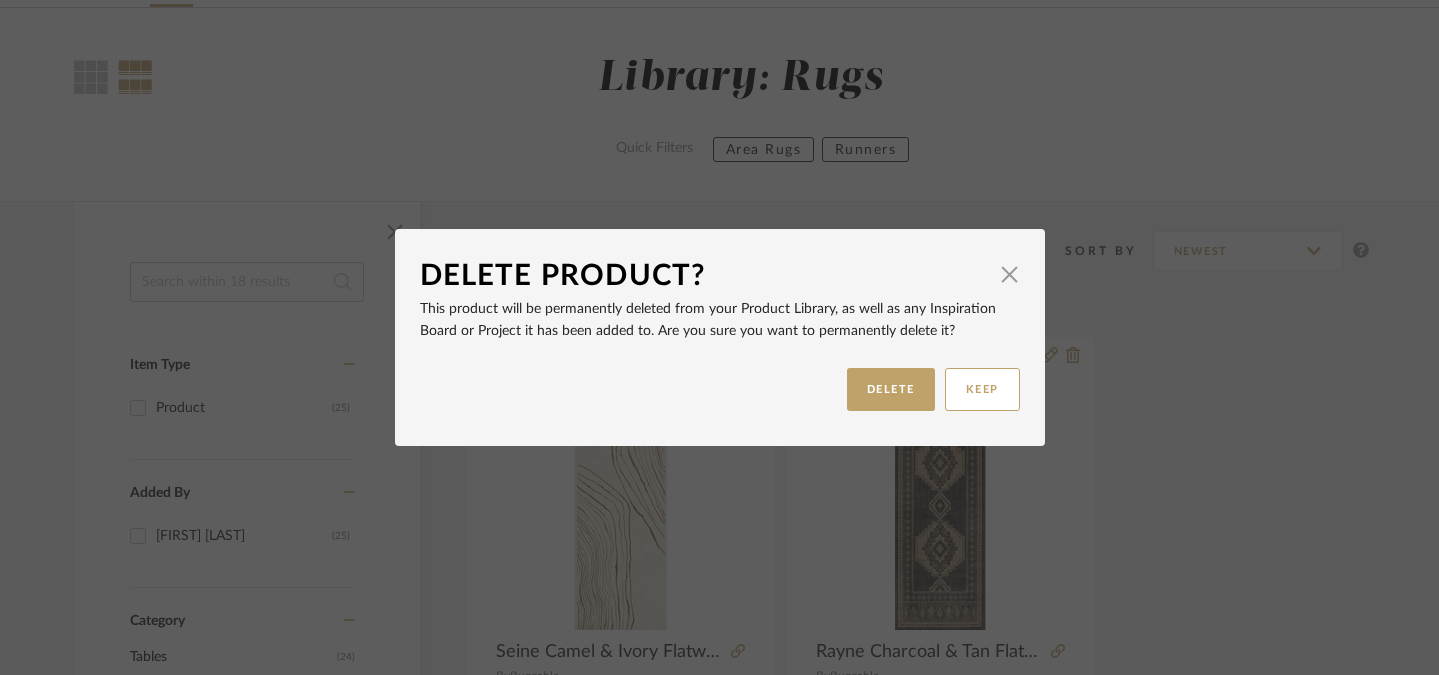 click on "Delete Product? ×  This product will be permanently deleted from your Product Library, as well as any Inspiration Board or Project it has been added to. Are you sure you want to permanently delete it?   KEEP   DELETE" at bounding box center [719, 337] 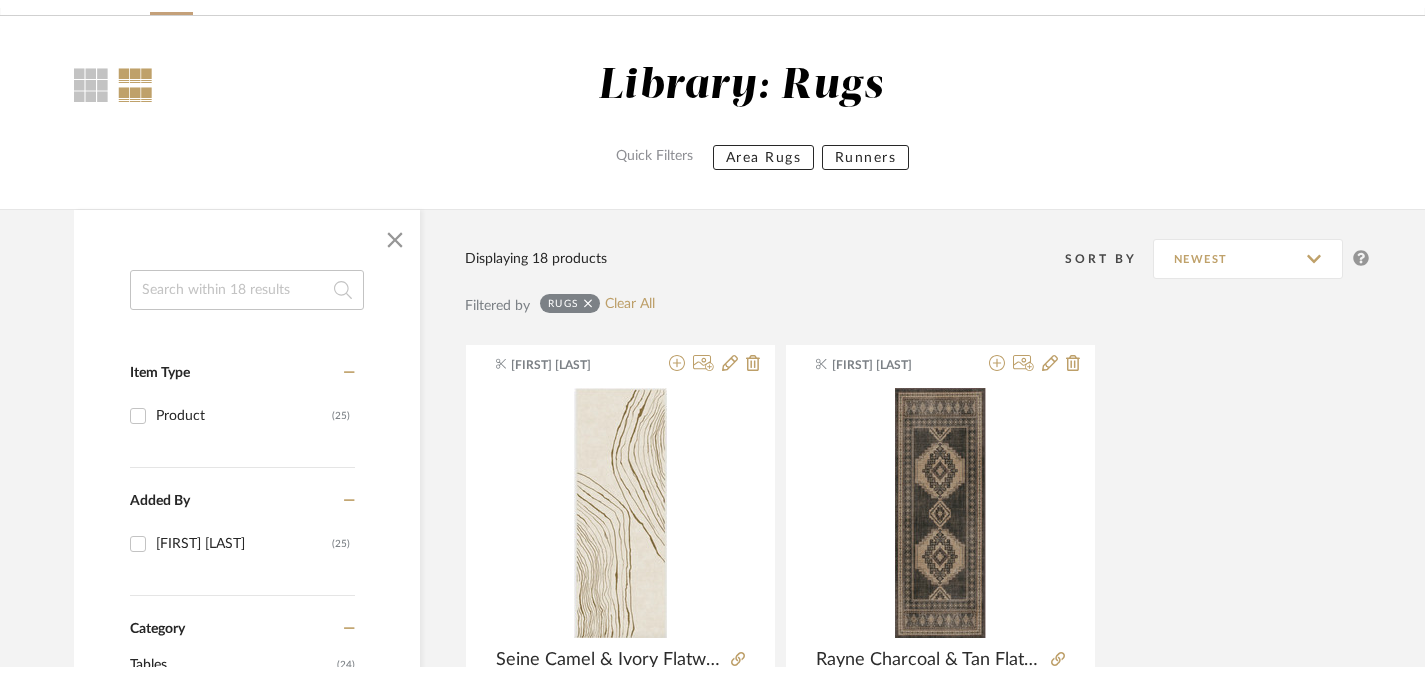 scroll, scrollTop: 0, scrollLeft: 0, axis: both 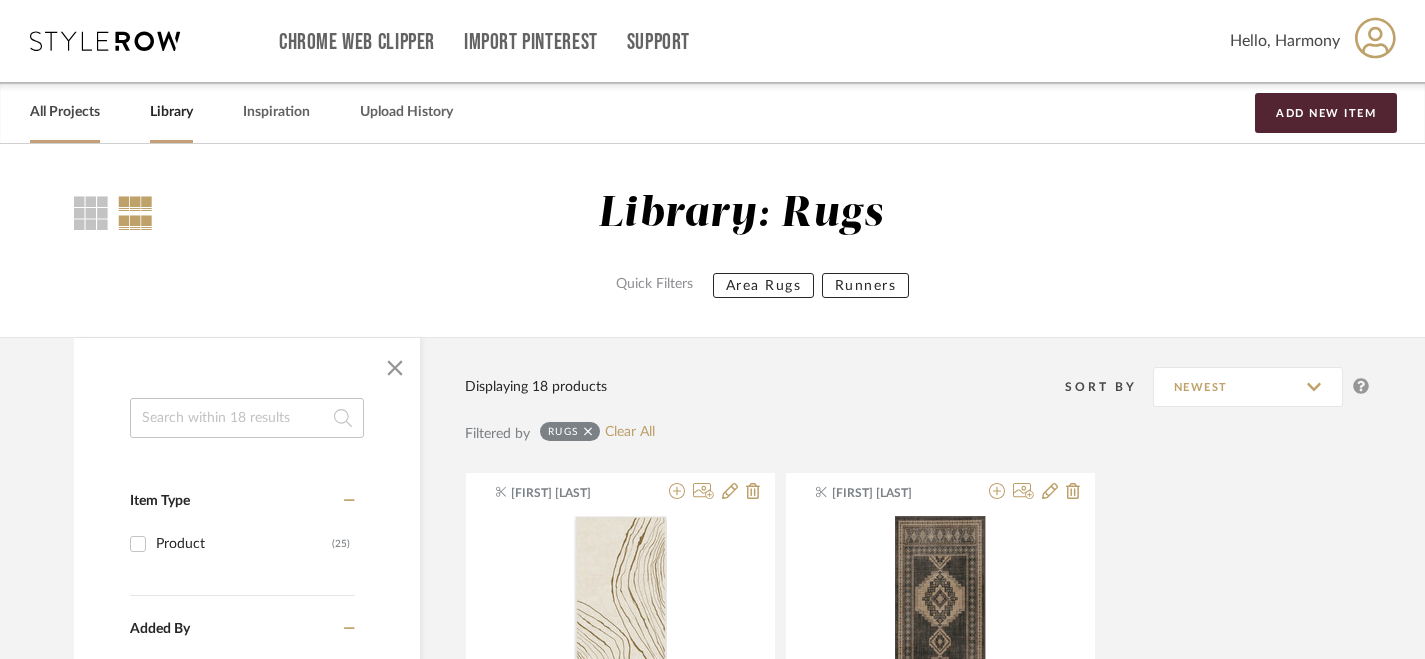click on "All Projects" at bounding box center [65, 112] 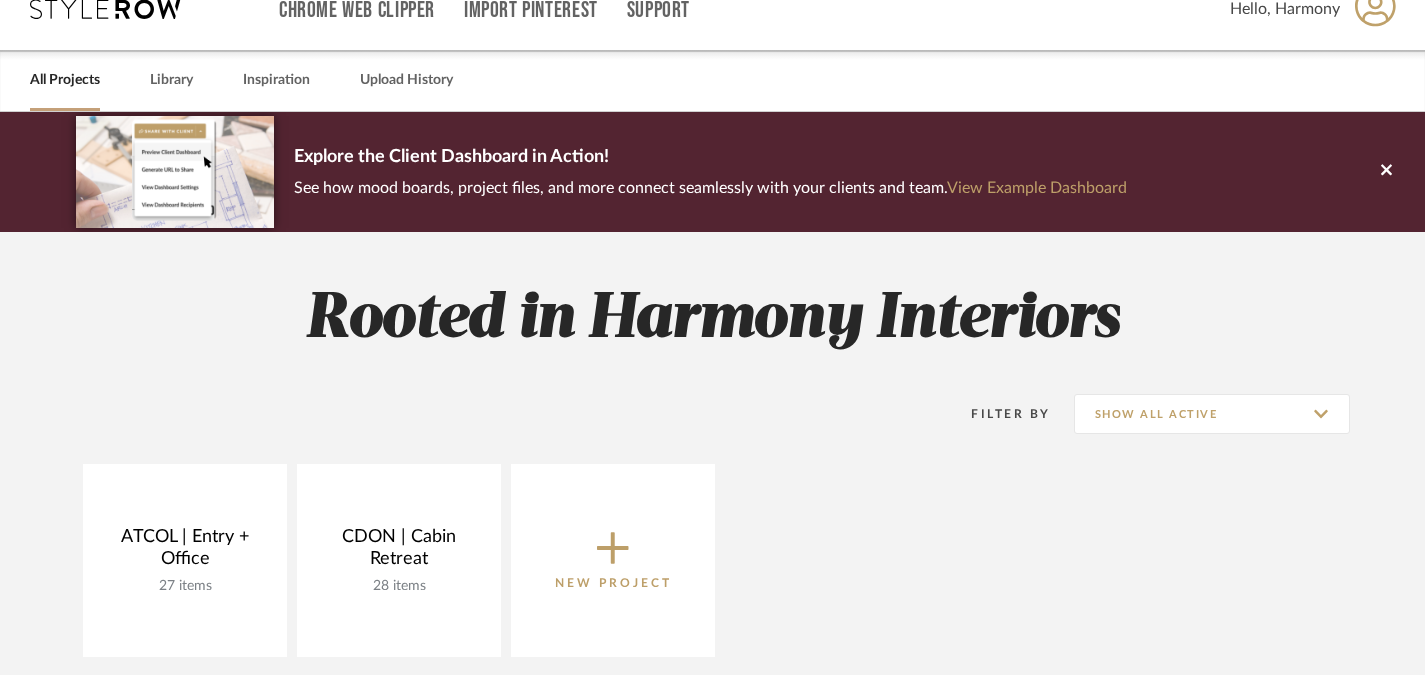 scroll, scrollTop: 34, scrollLeft: 0, axis: vertical 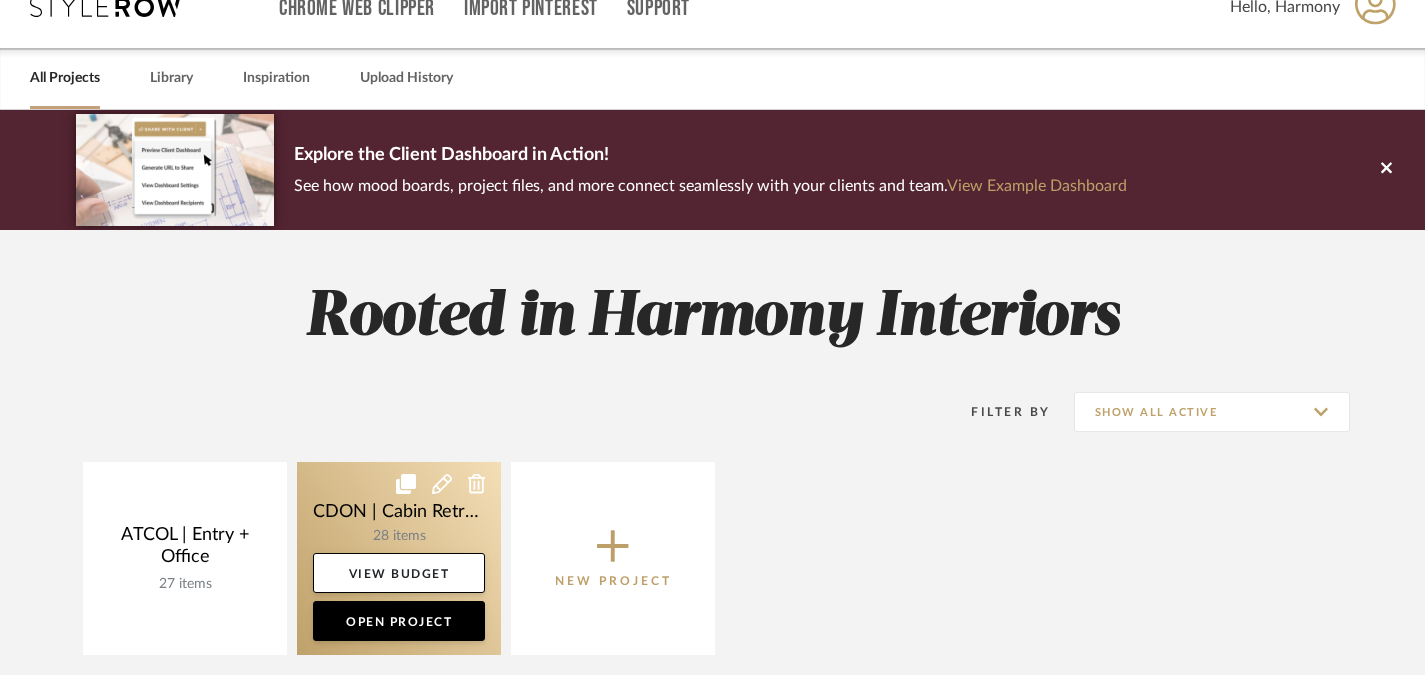 click 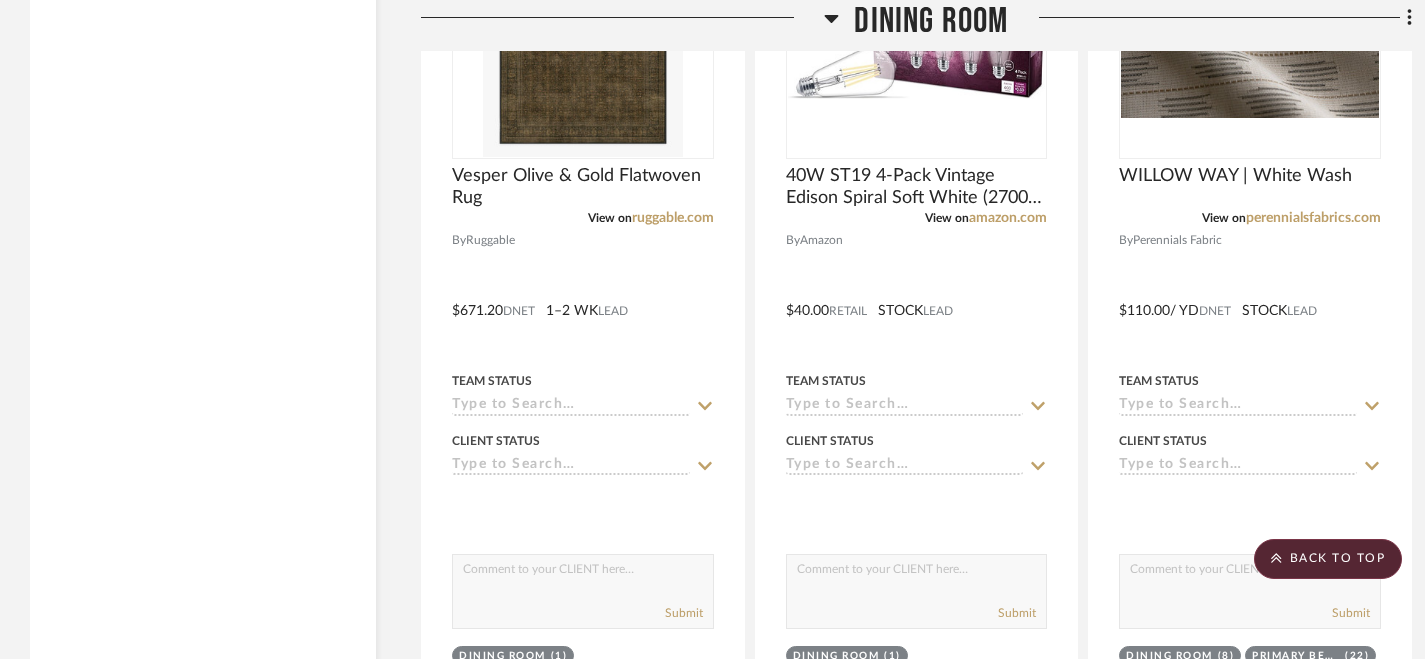 scroll, scrollTop: 3406, scrollLeft: 0, axis: vertical 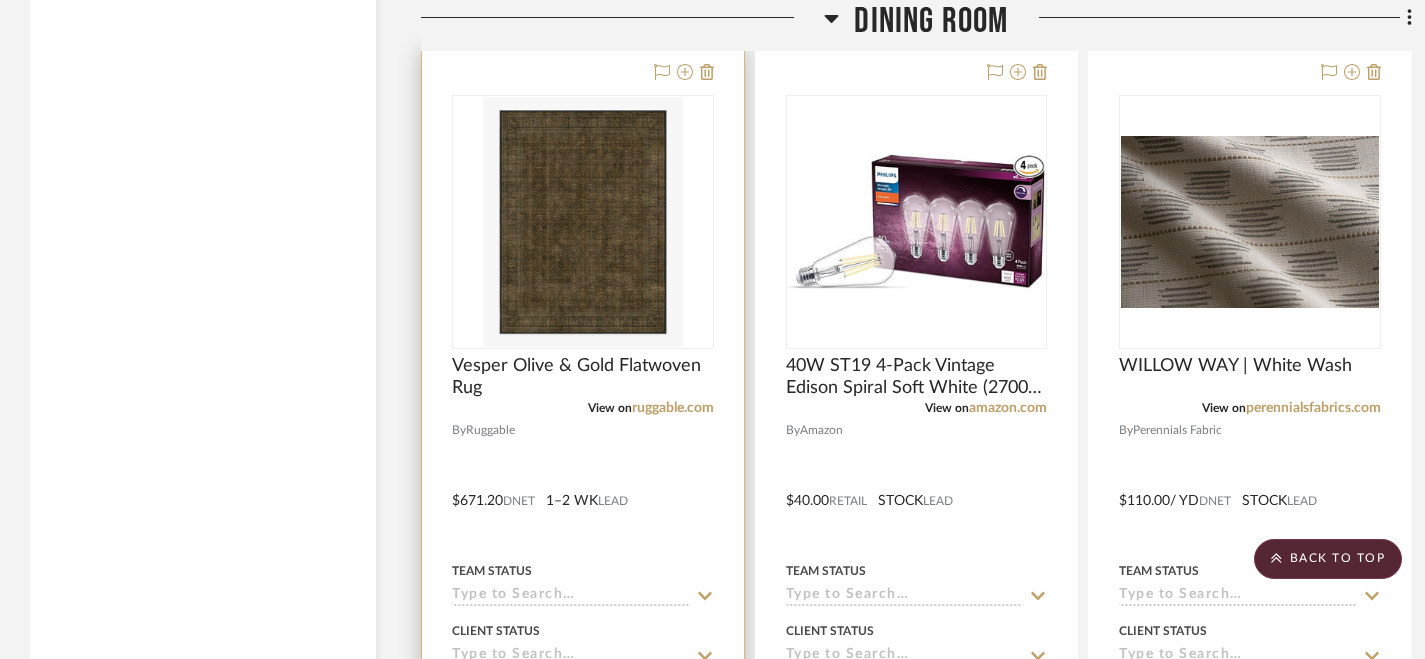 click at bounding box center (583, 486) 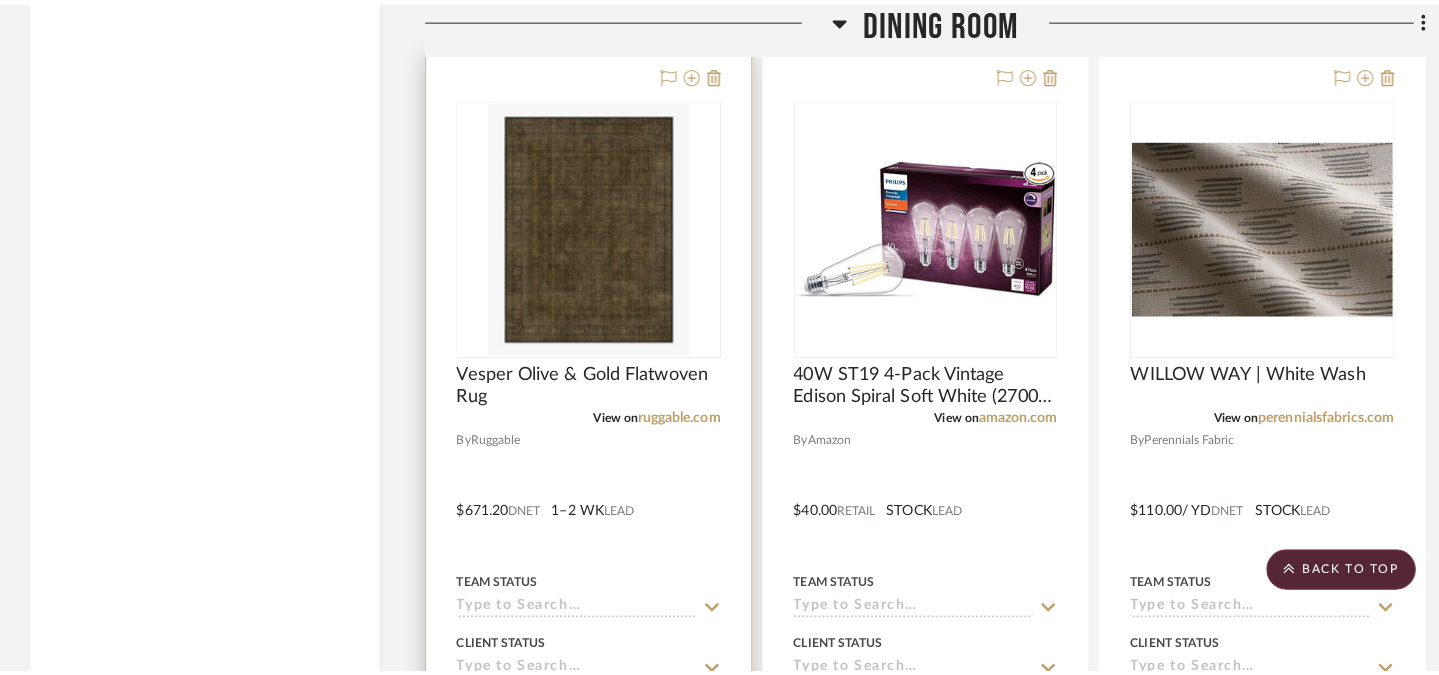 scroll, scrollTop: 0, scrollLeft: 0, axis: both 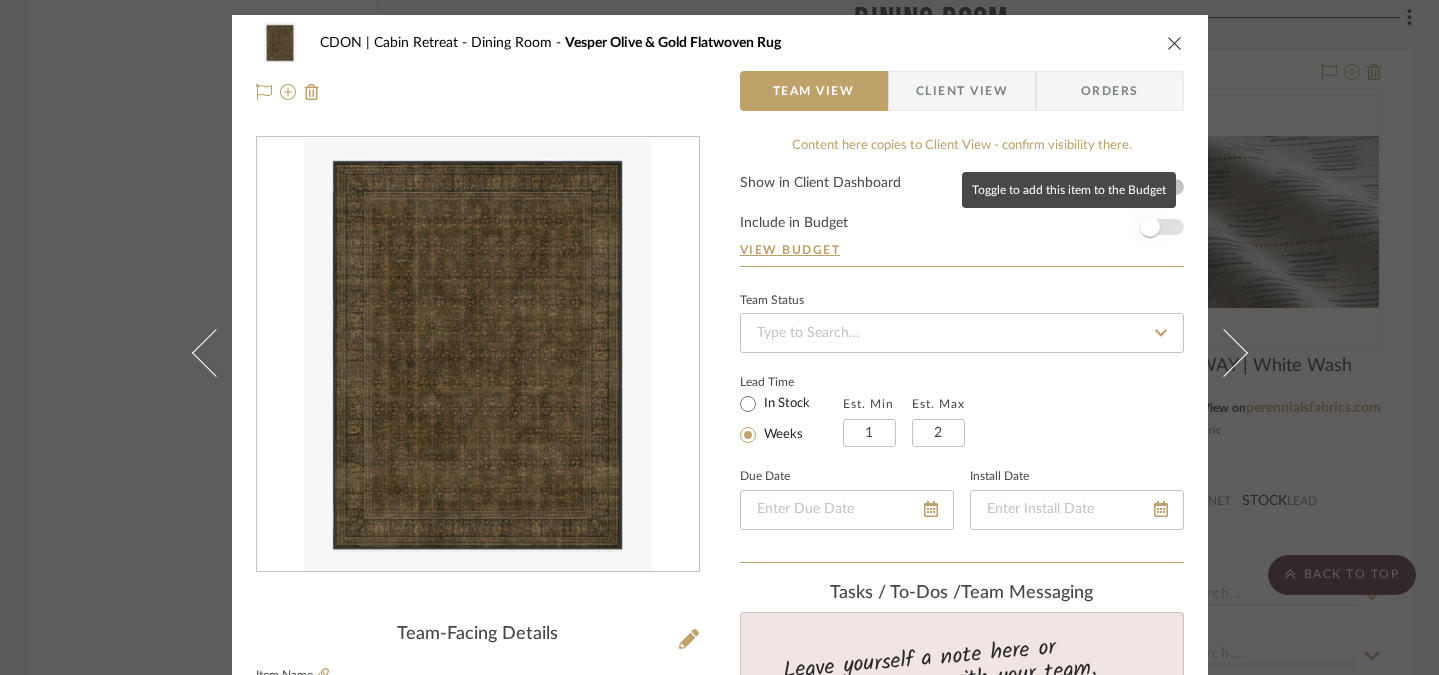 click at bounding box center [1150, 227] 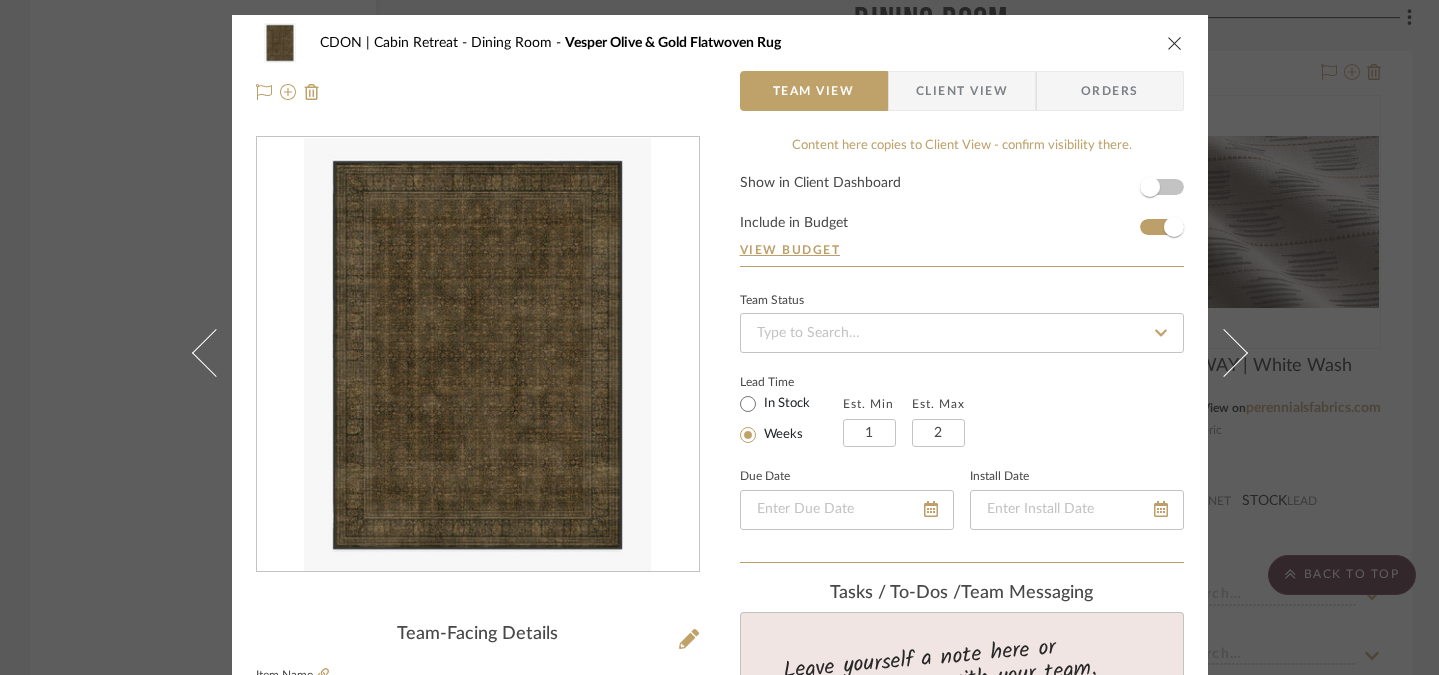 type 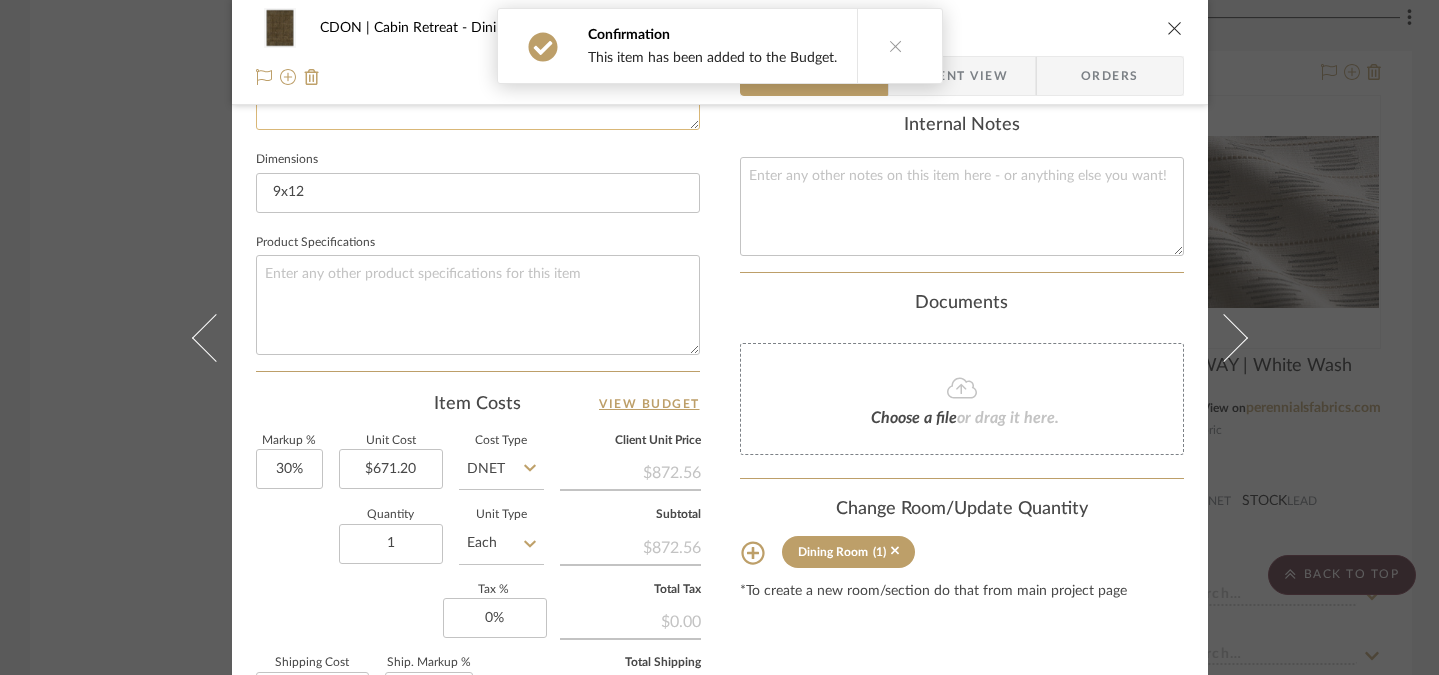 scroll, scrollTop: 1015, scrollLeft: 0, axis: vertical 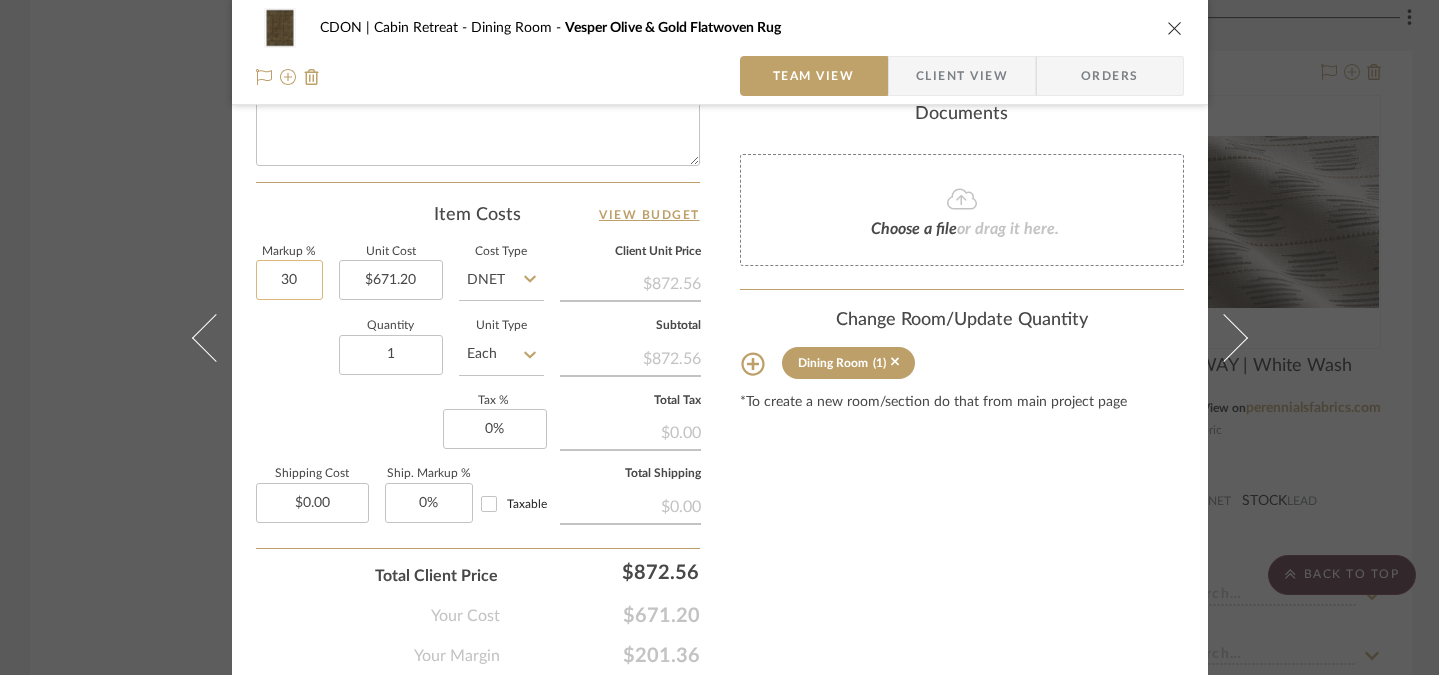 click on "30" 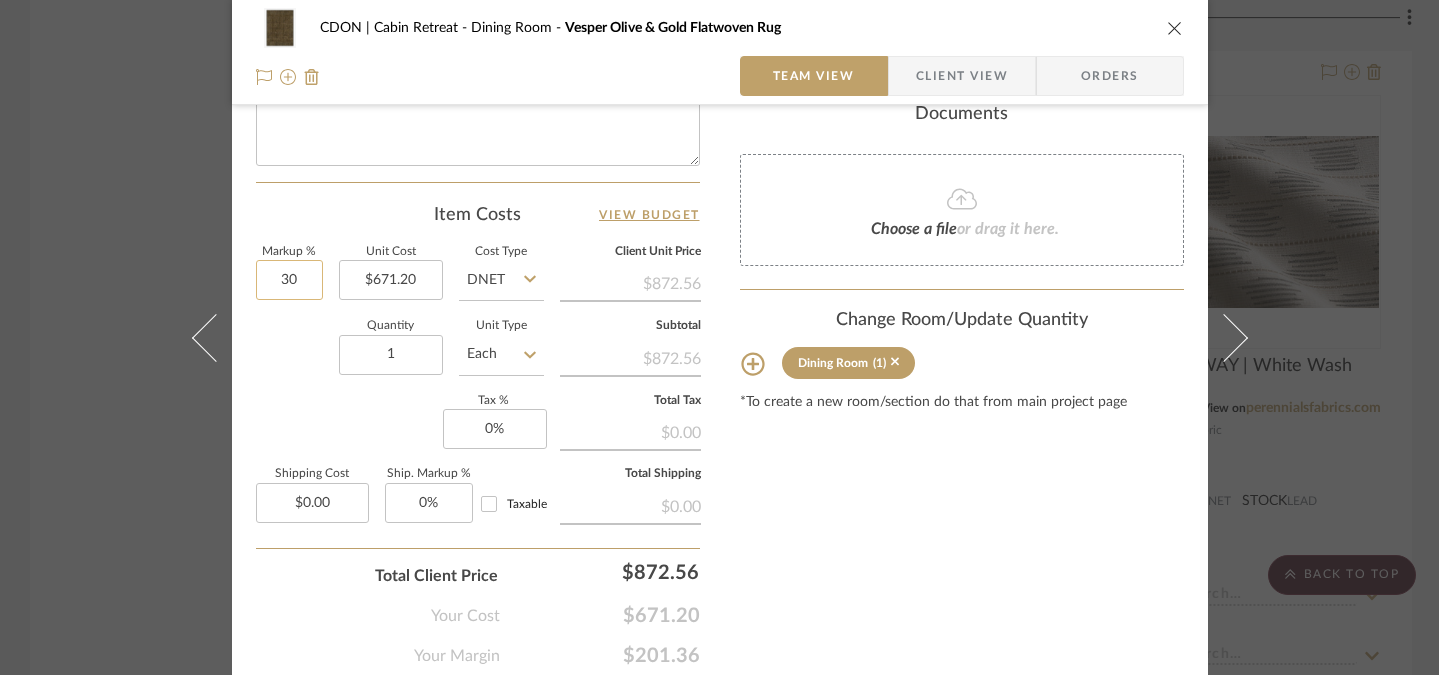 type on "3" 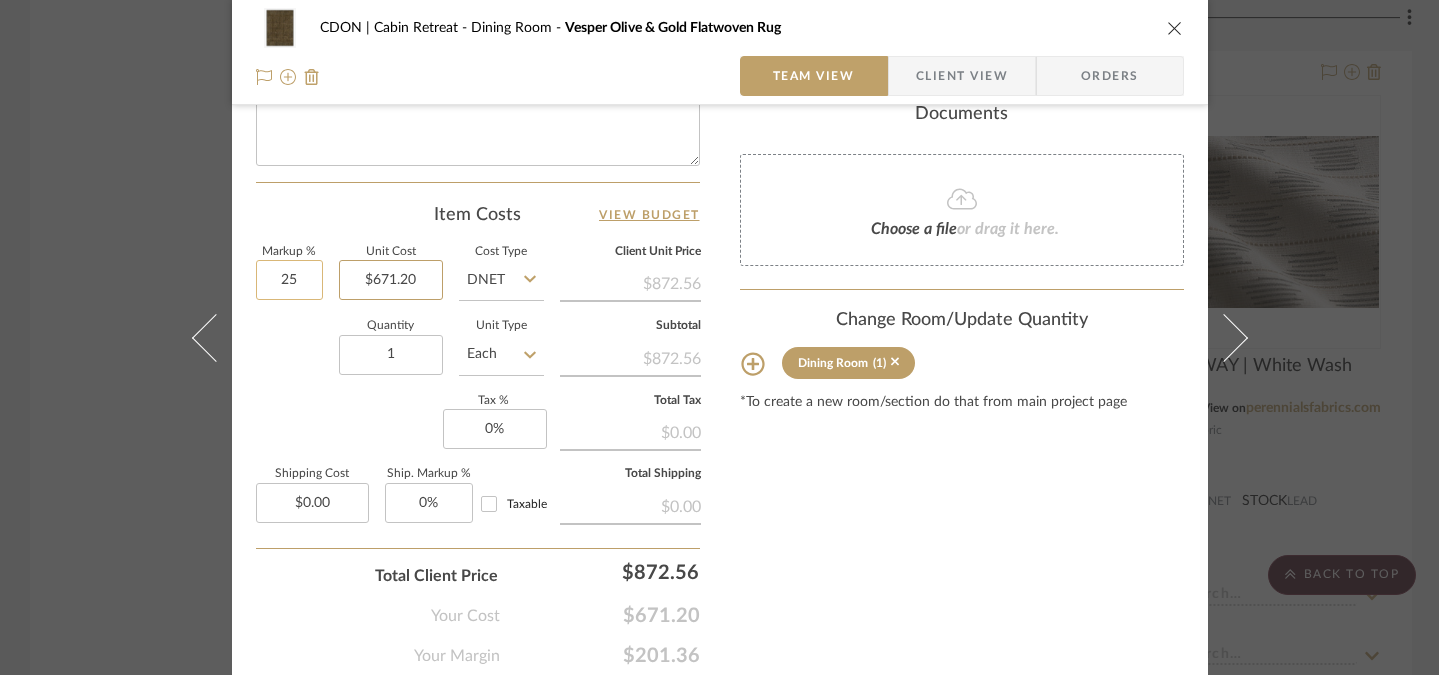 type on "25%" 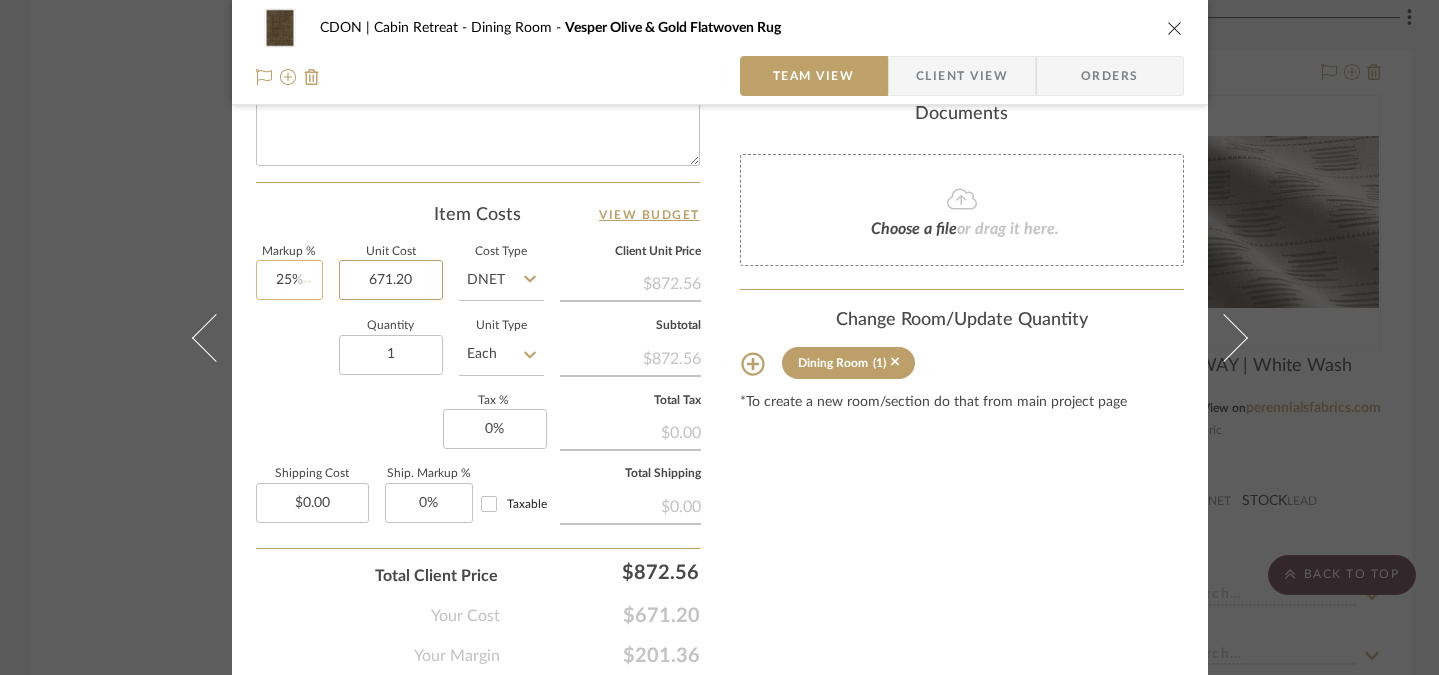 type 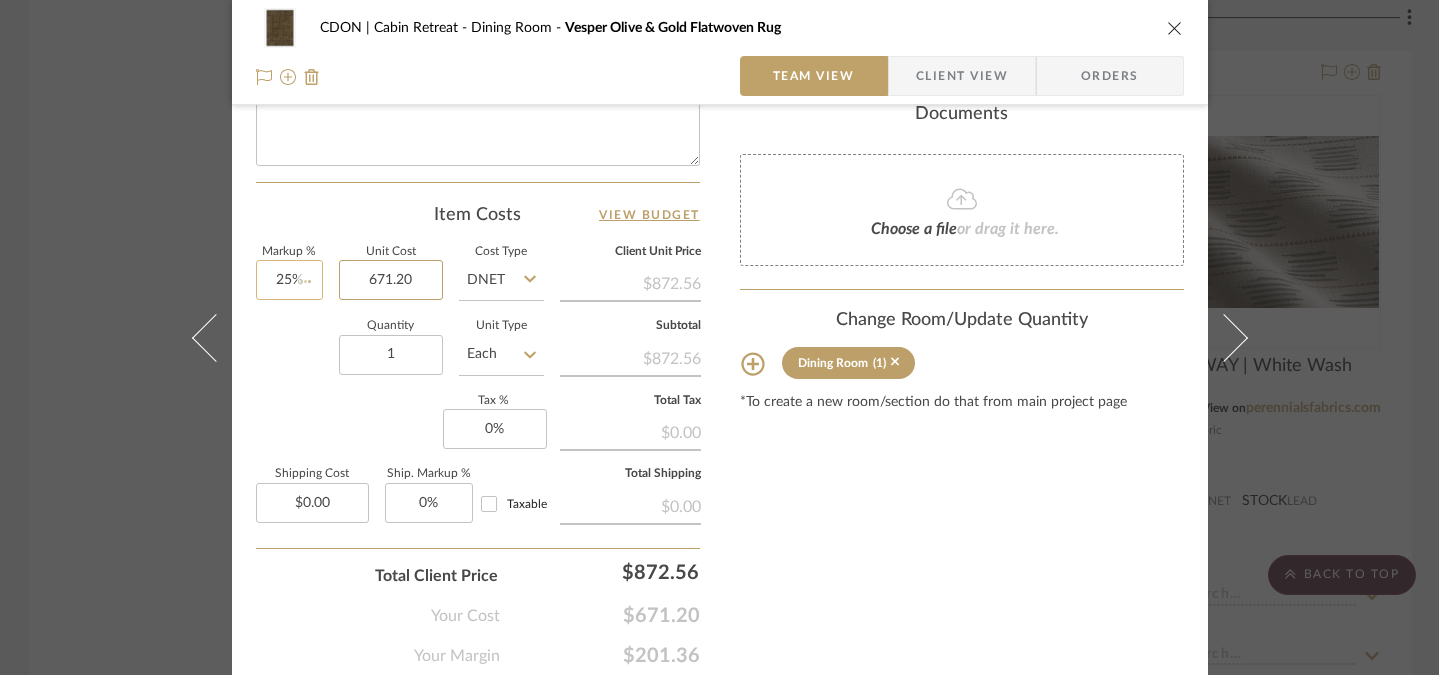 type 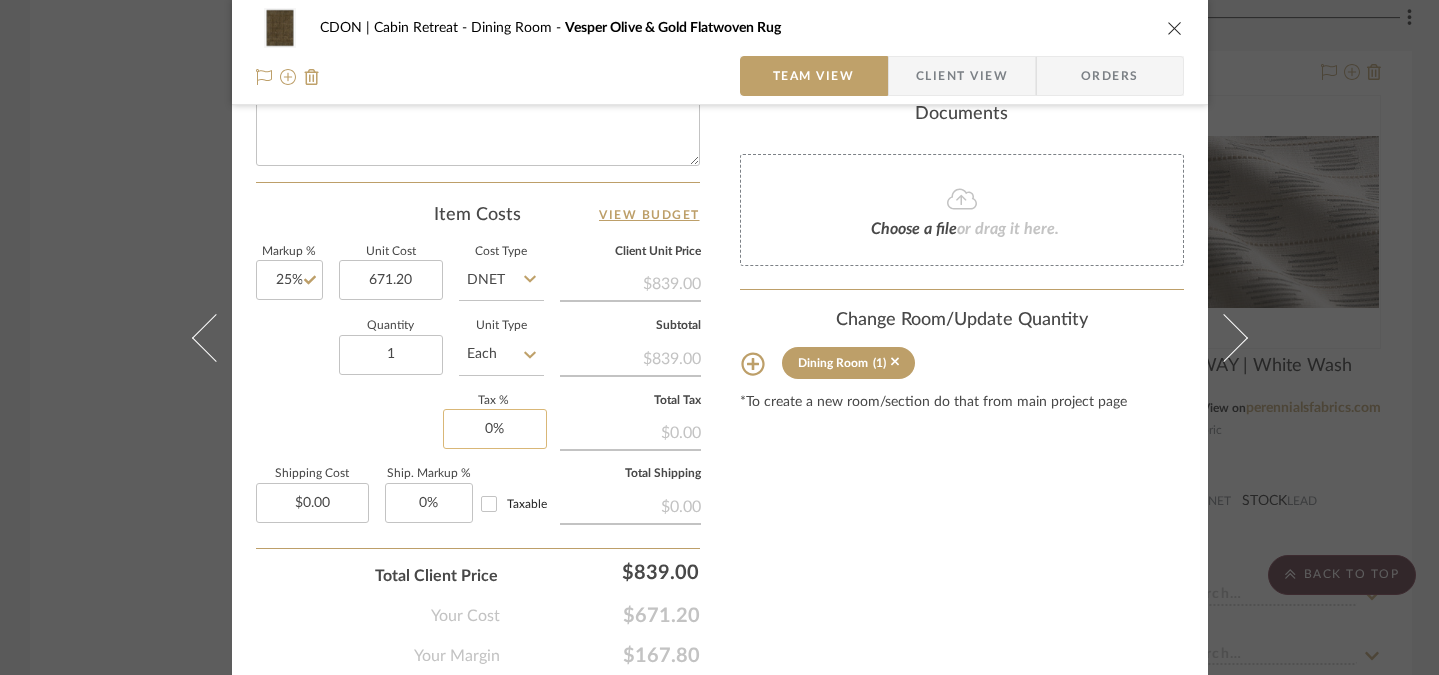 type on "$671.20" 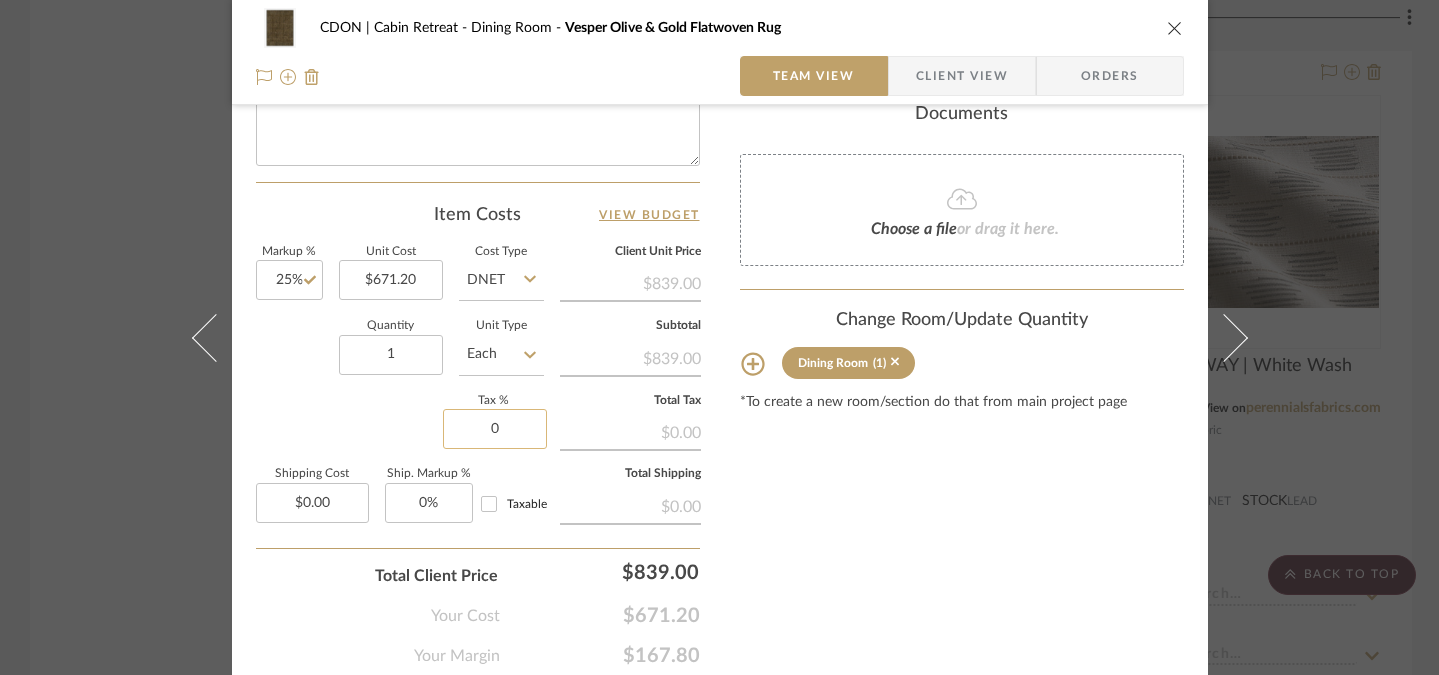 click on "0" 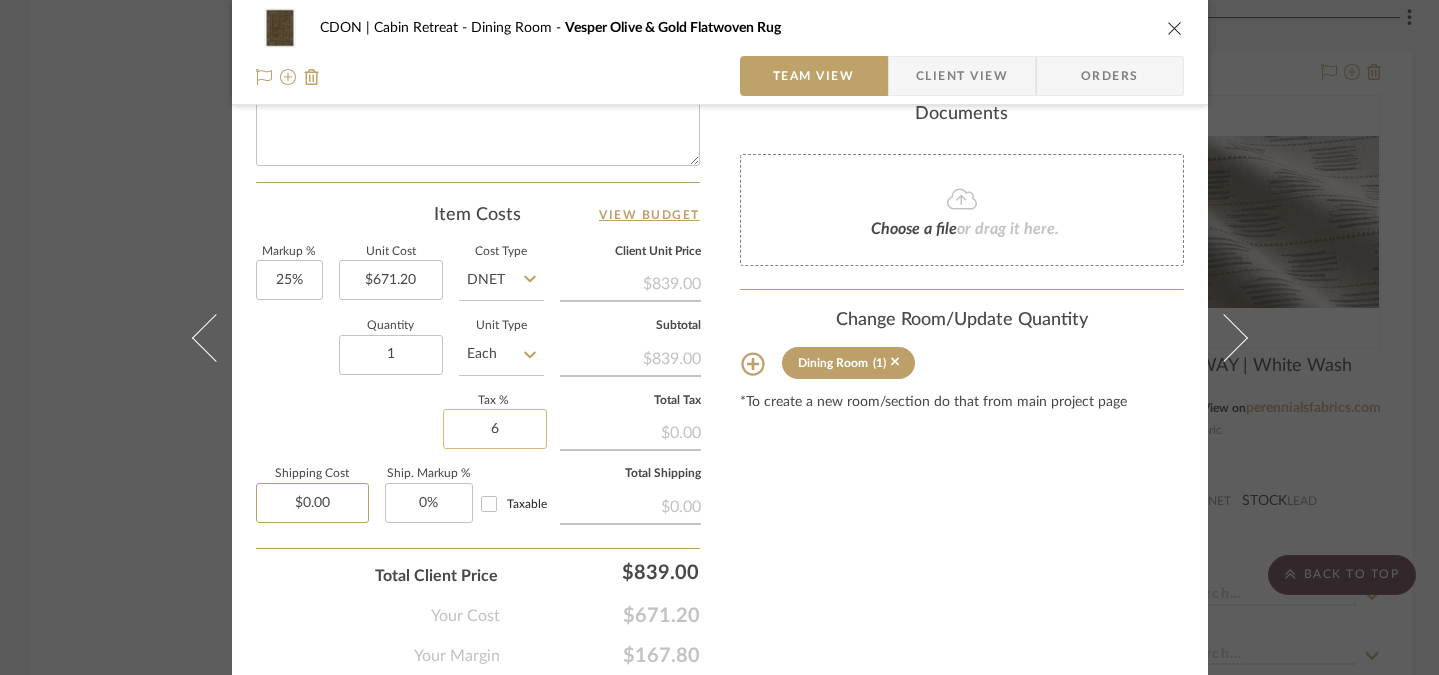 type on "6%" 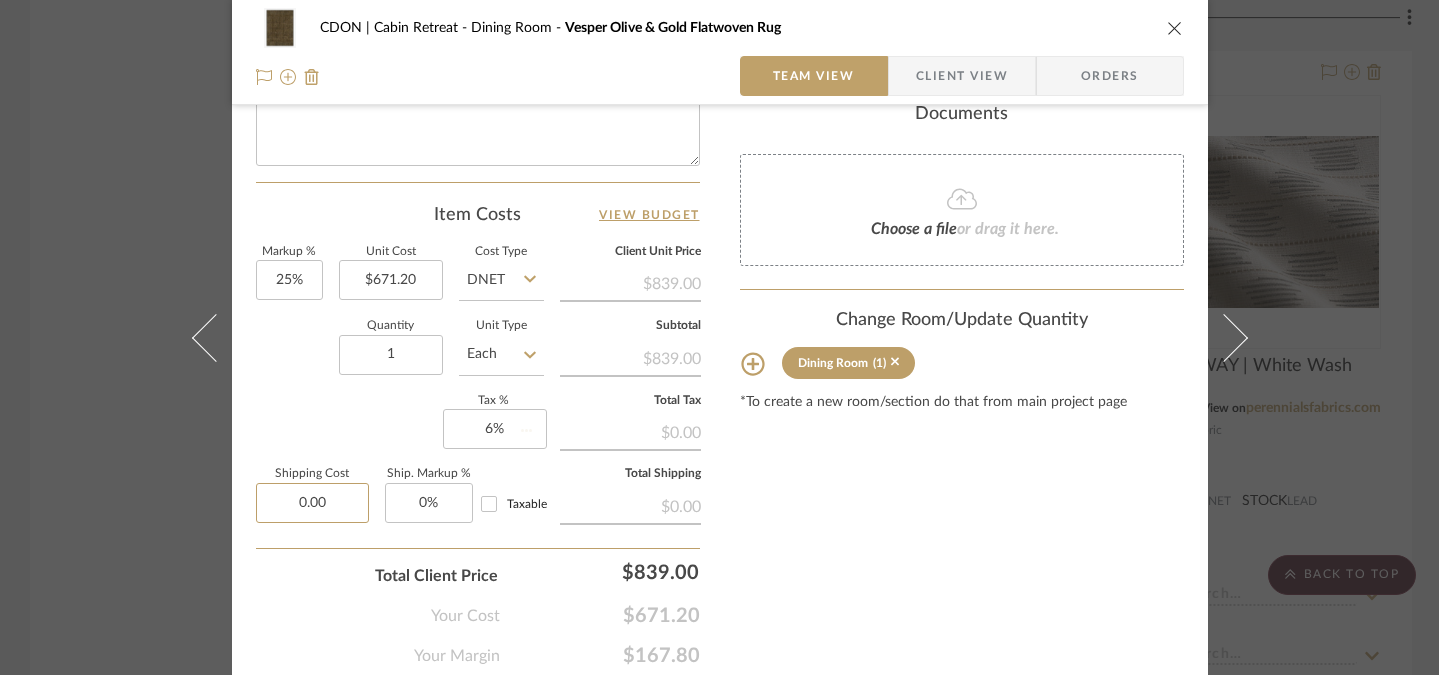 type 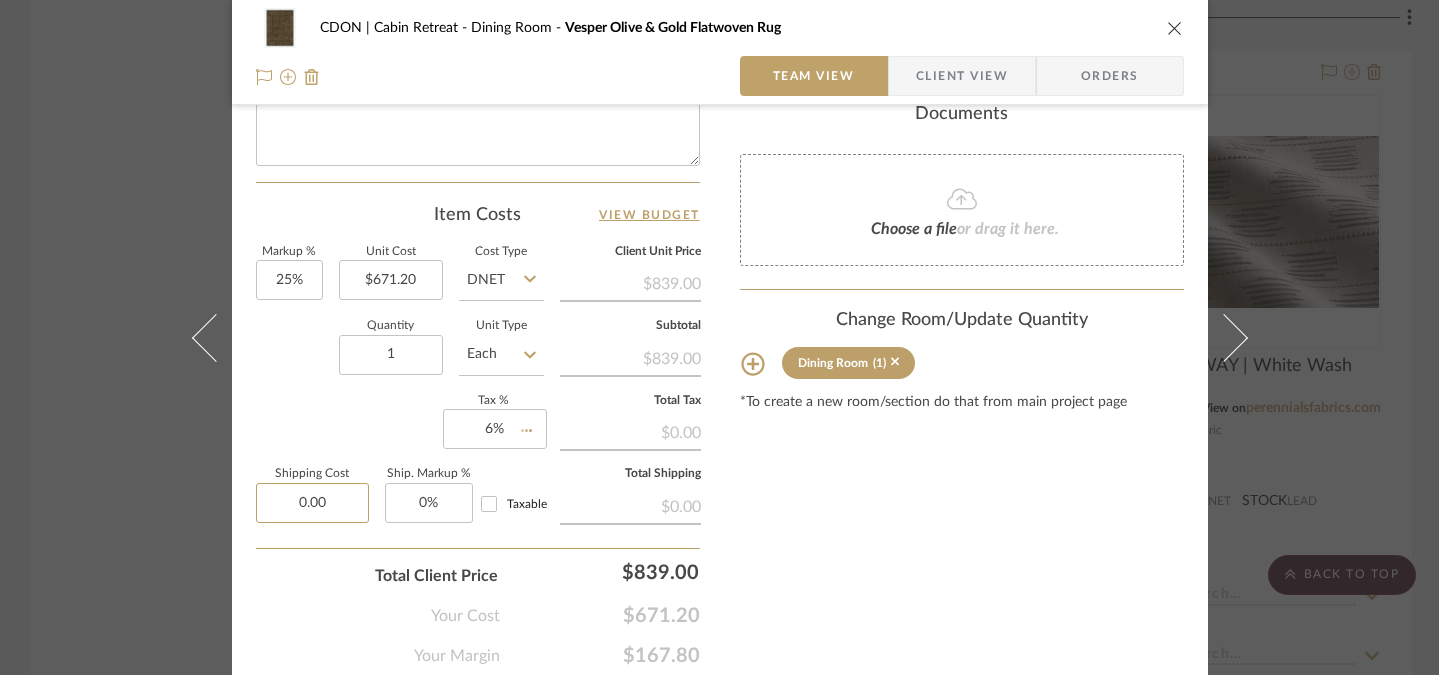 type 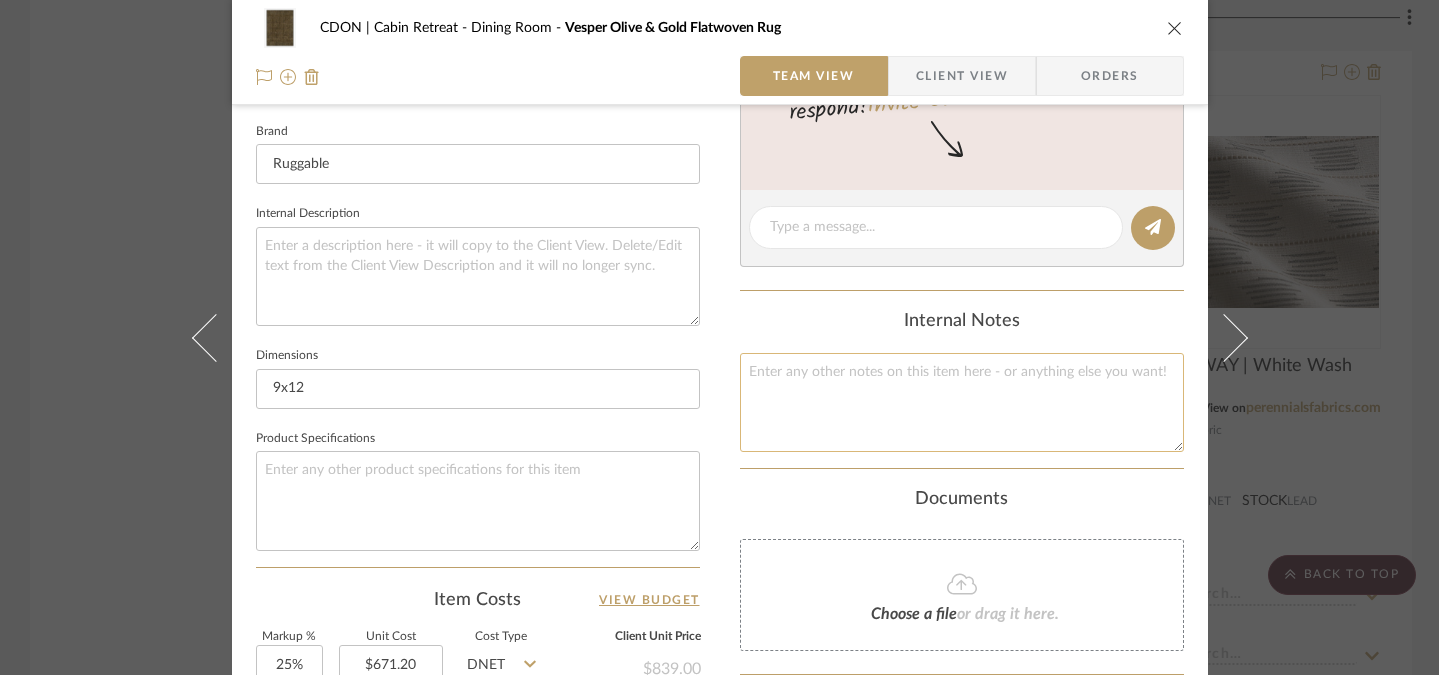 scroll, scrollTop: 0, scrollLeft: 0, axis: both 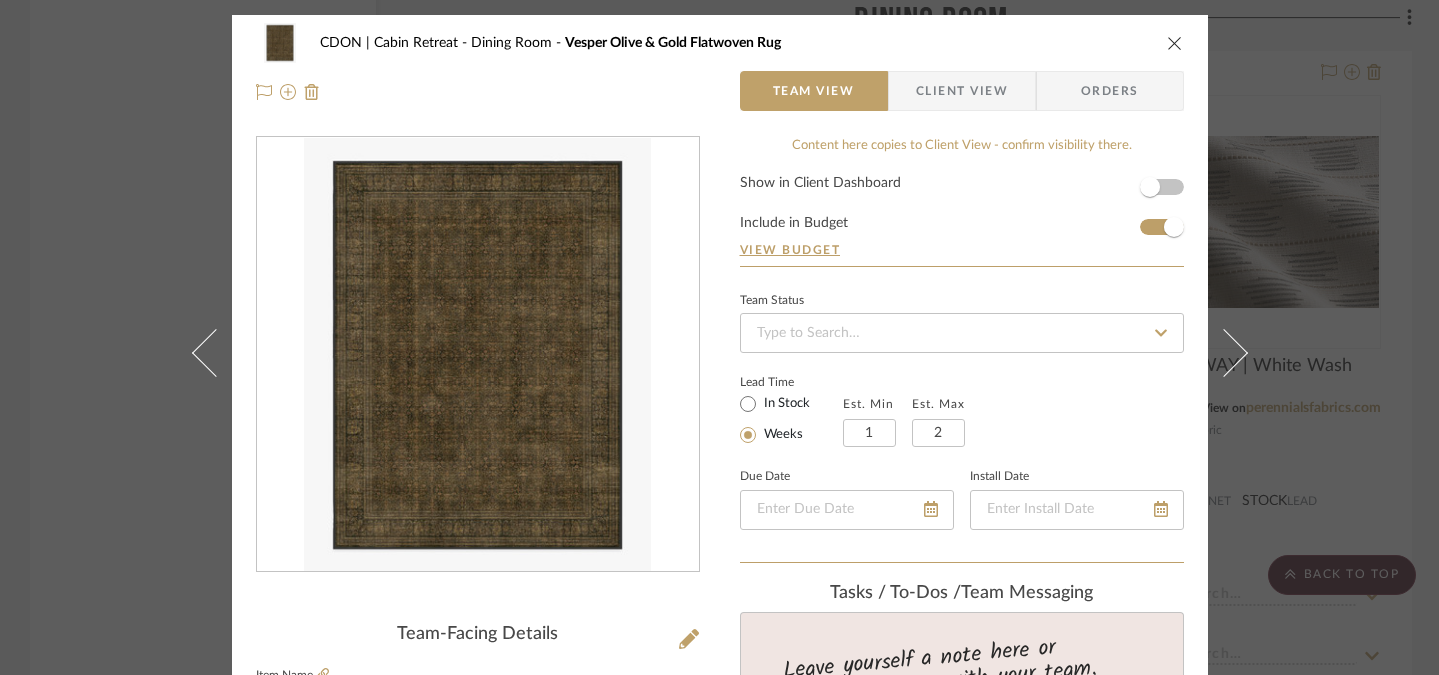 type on "$0.00" 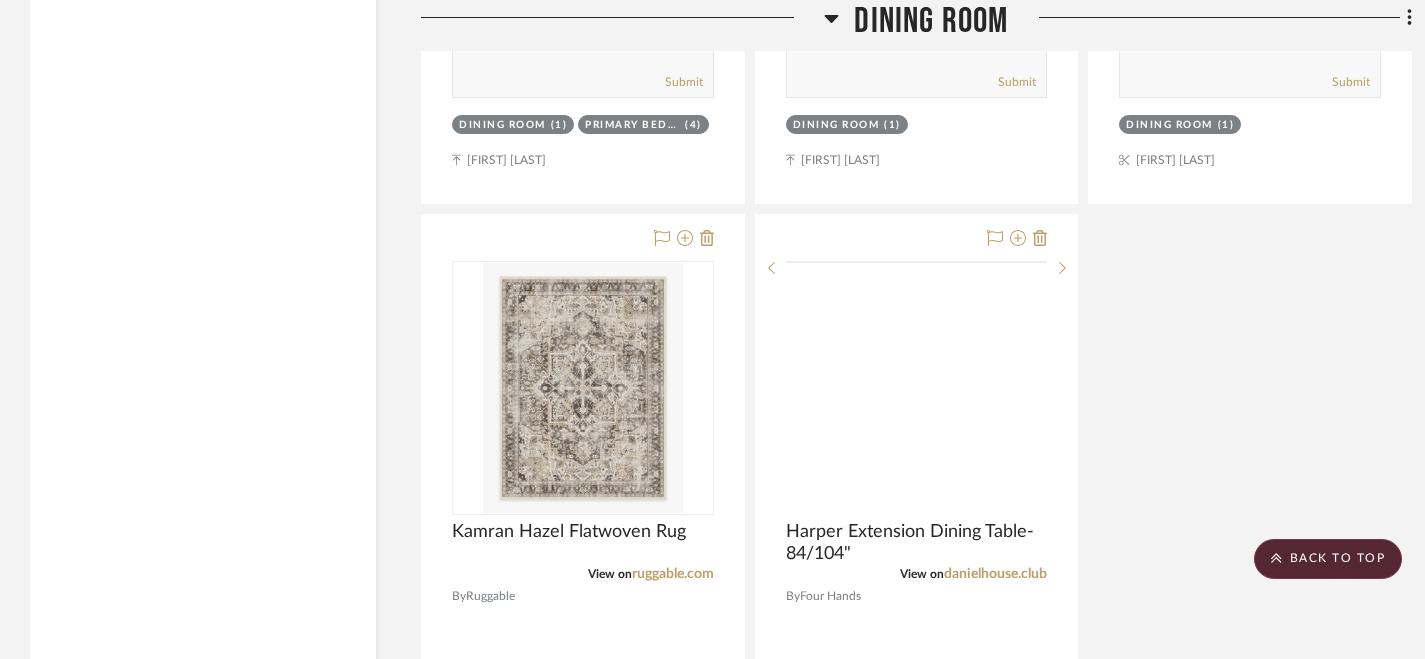 scroll, scrollTop: 5052, scrollLeft: 0, axis: vertical 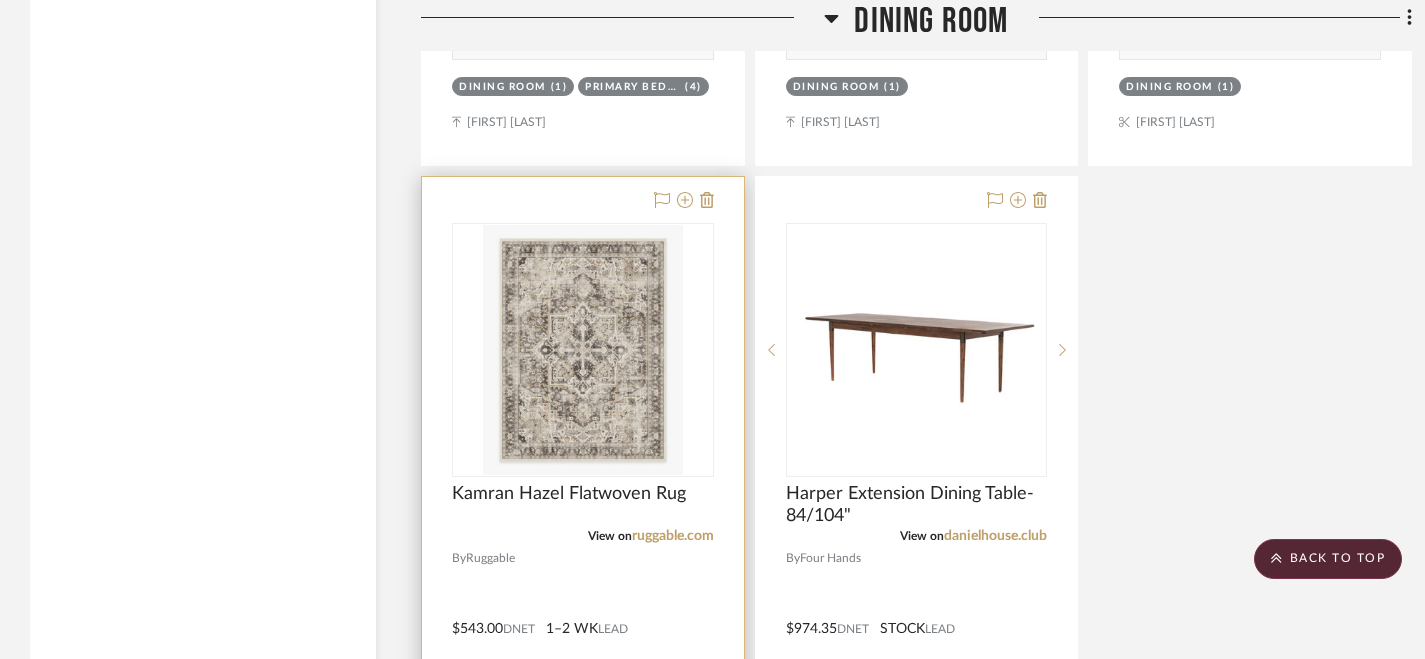 click at bounding box center [583, 614] 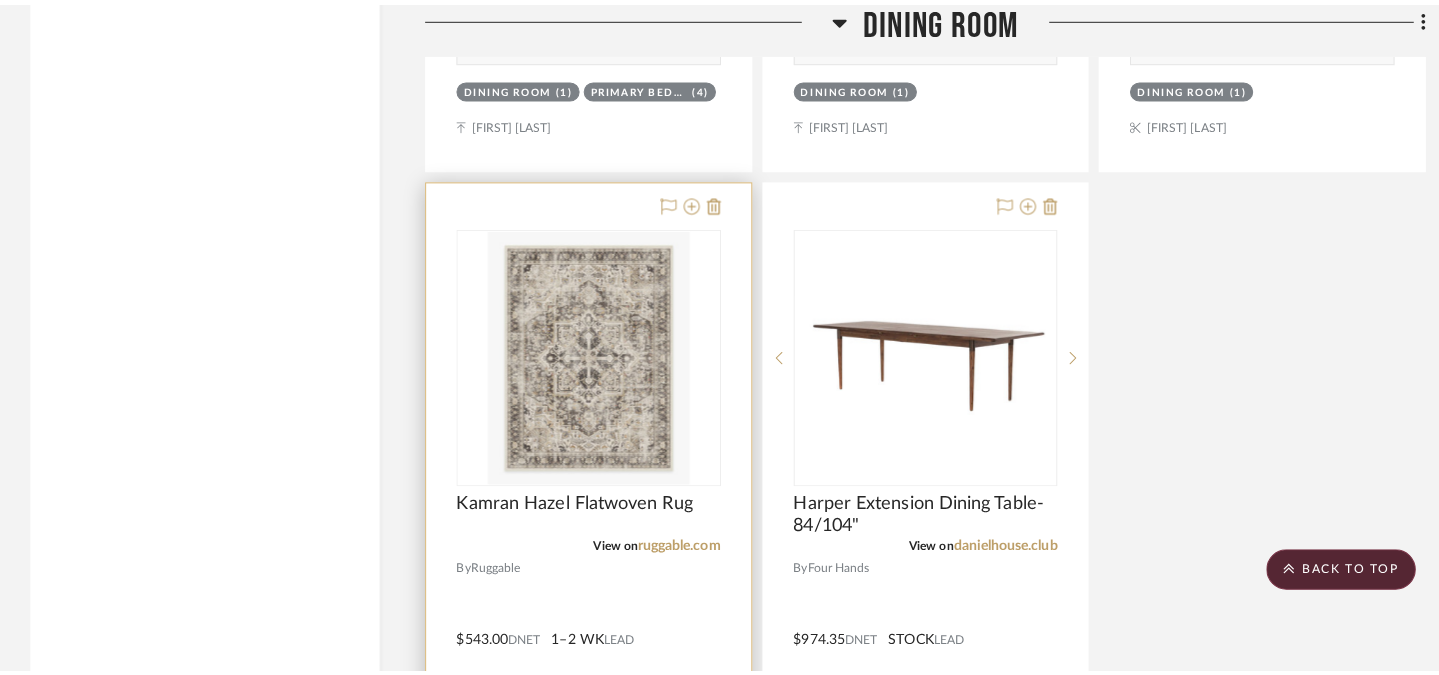 scroll, scrollTop: 0, scrollLeft: 0, axis: both 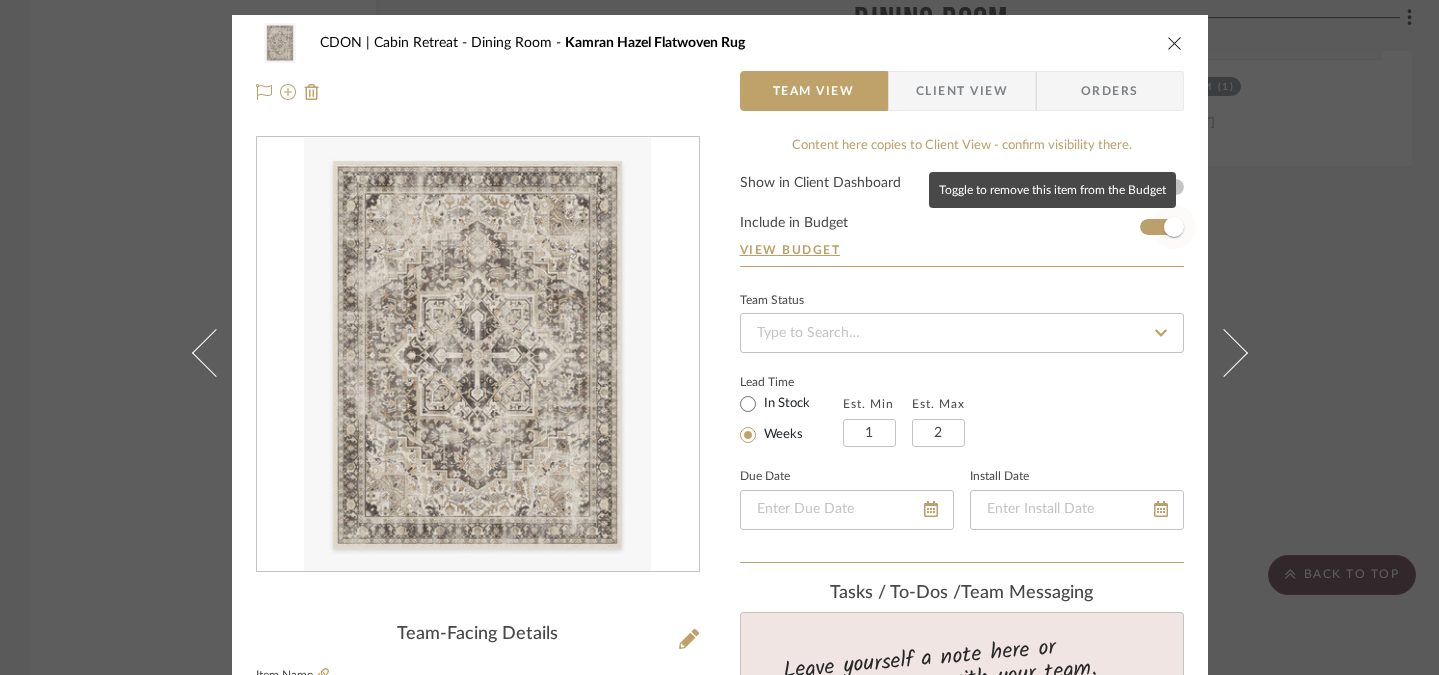 click at bounding box center (1174, 227) 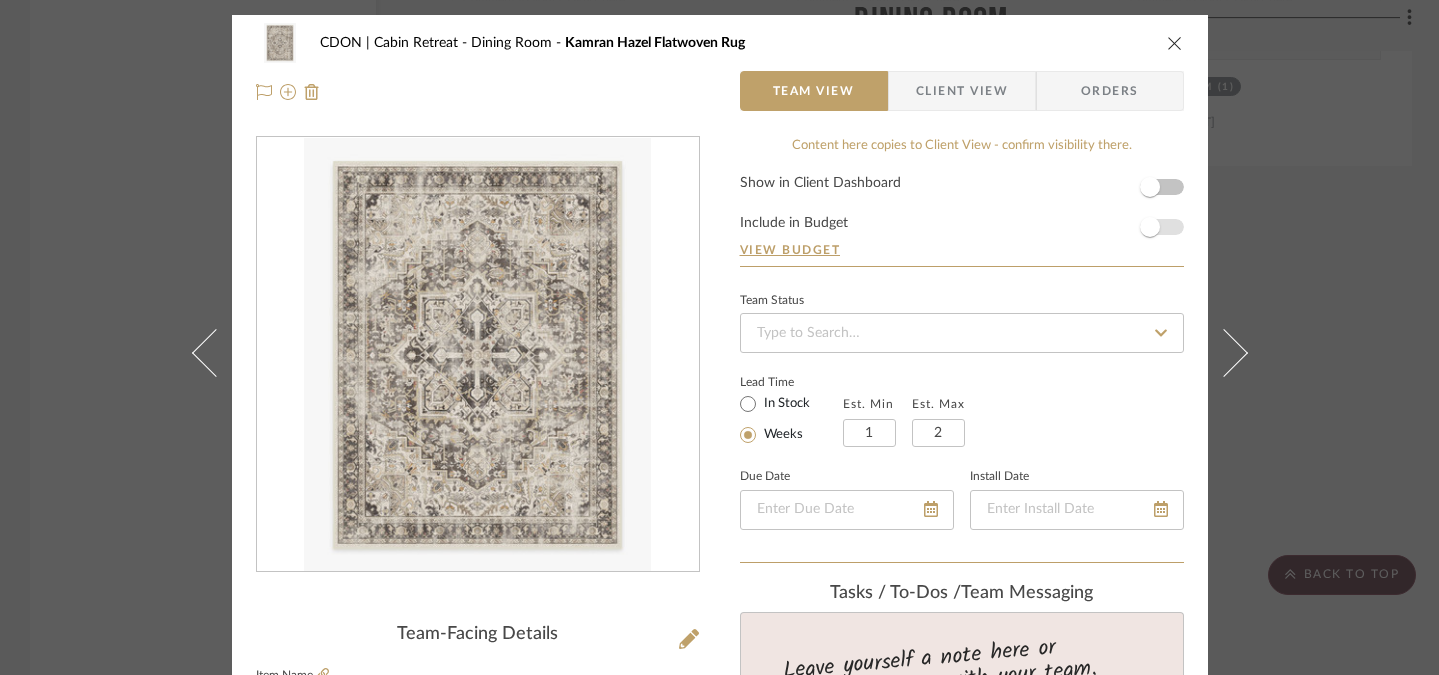 type 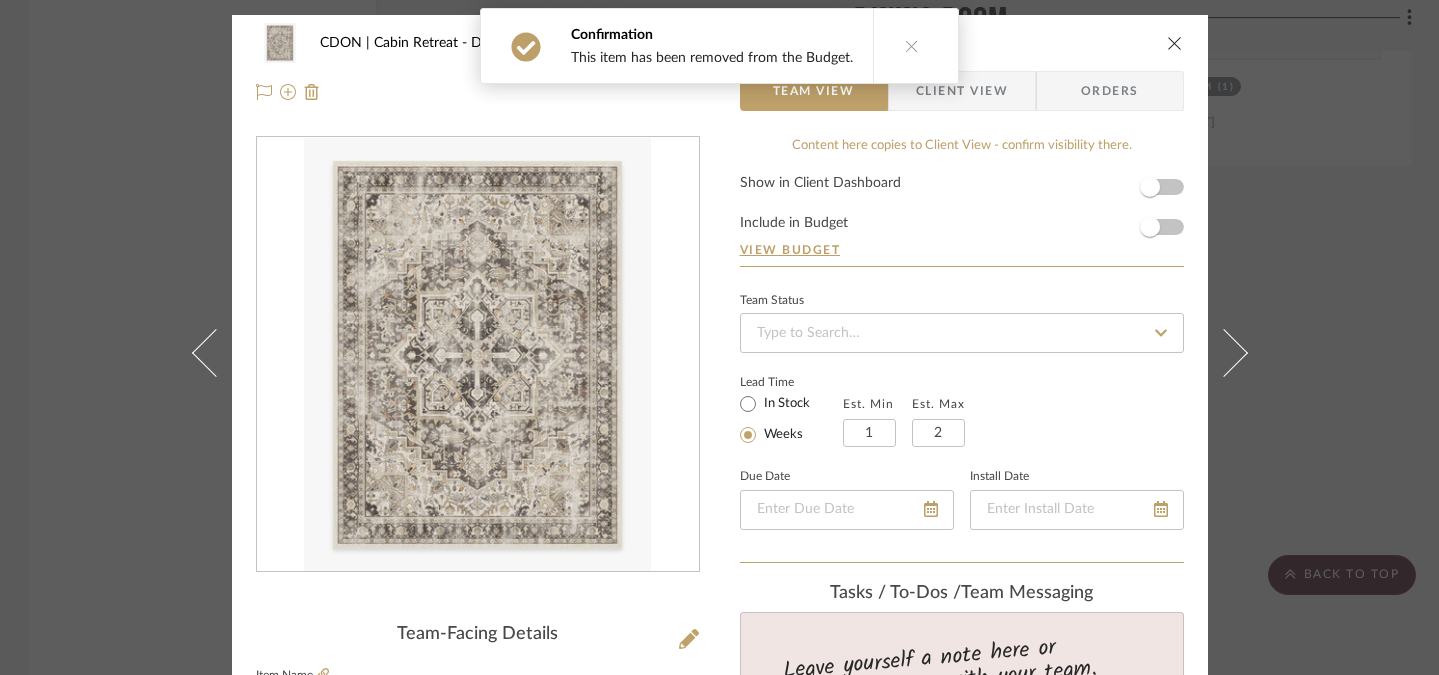 click at bounding box center [1175, 43] 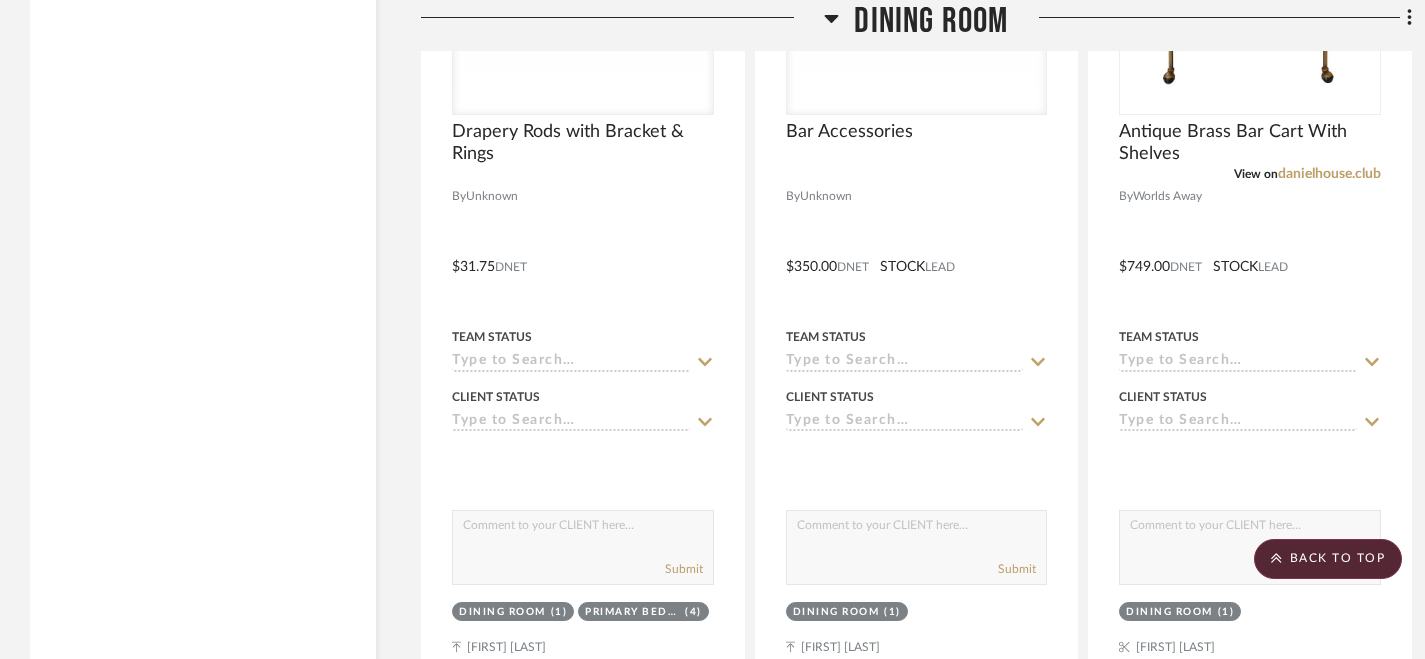 scroll, scrollTop: 4501, scrollLeft: 0, axis: vertical 